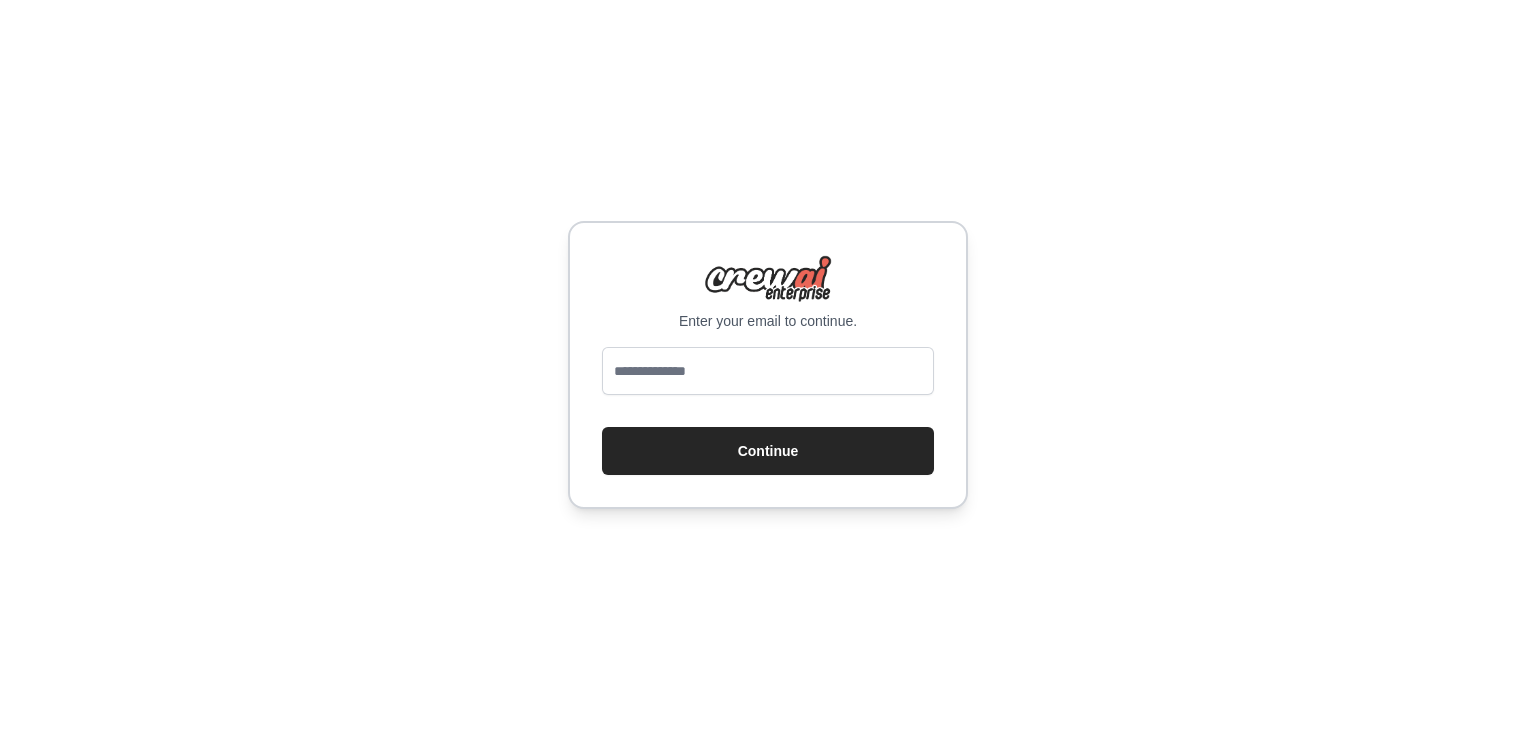 scroll, scrollTop: 0, scrollLeft: 0, axis: both 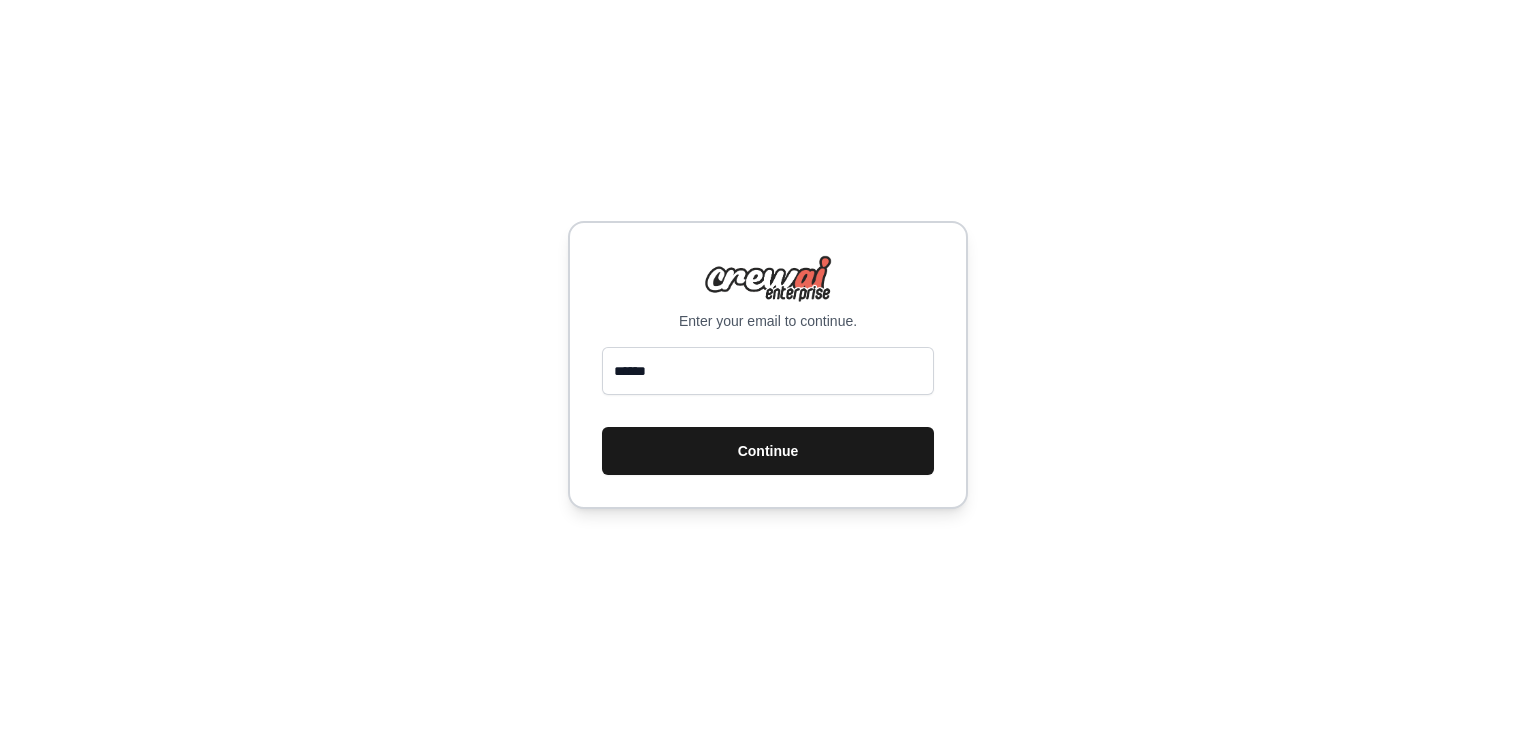 click on "Continue" at bounding box center [768, 451] 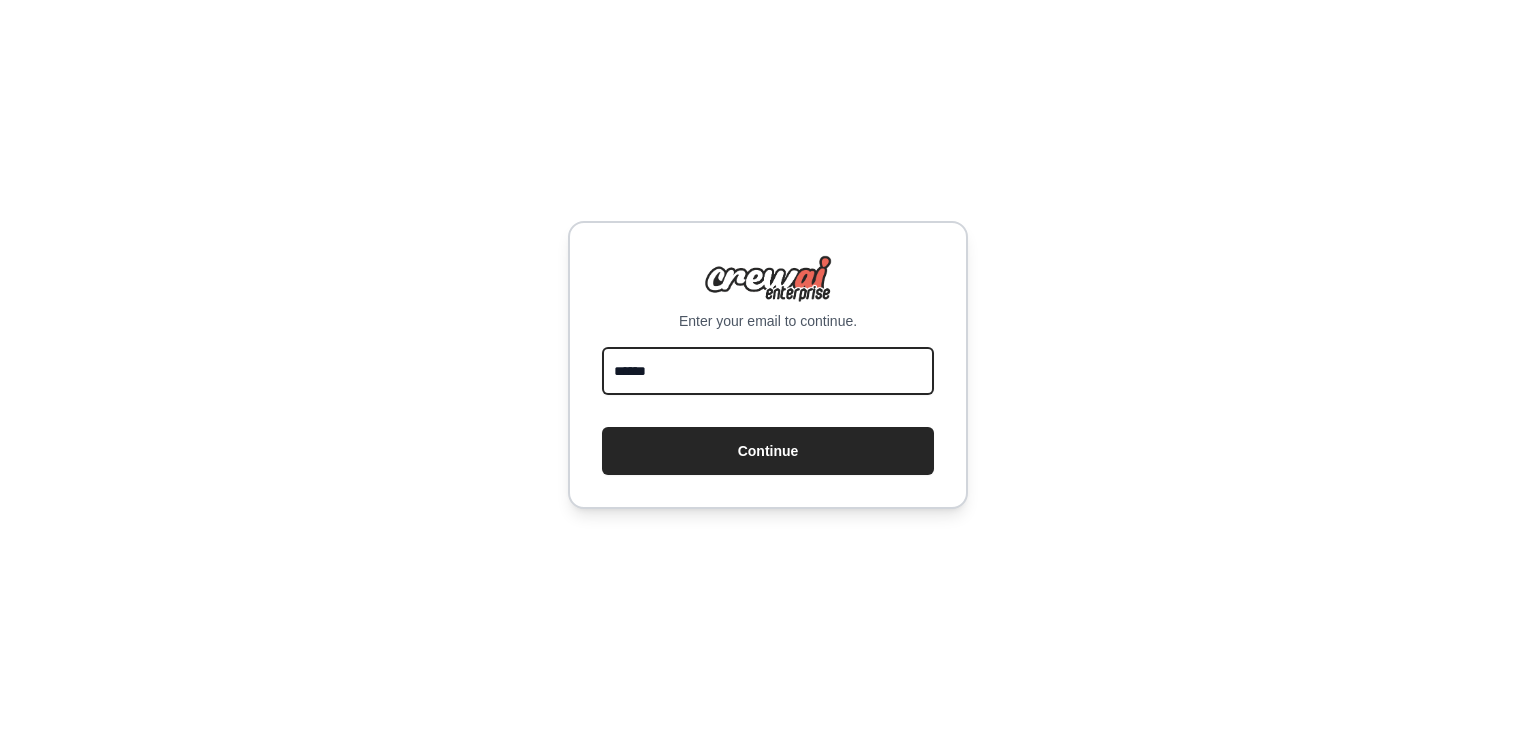 click on "******" at bounding box center [768, 371] 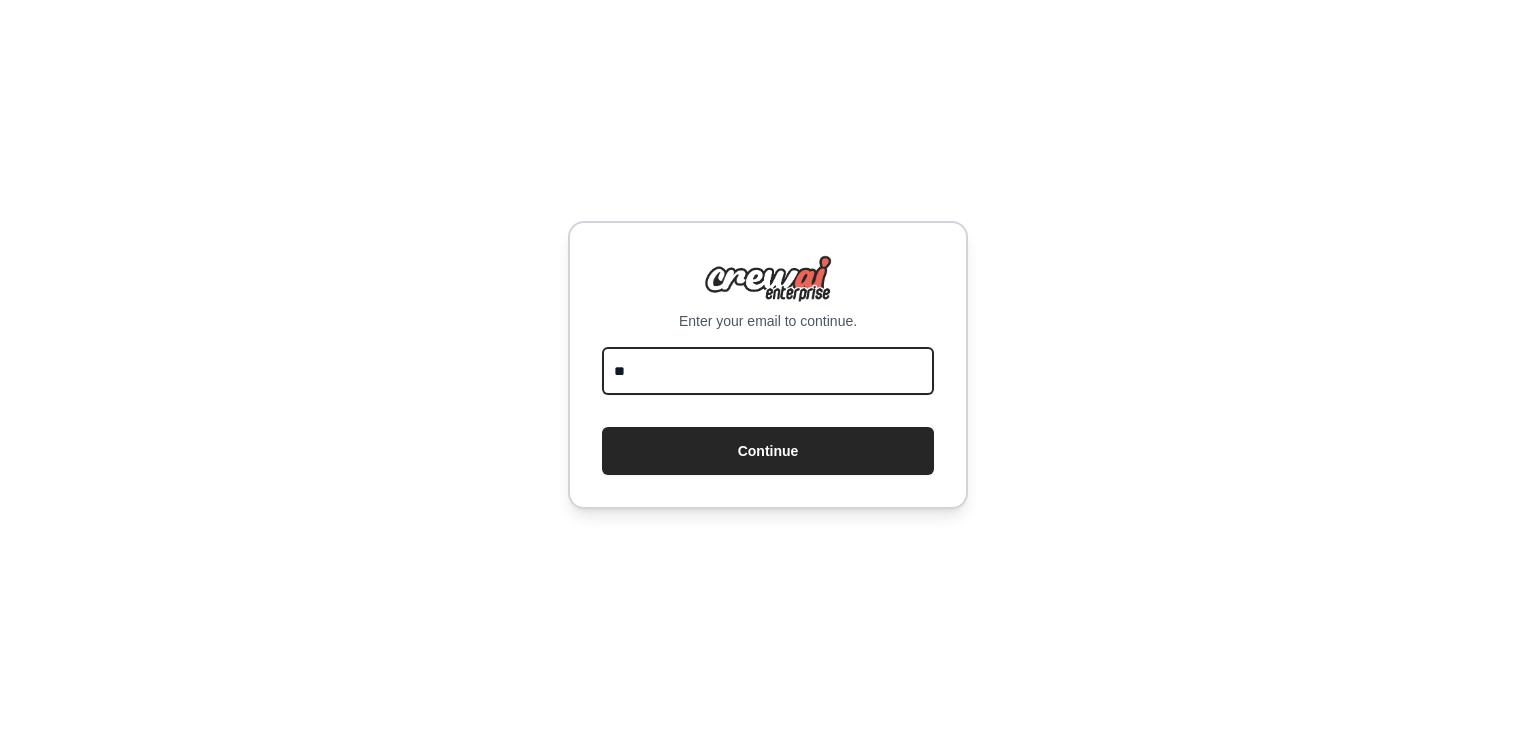 type on "**********" 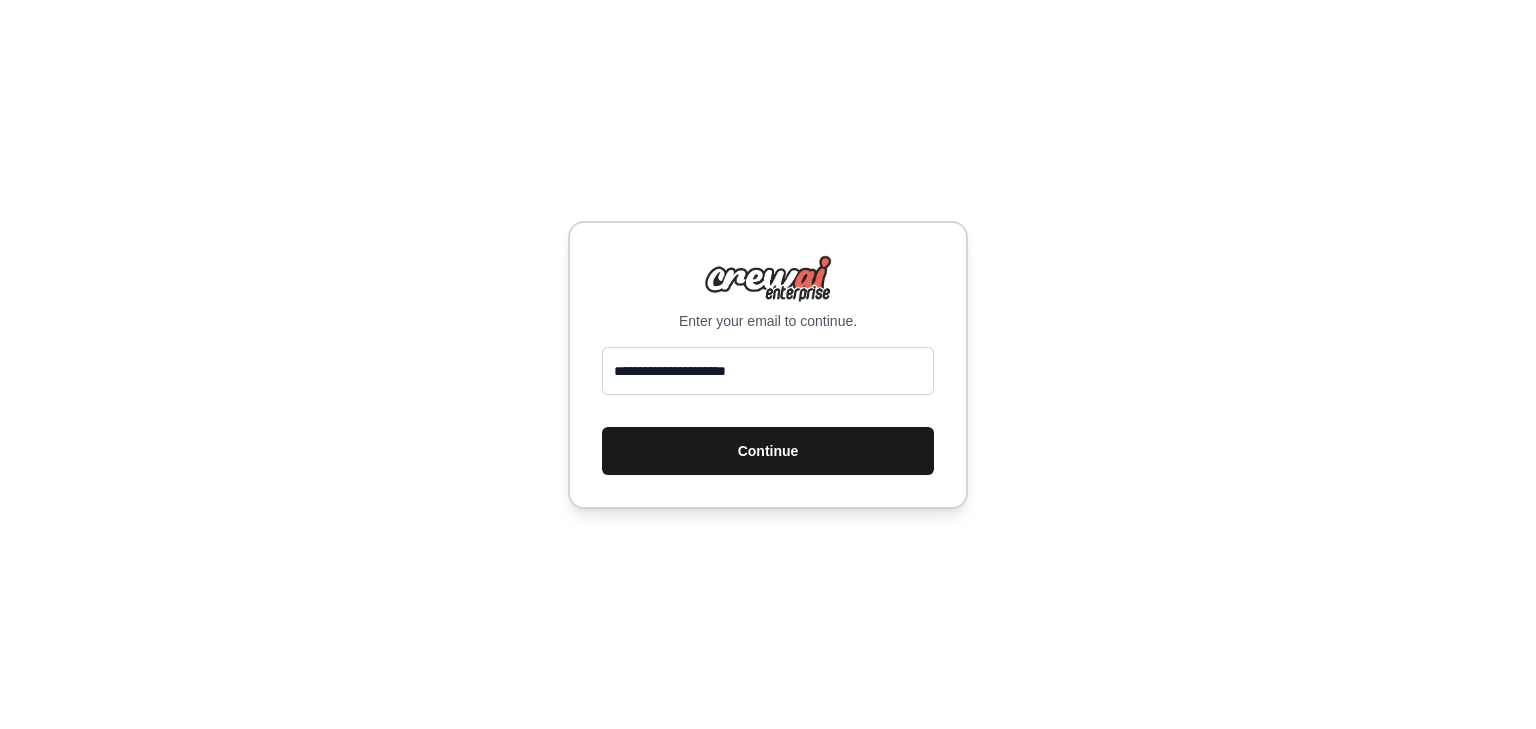 click on "Continue" at bounding box center (768, 451) 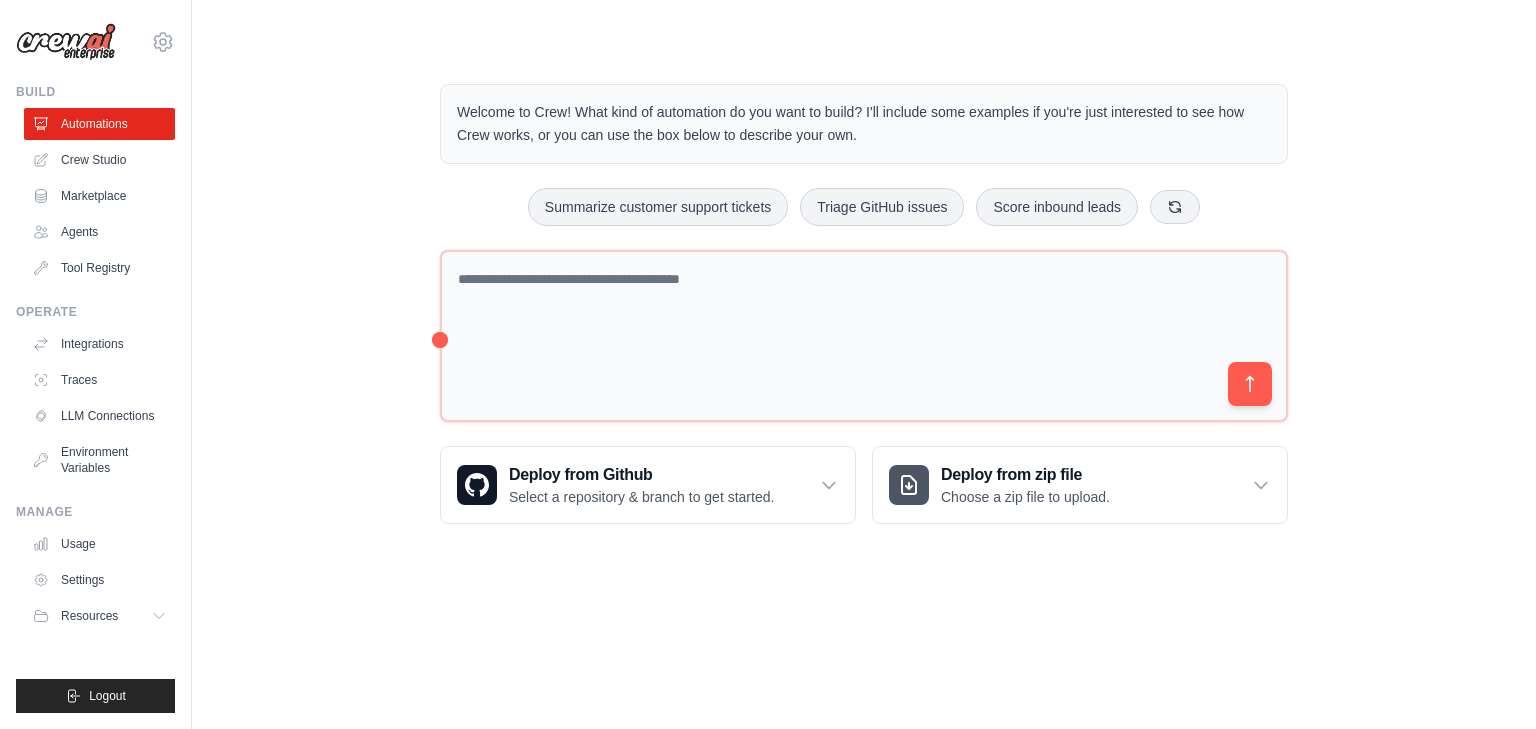 scroll, scrollTop: 0, scrollLeft: 0, axis: both 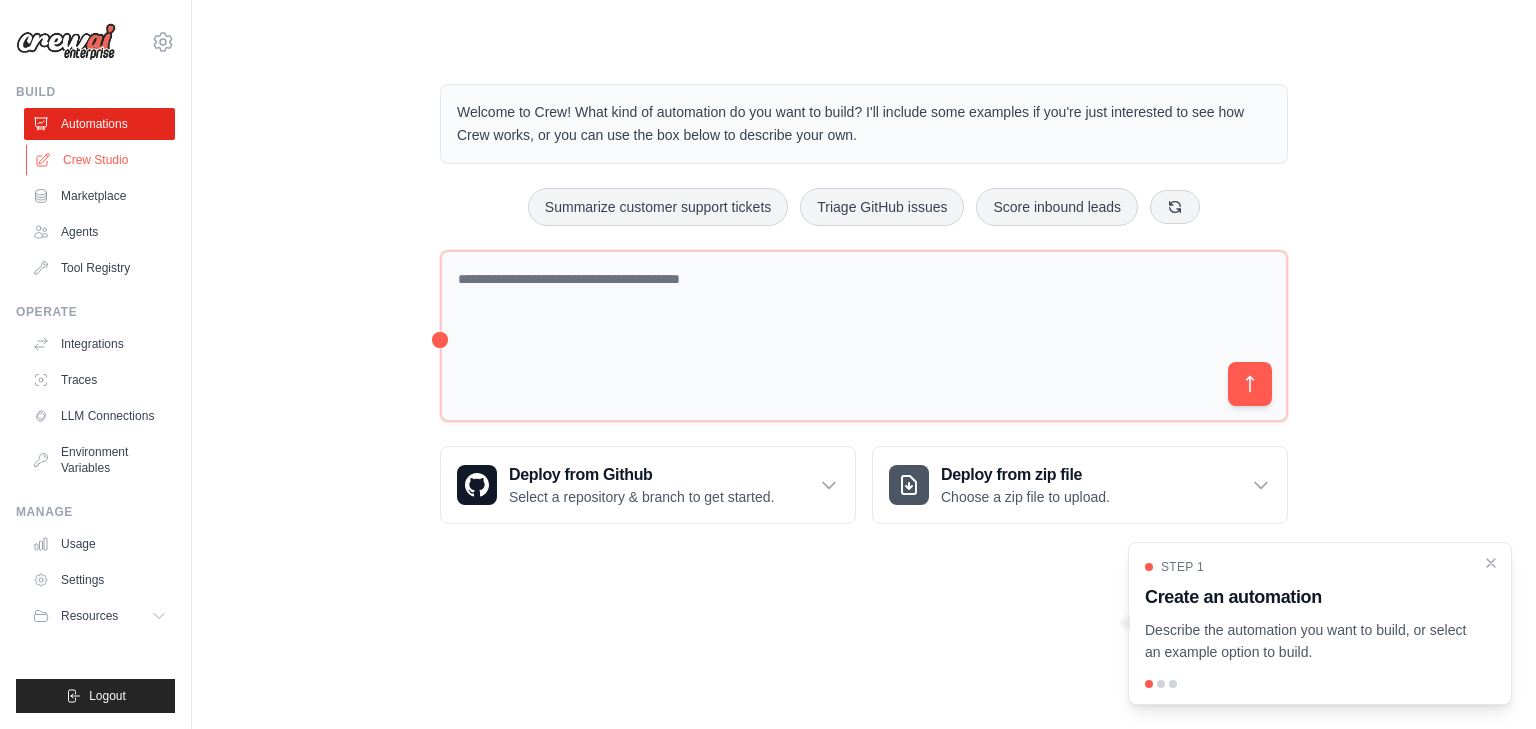 click on "Crew Studio" at bounding box center (101, 160) 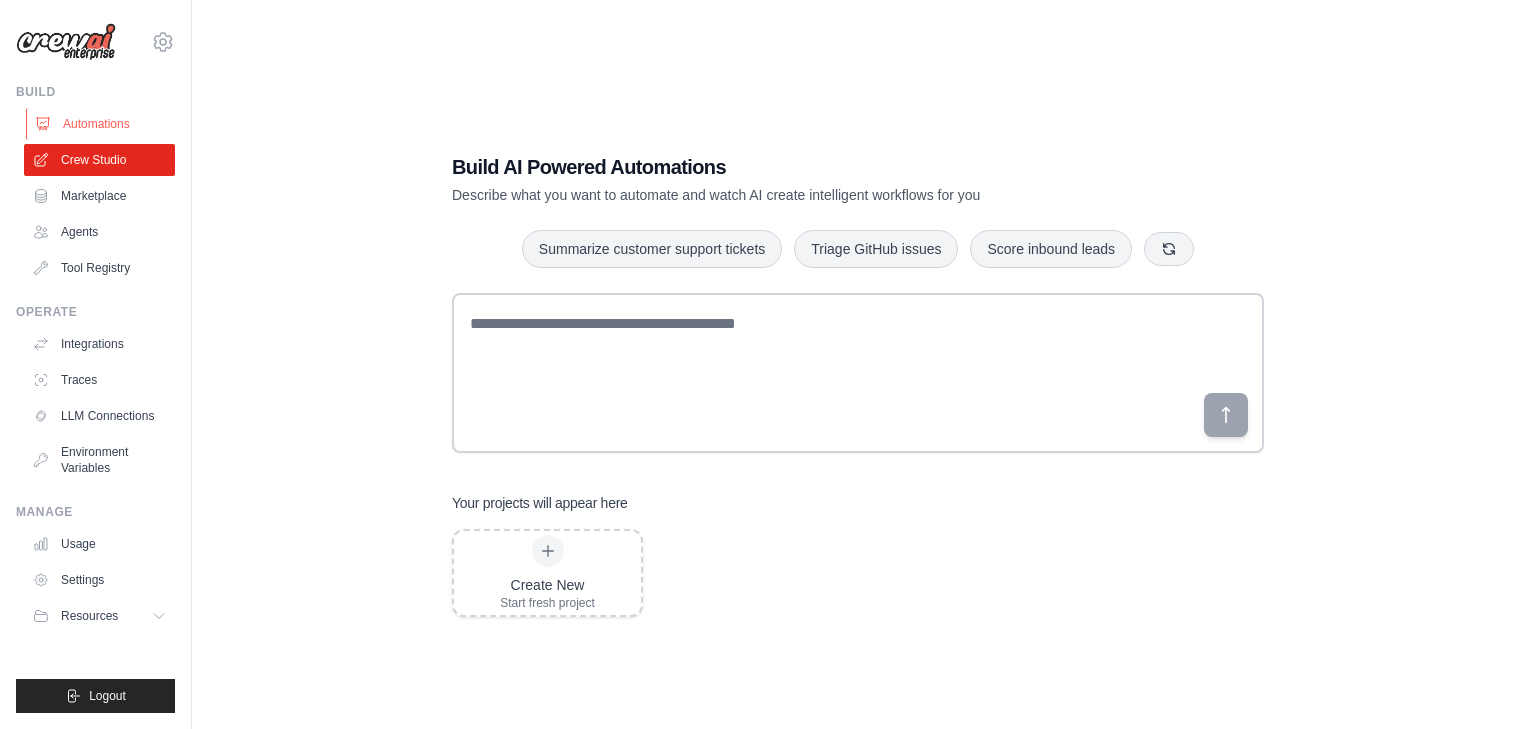 scroll, scrollTop: 0, scrollLeft: 0, axis: both 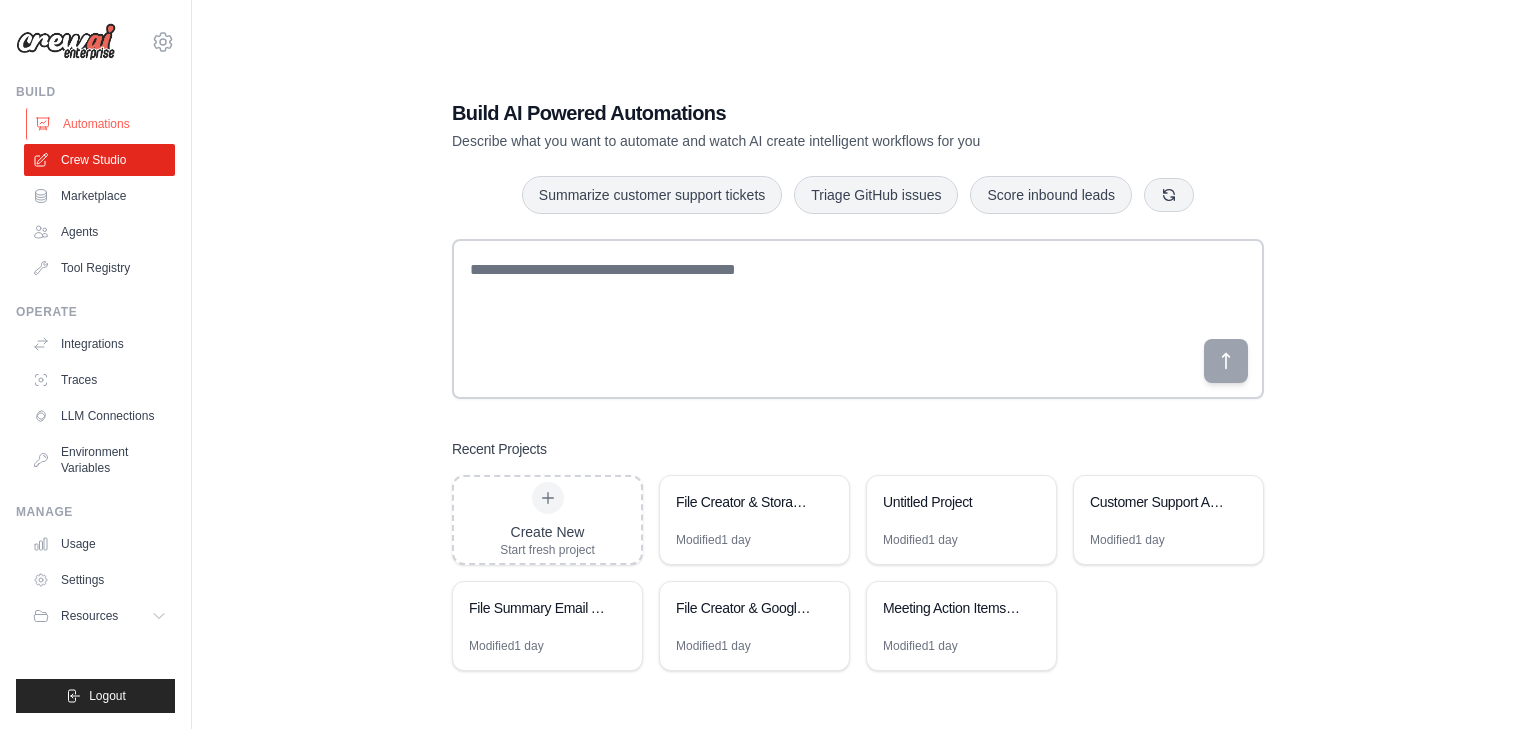 click on "Automations" at bounding box center (101, 124) 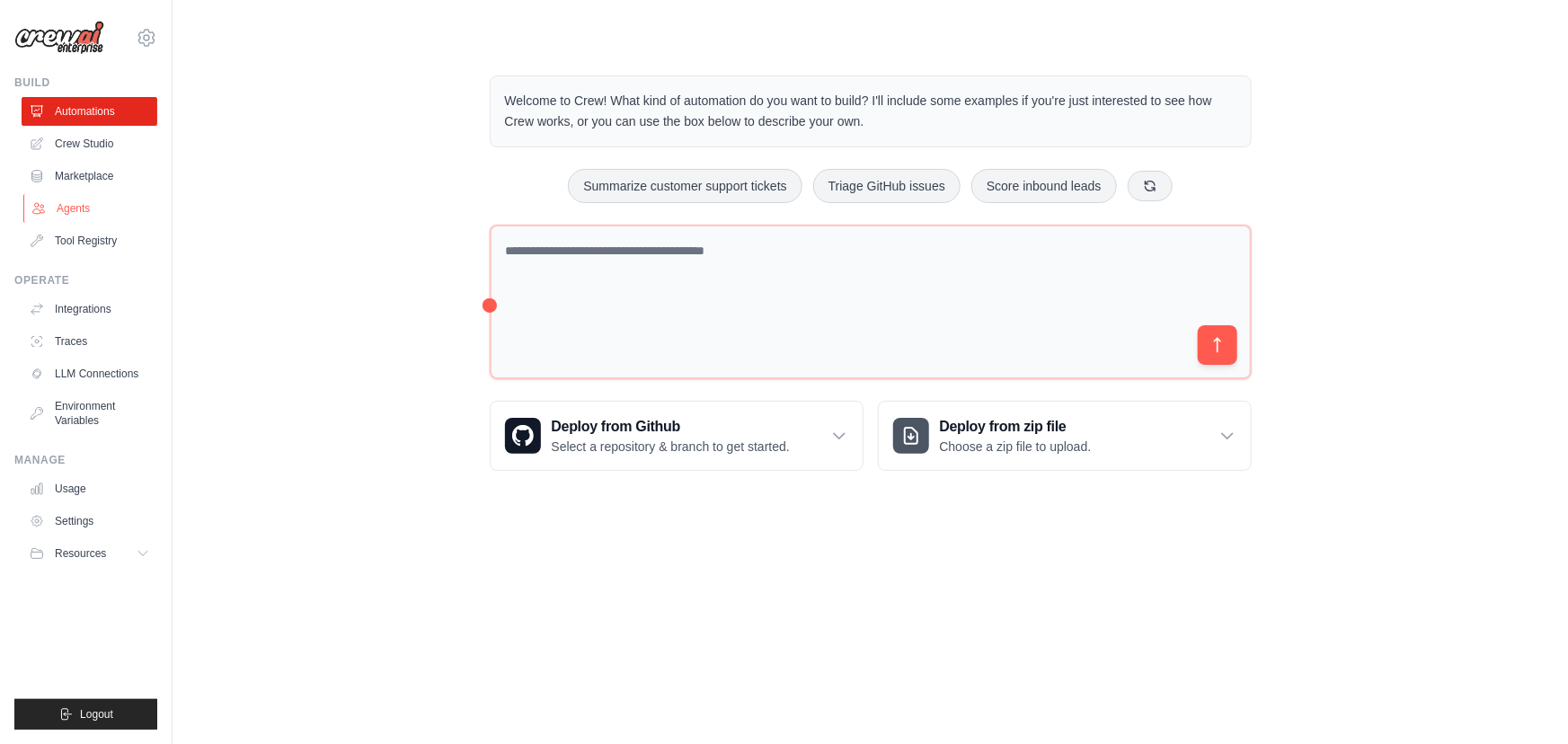 click on "Agents" at bounding box center (91, 208) 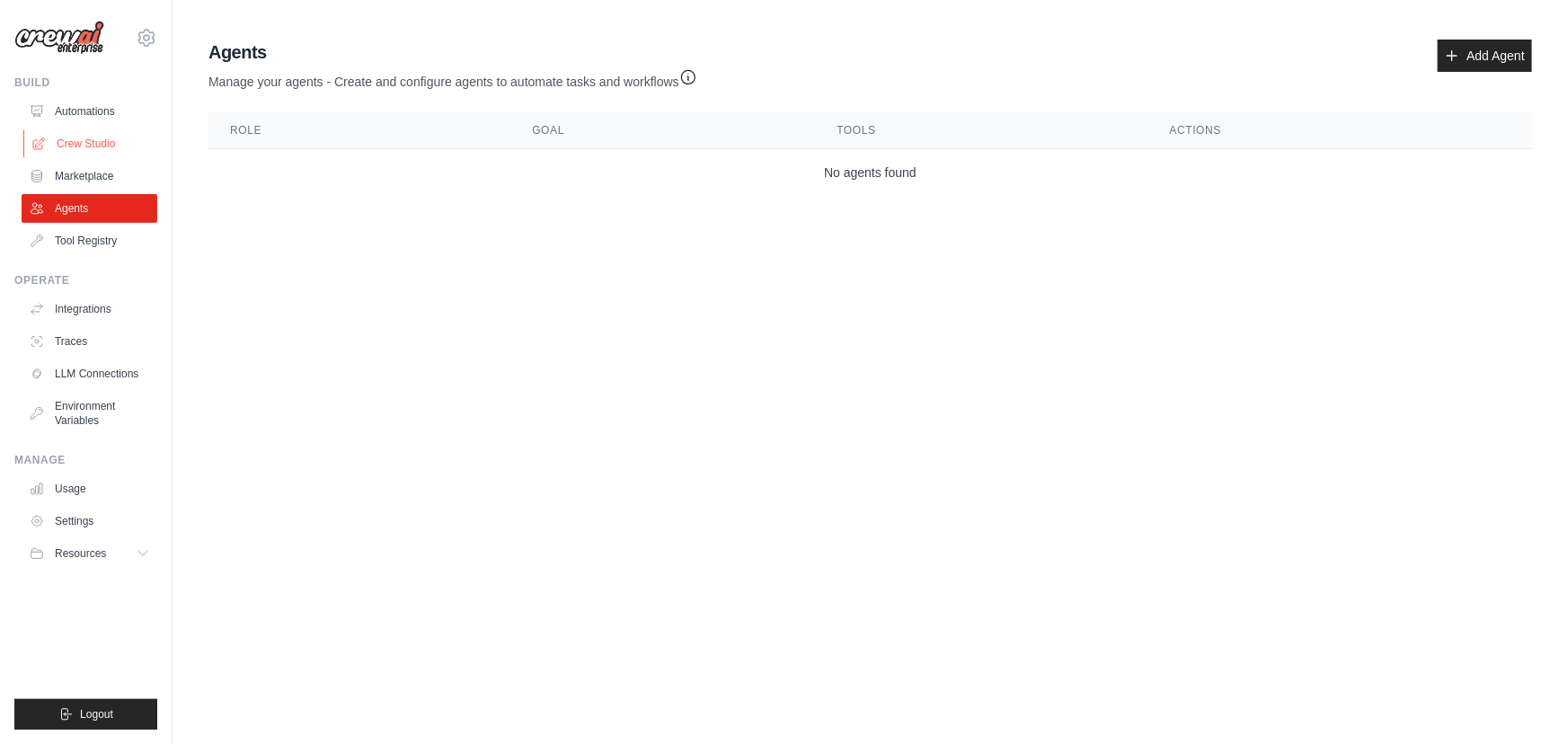 click on "Crew Studio" at bounding box center [91, 144] 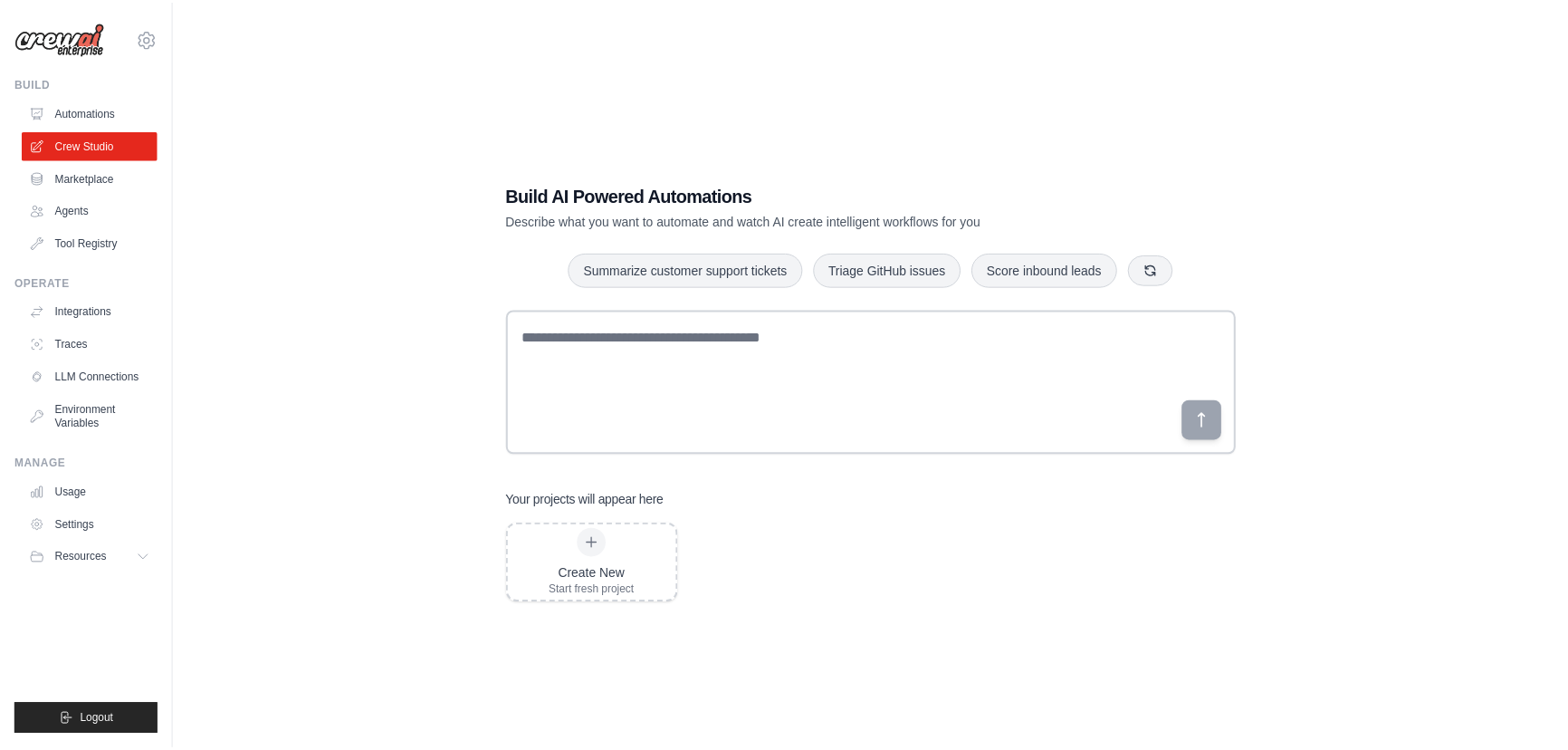 scroll, scrollTop: 0, scrollLeft: 0, axis: both 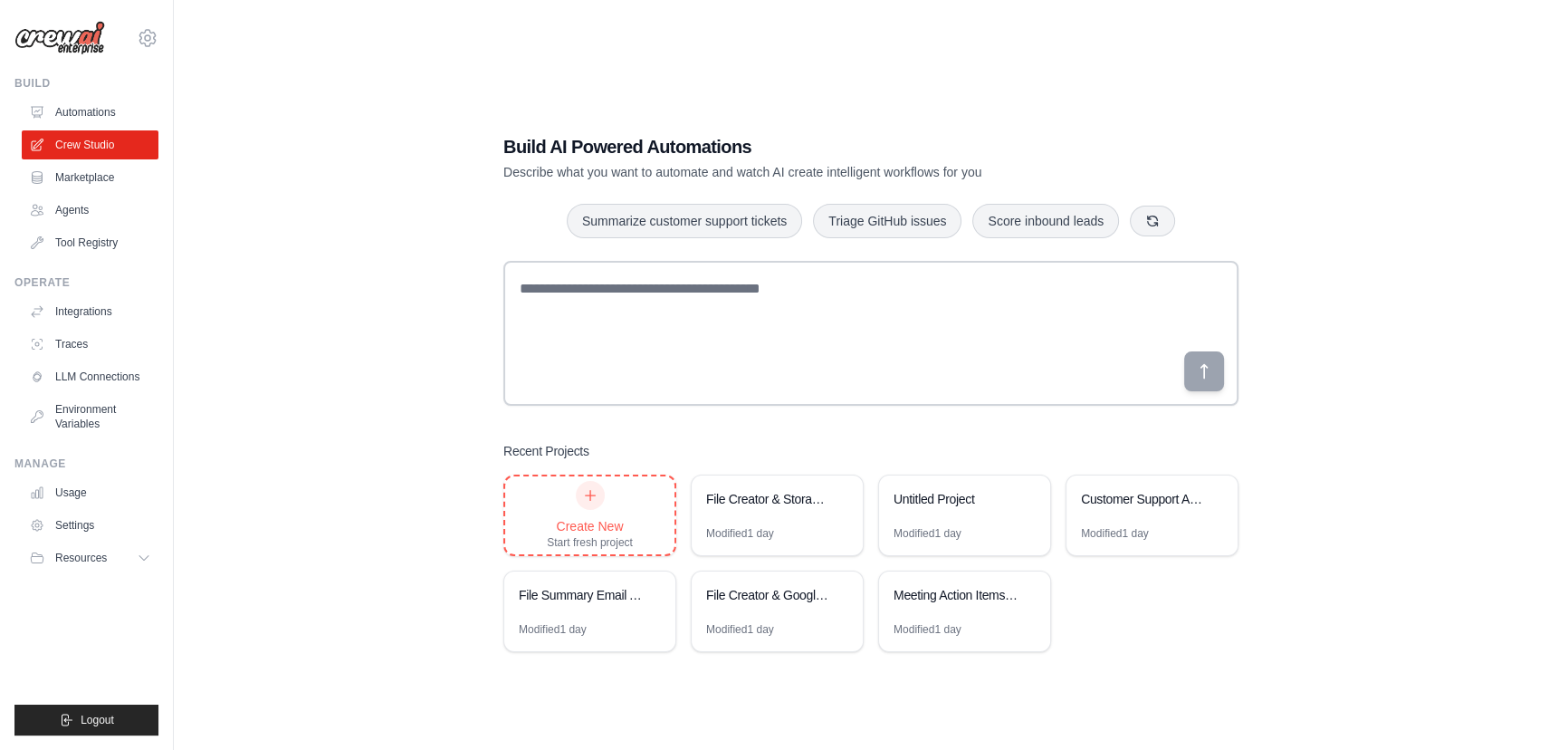 click 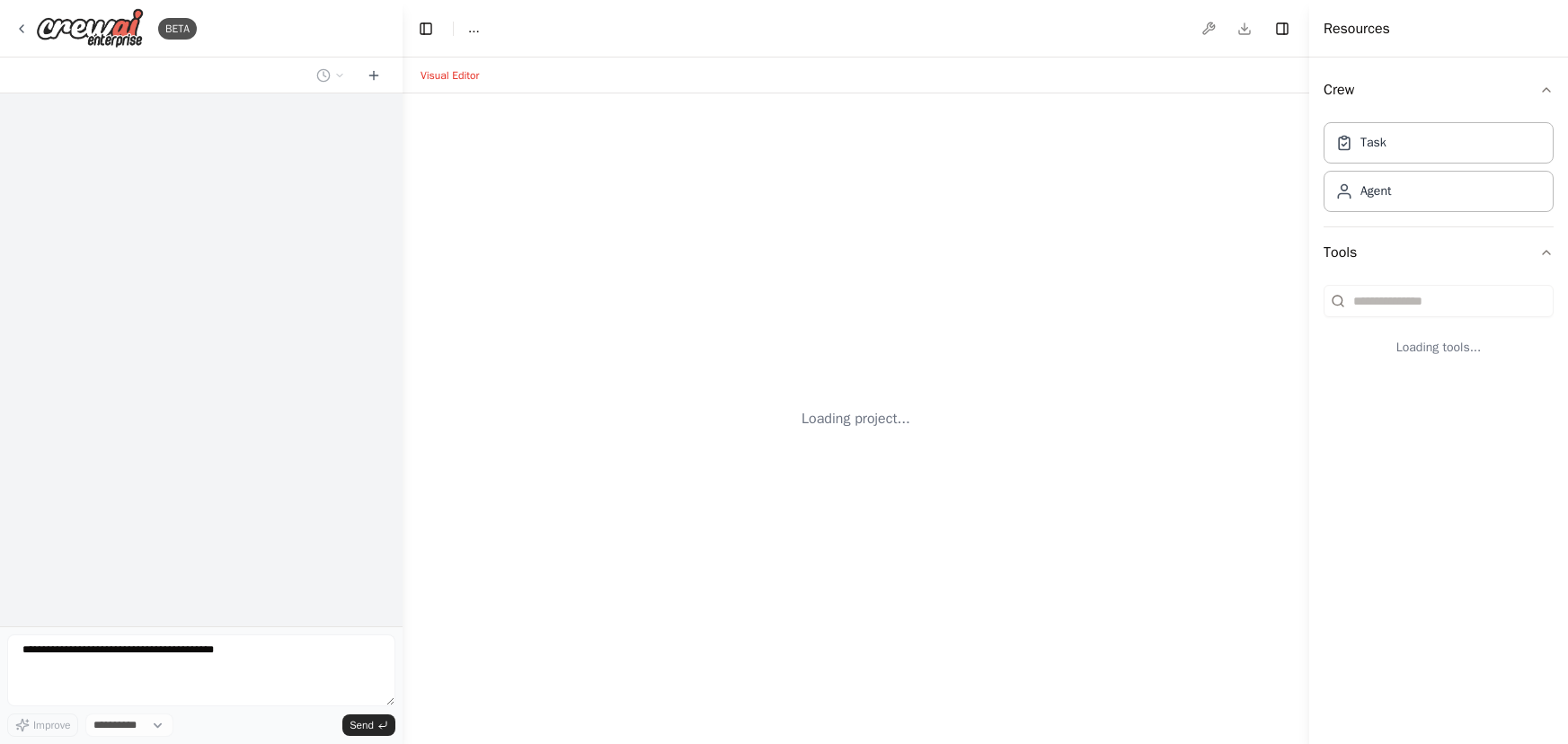 scroll, scrollTop: 0, scrollLeft: 0, axis: both 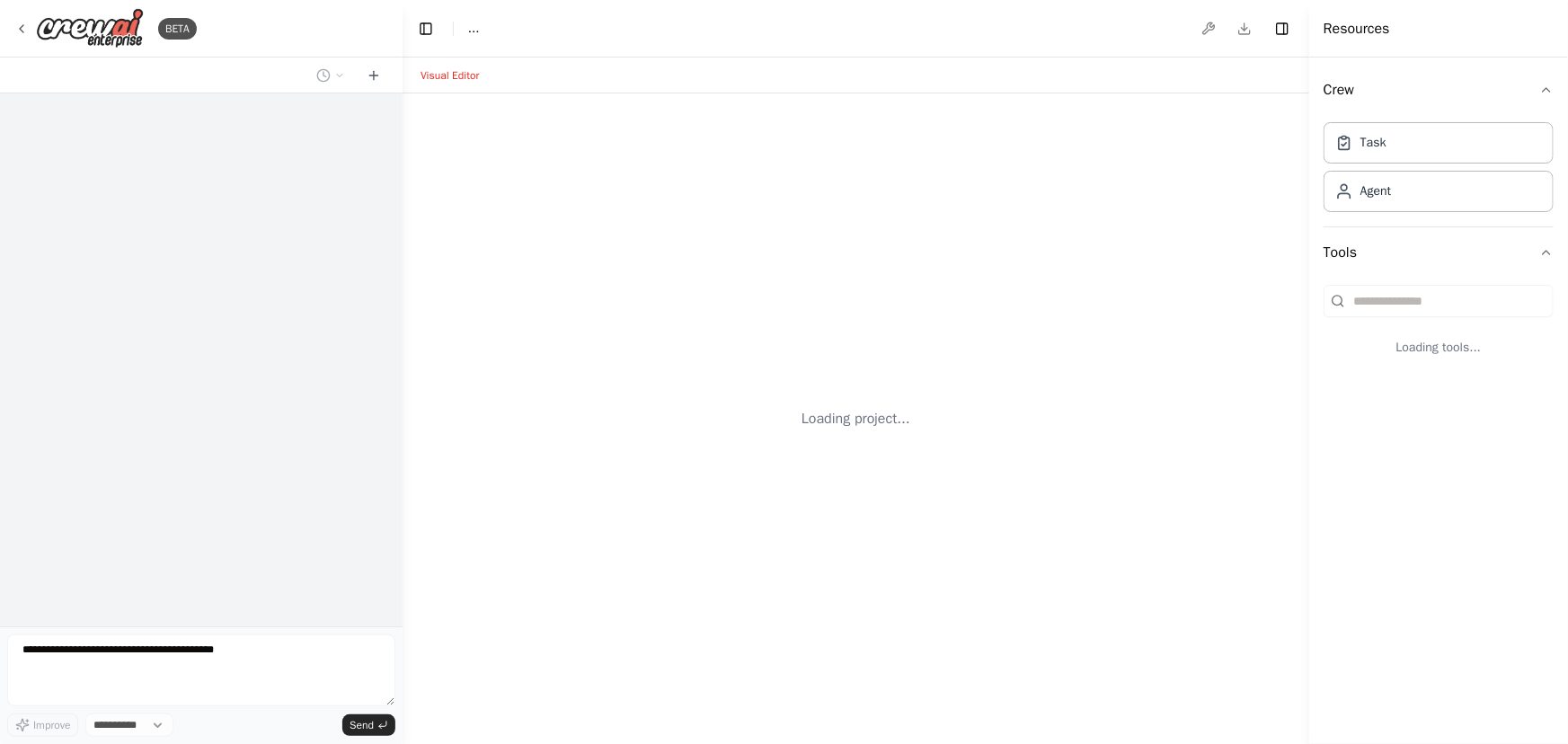 select on "****" 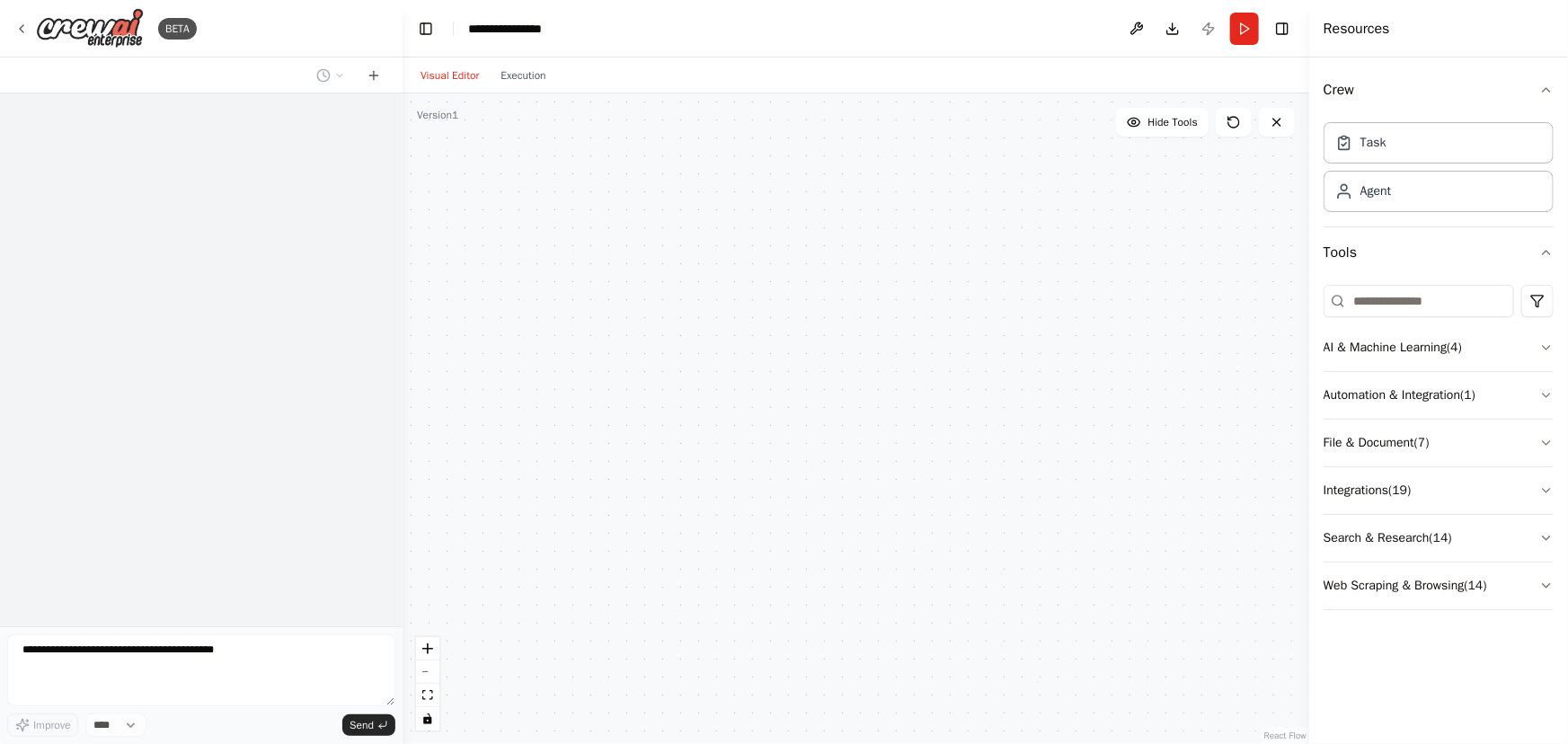 scroll, scrollTop: 0, scrollLeft: 0, axis: both 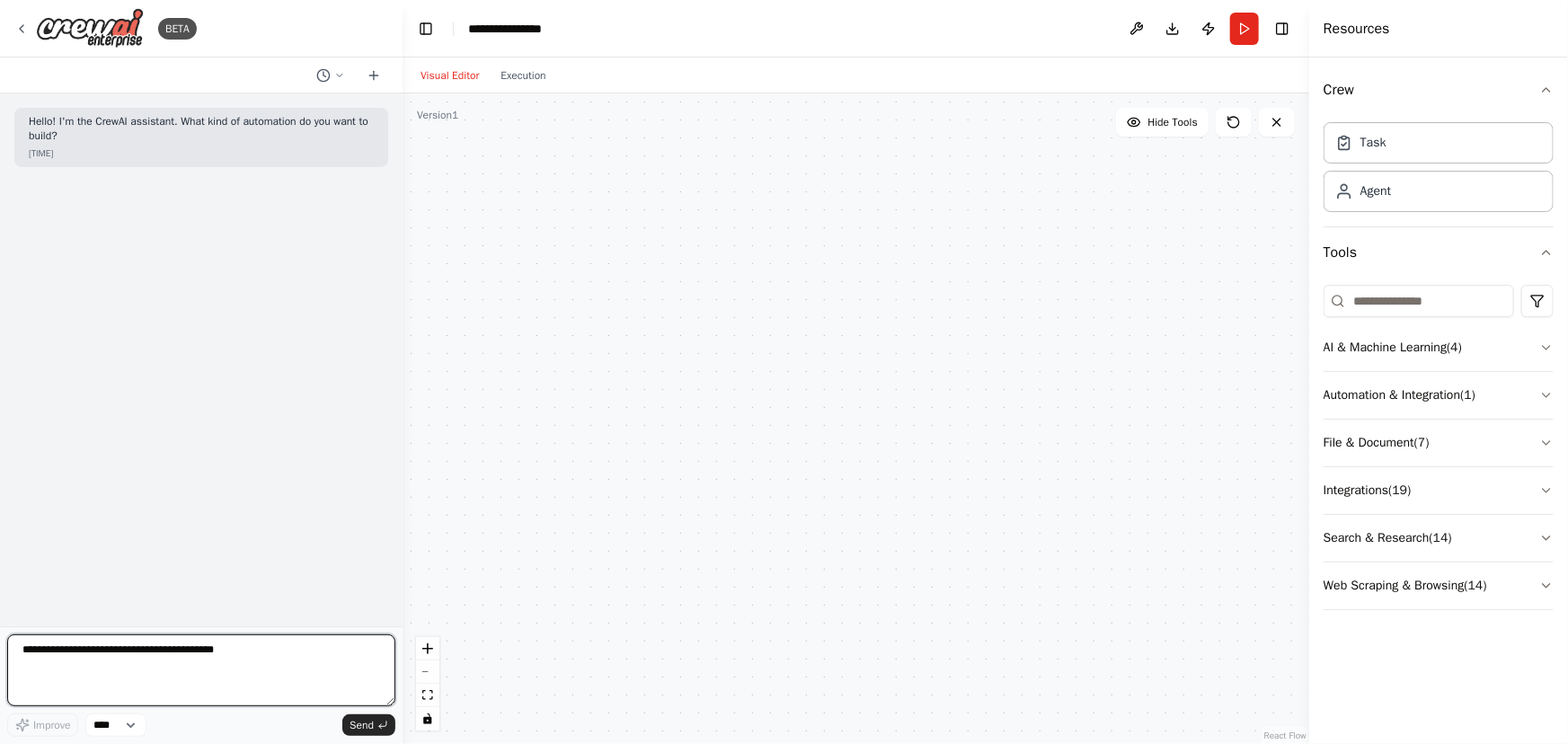 click at bounding box center (201, 670) 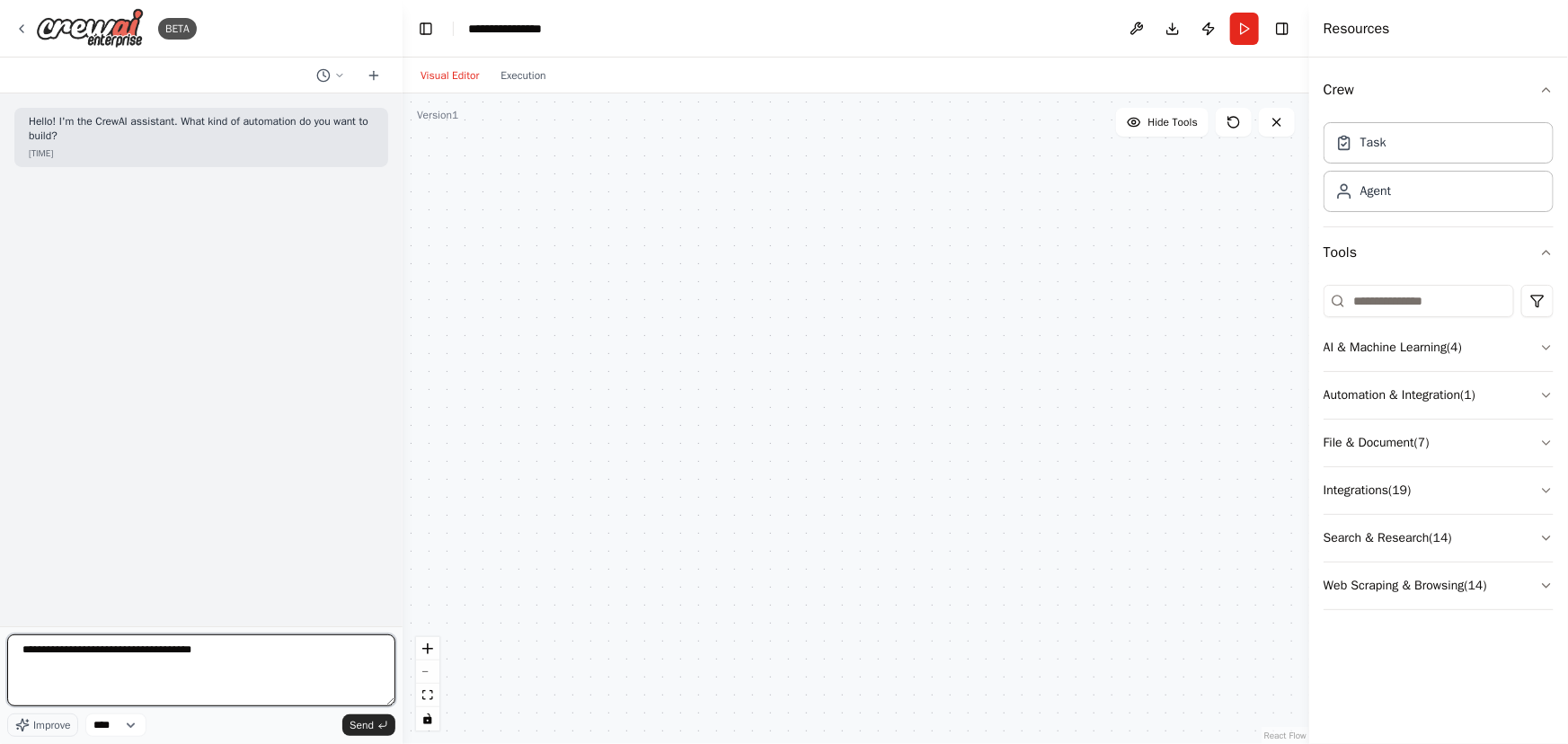 type on "**********" 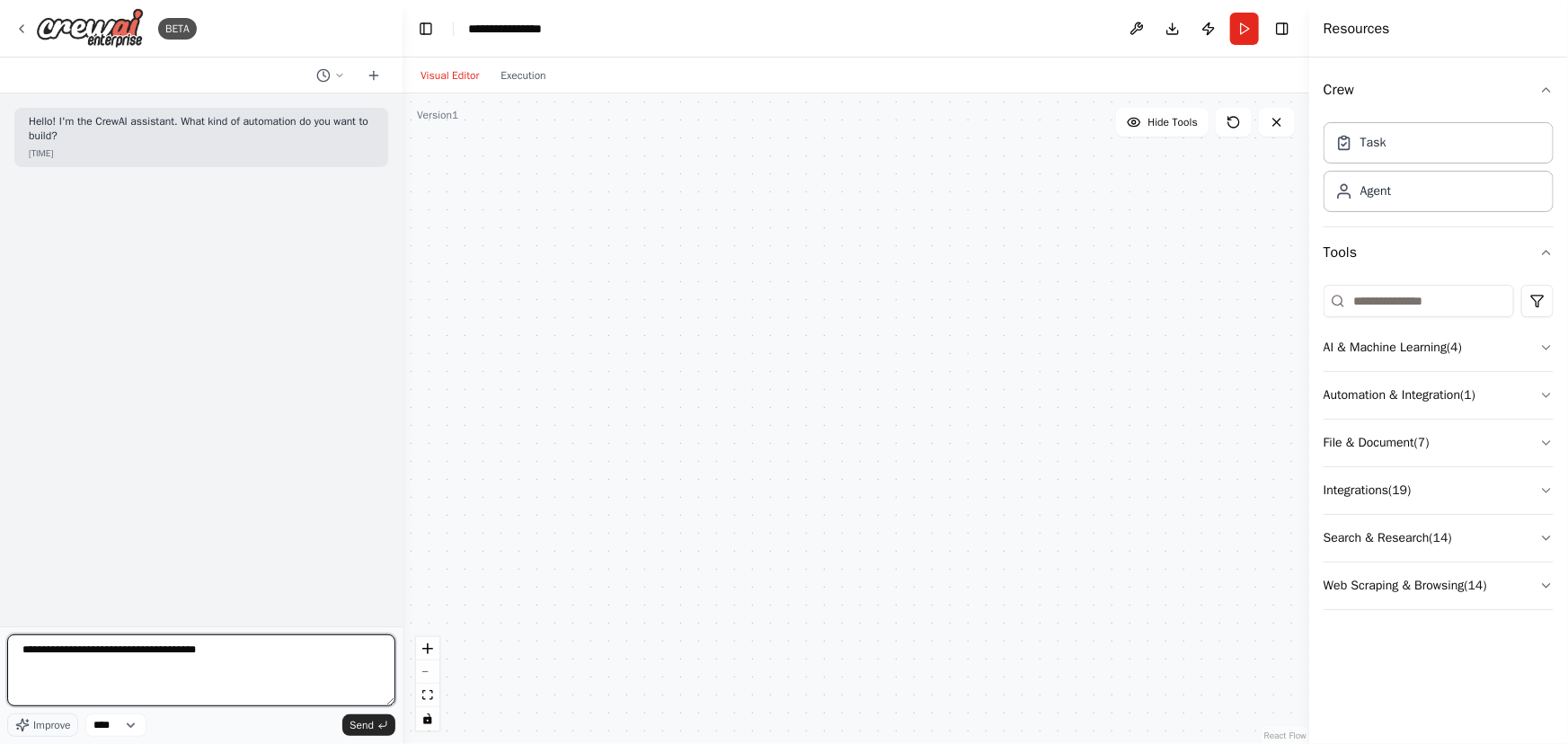 type 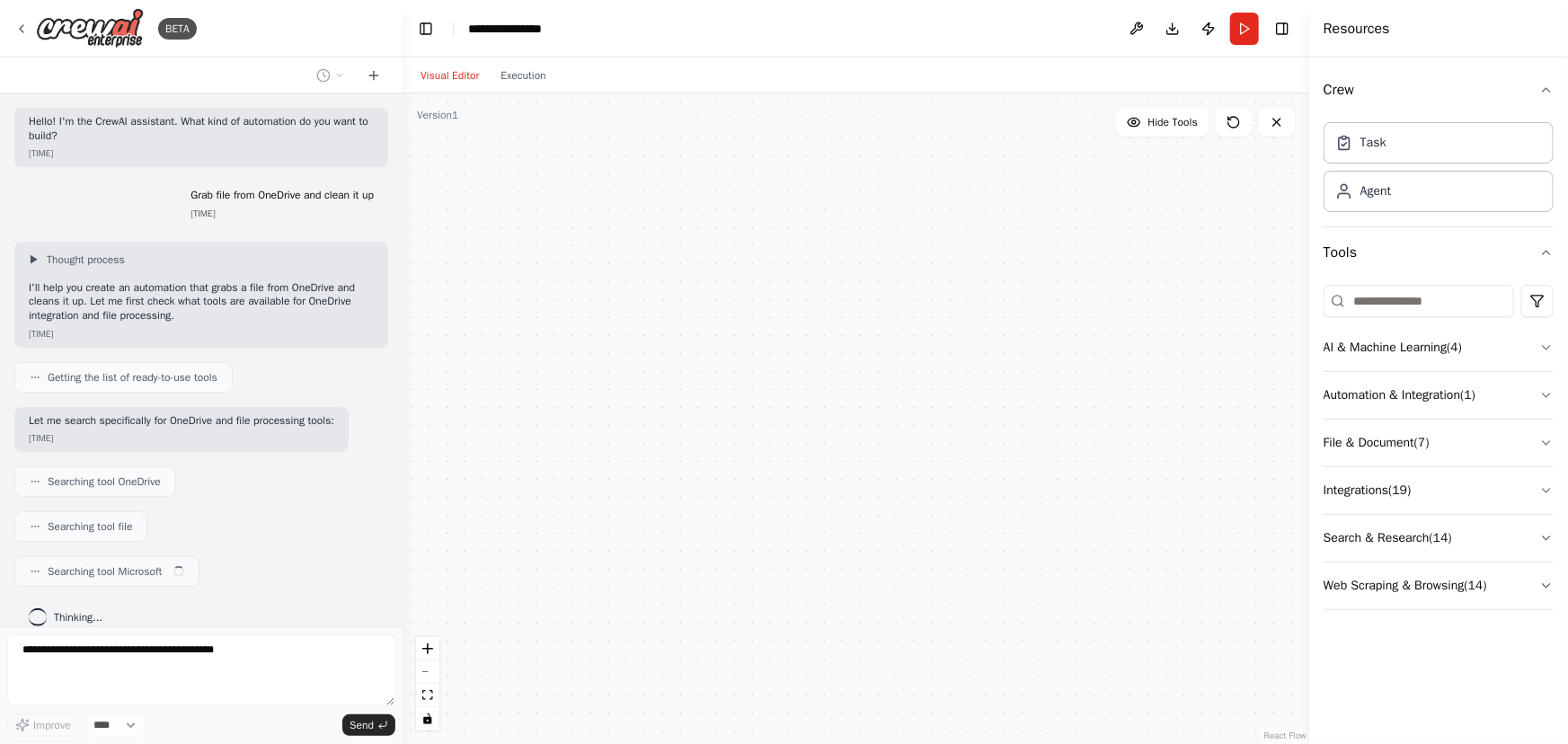 scroll, scrollTop: 20, scrollLeft: 0, axis: vertical 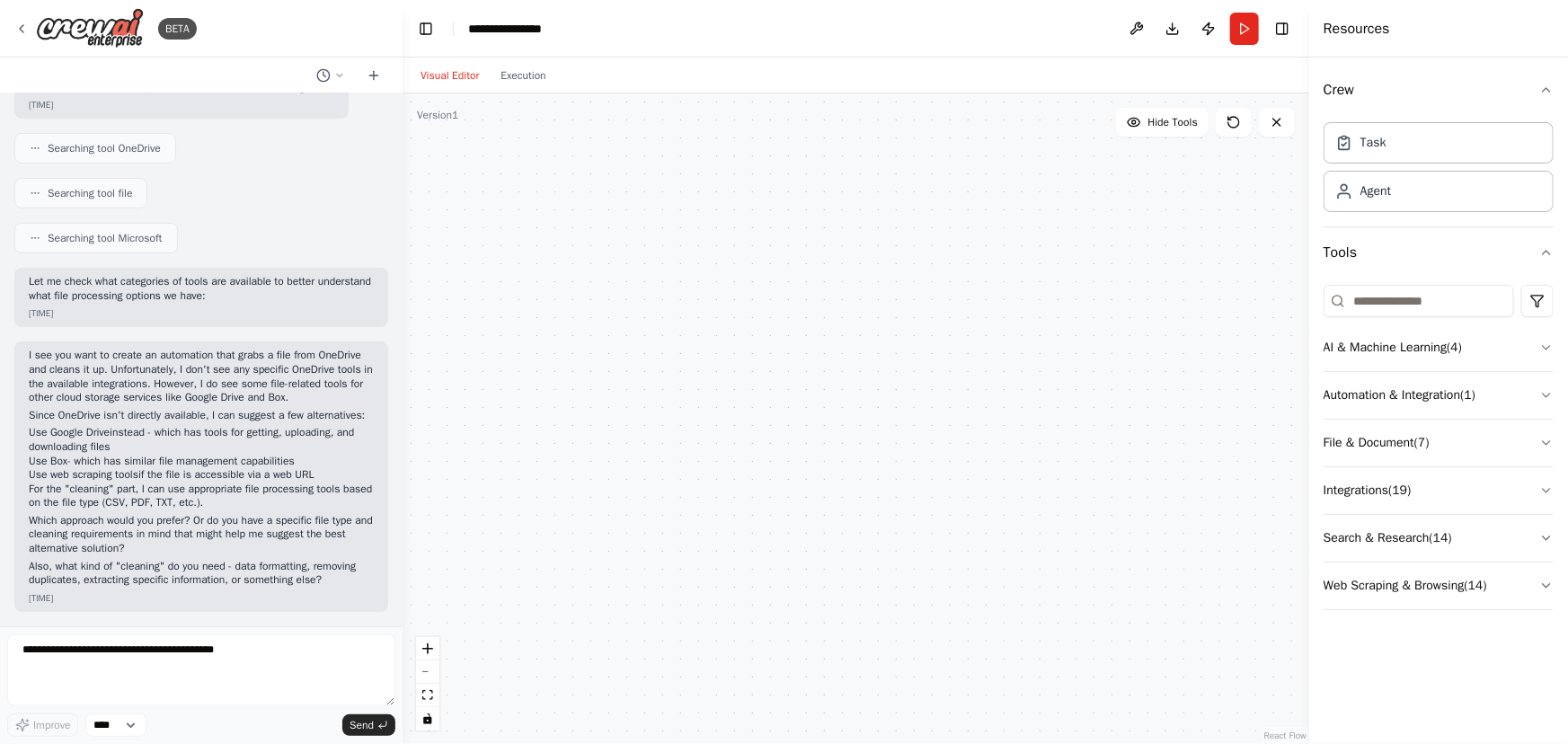 click at bounding box center [855, 419] 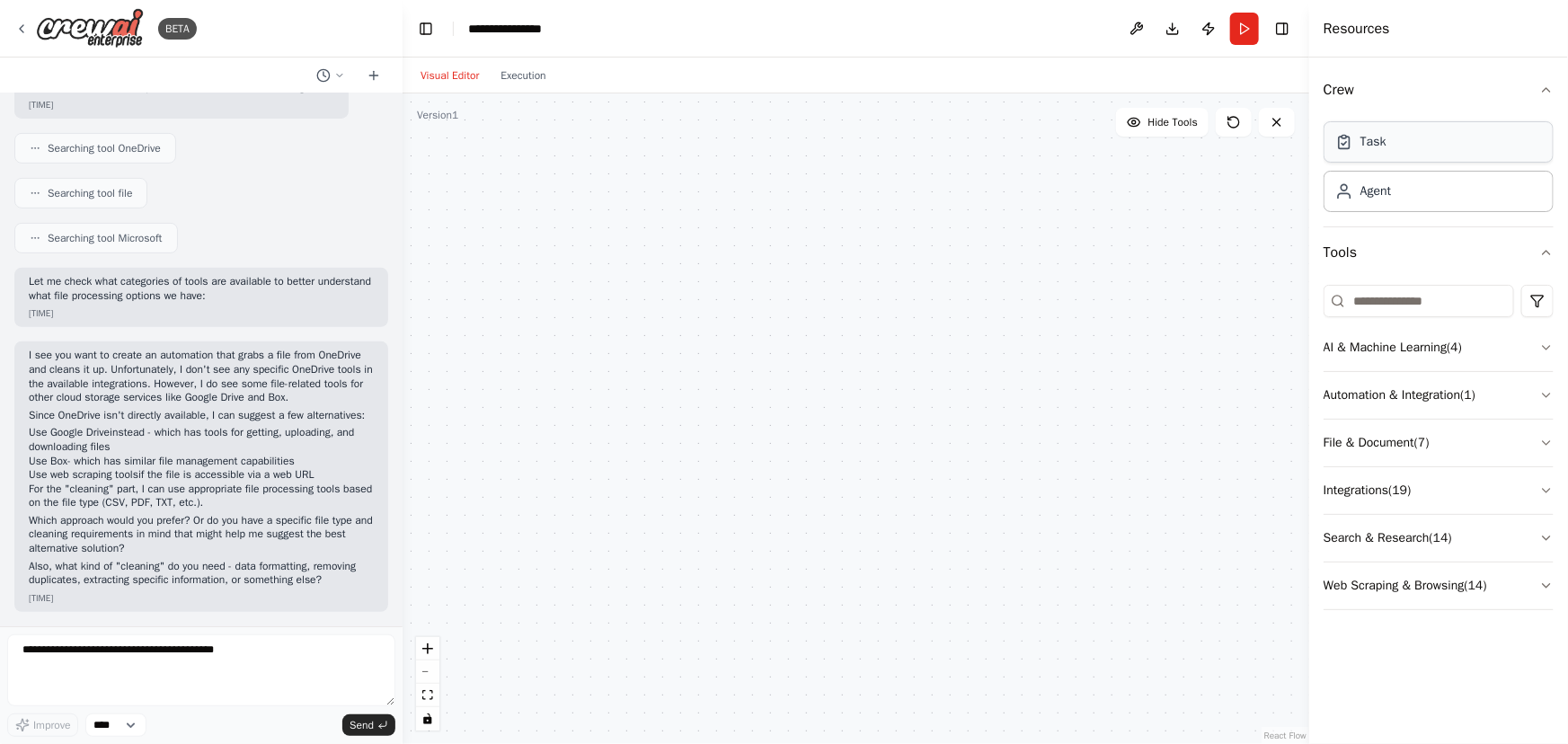 click on "Task Agent" at bounding box center [1439, 164] 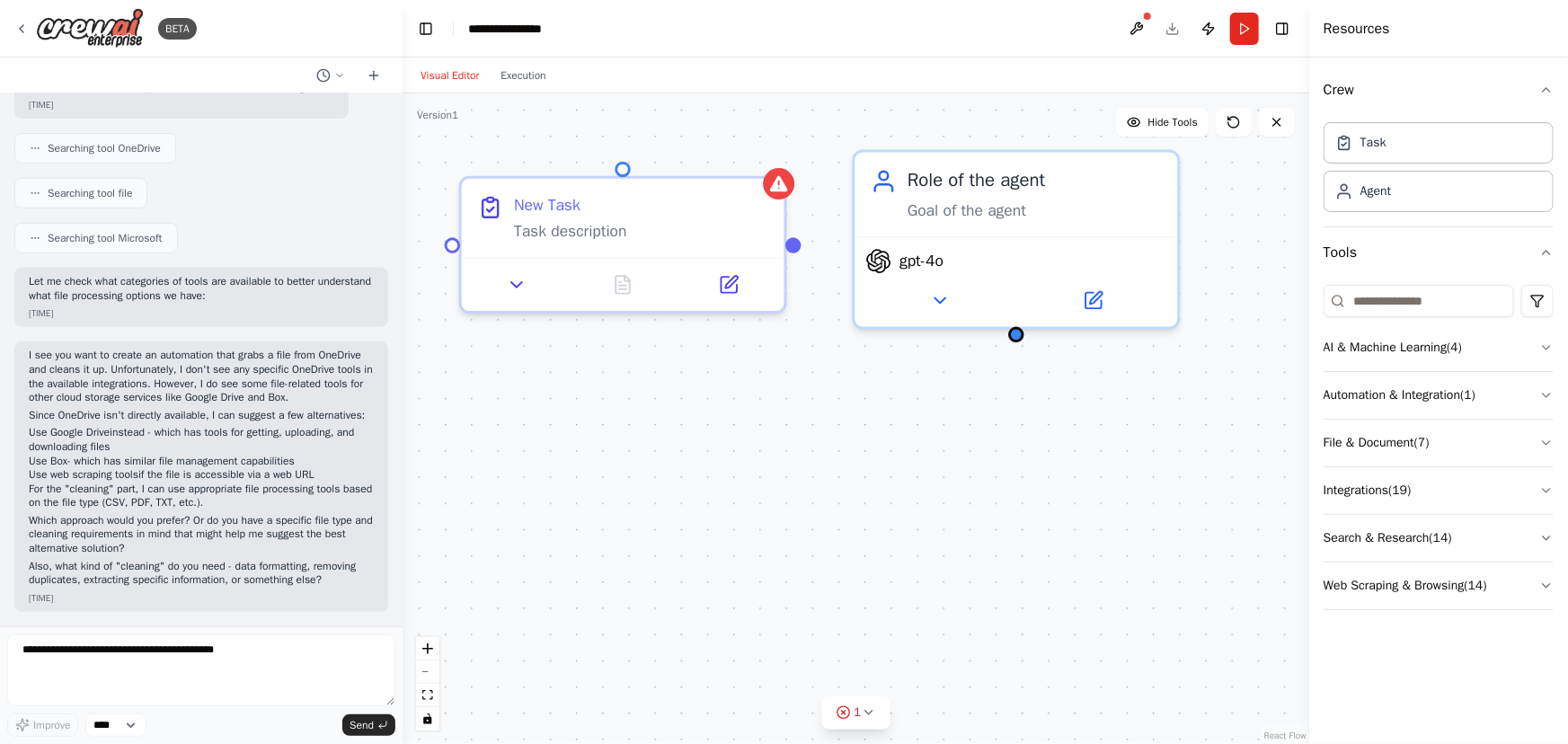 drag, startPoint x: 997, startPoint y: 389, endPoint x: 794, endPoint y: 373, distance: 203.62957 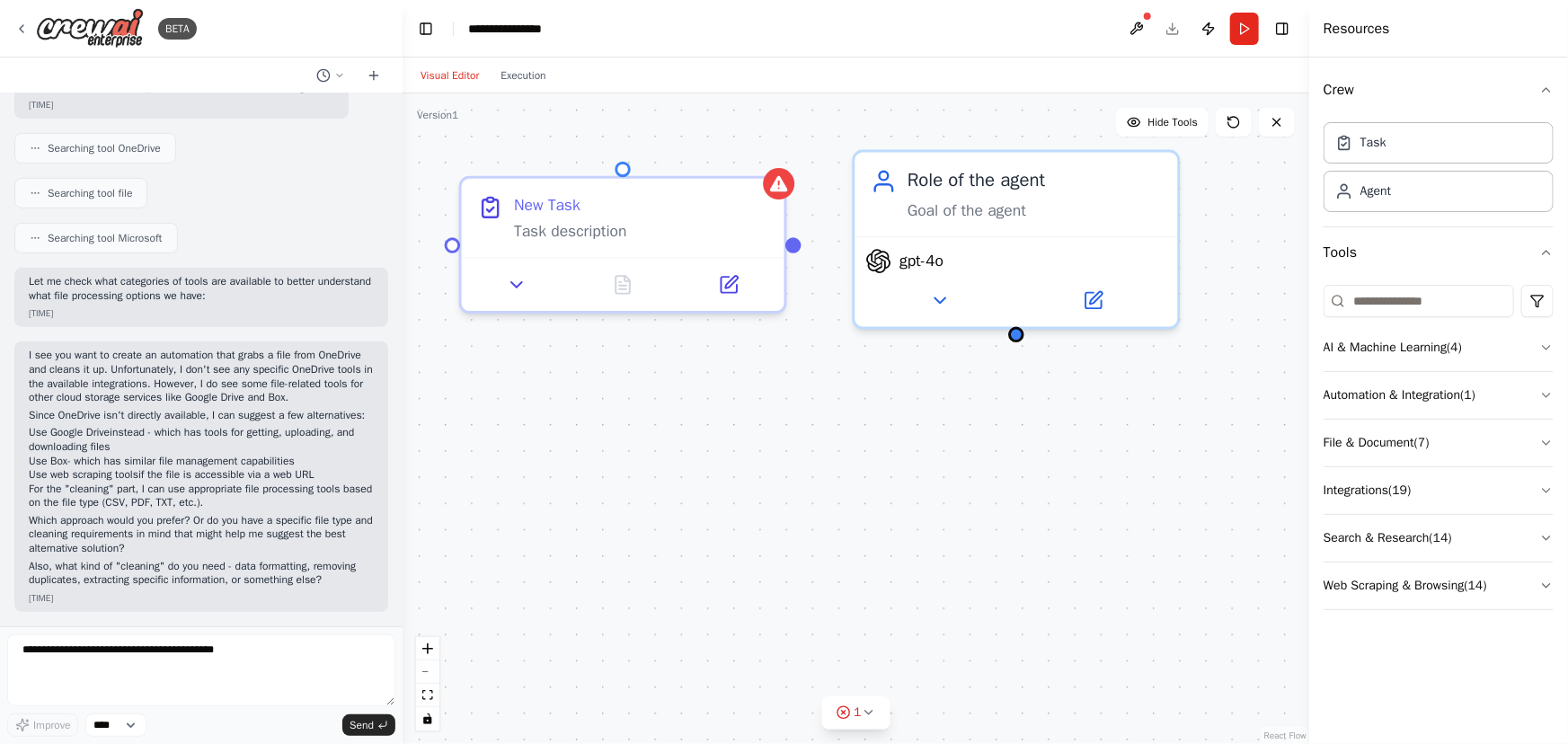 click on "Role of the agent Goal of the agent gpt-4o New Task Task description" at bounding box center [855, 419] 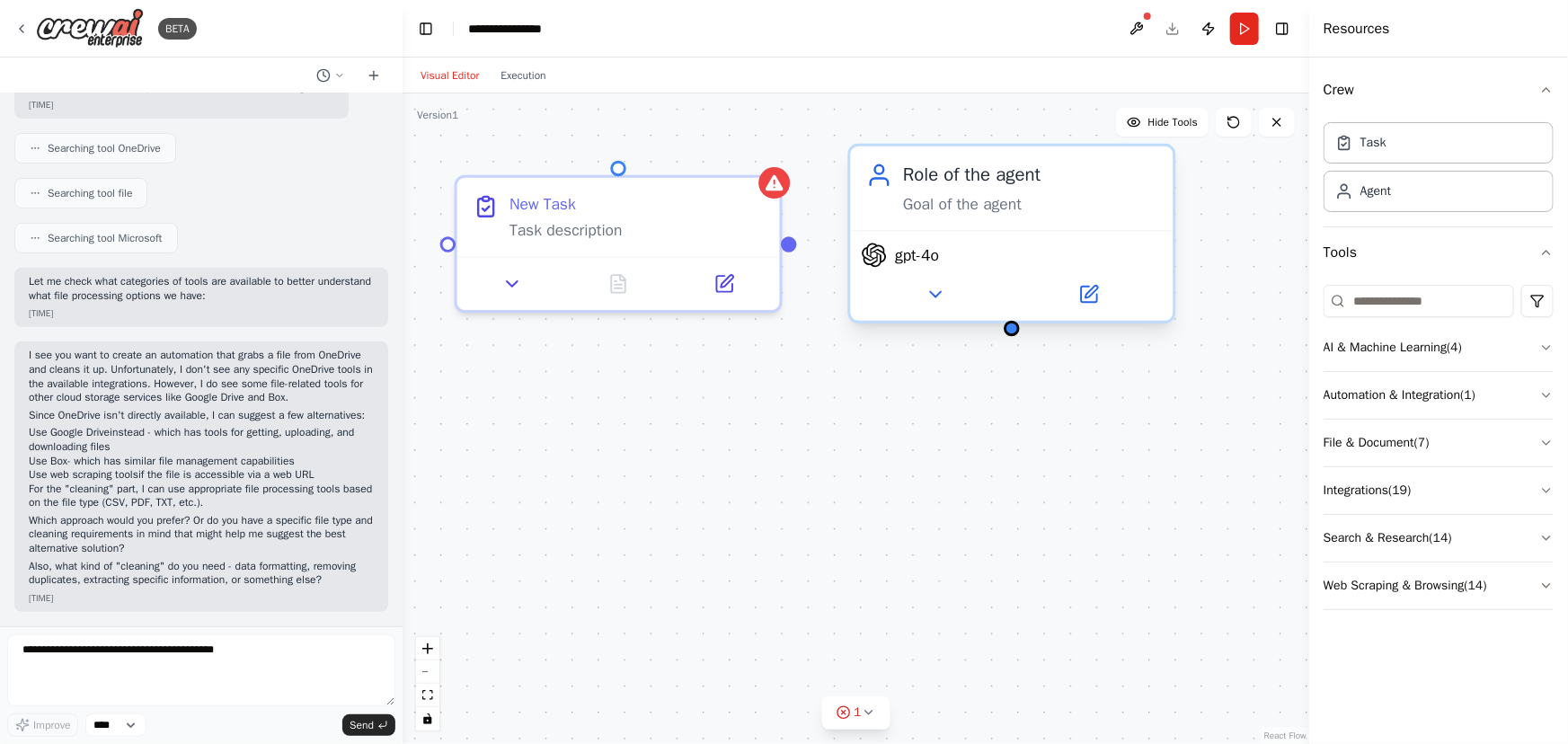 click on "Goal of the agent" at bounding box center [1030, 203] 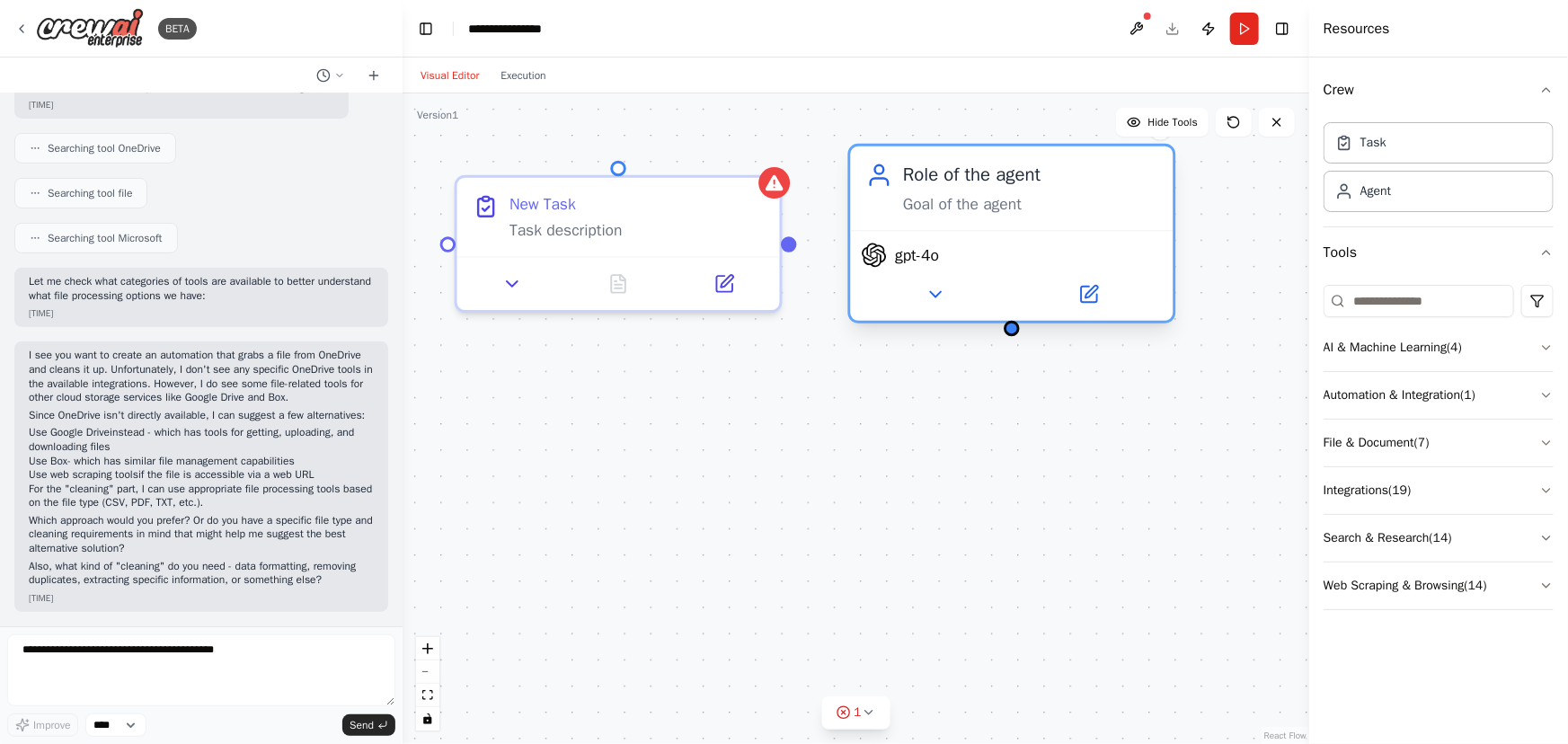 click on "Goal of the agent" at bounding box center (1030, 203) 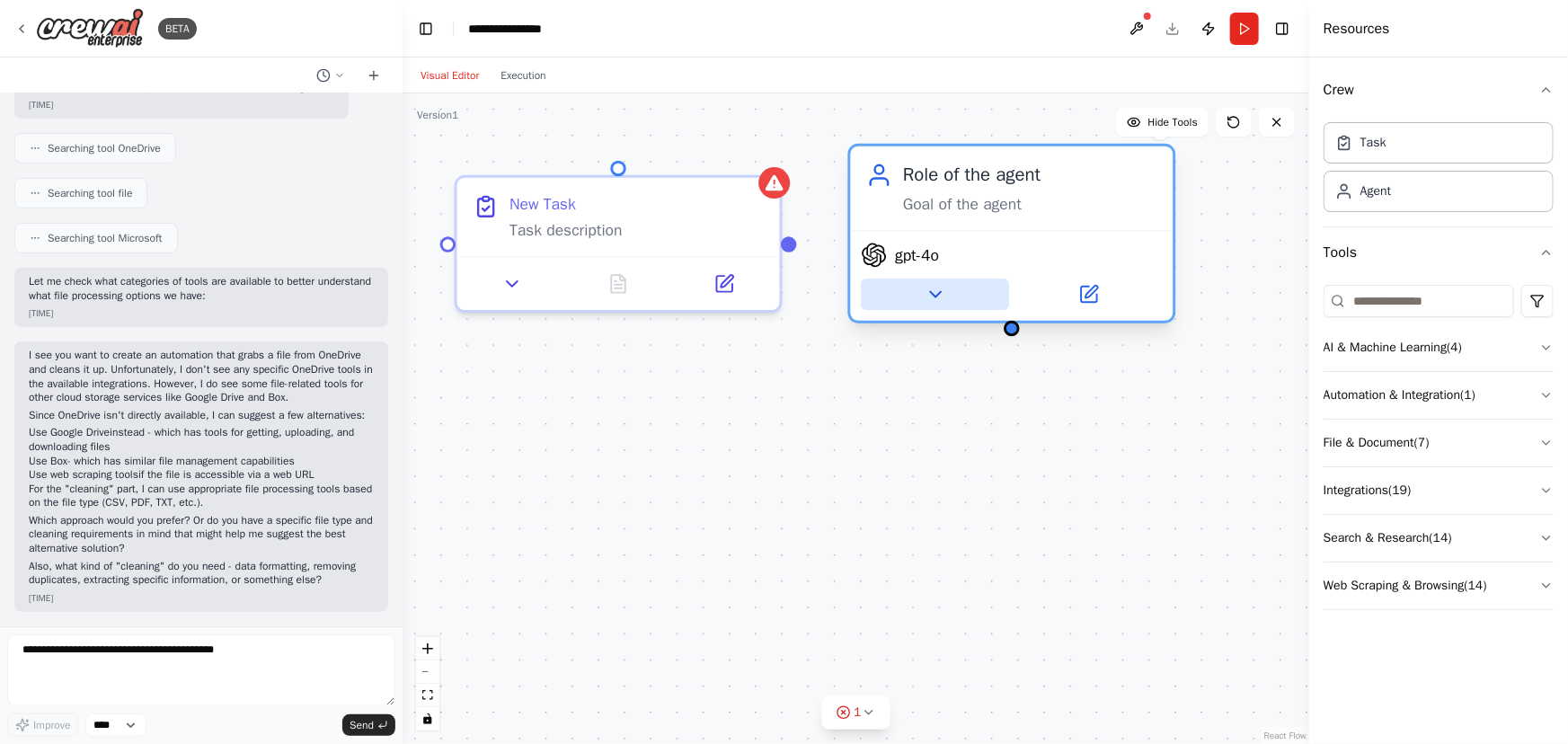 click 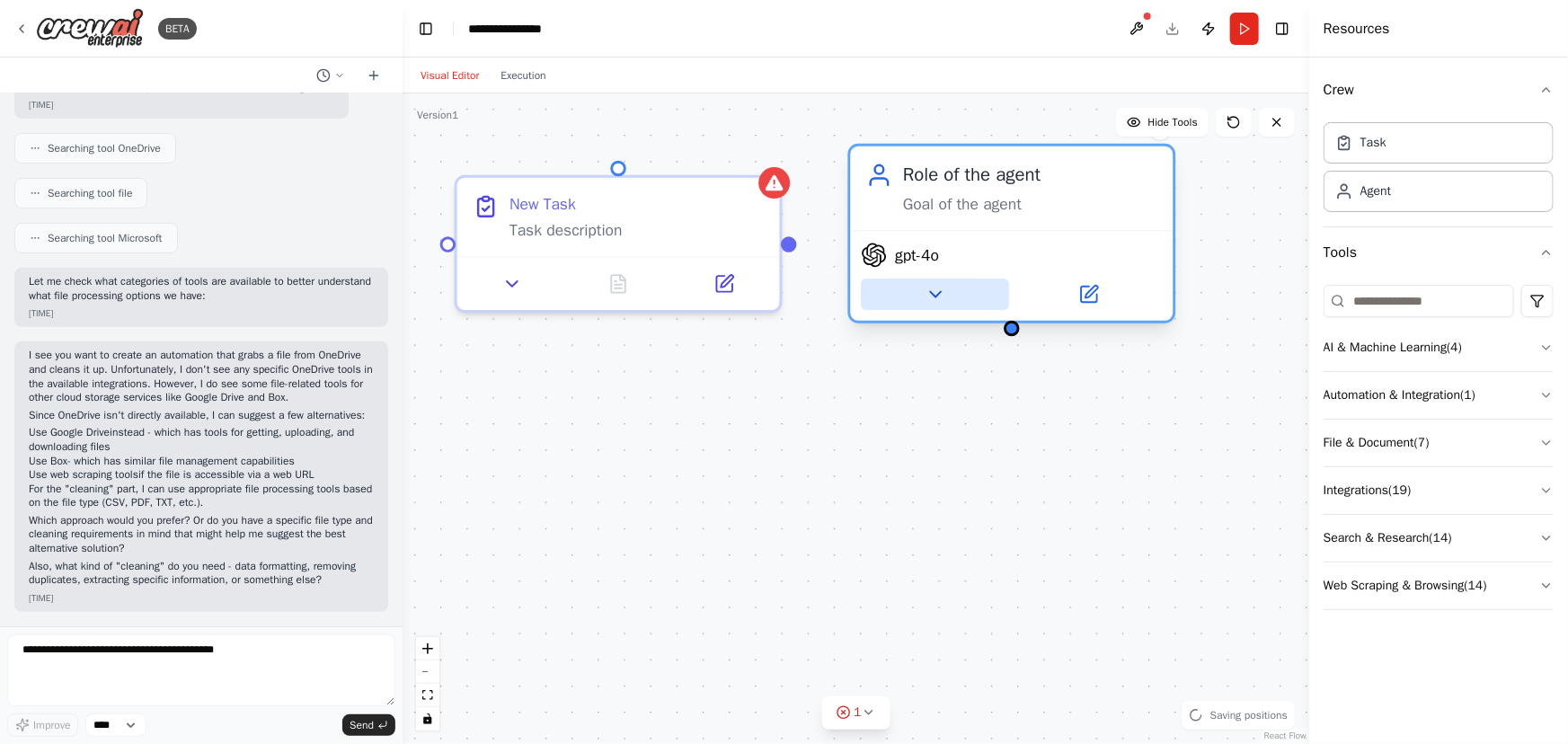click 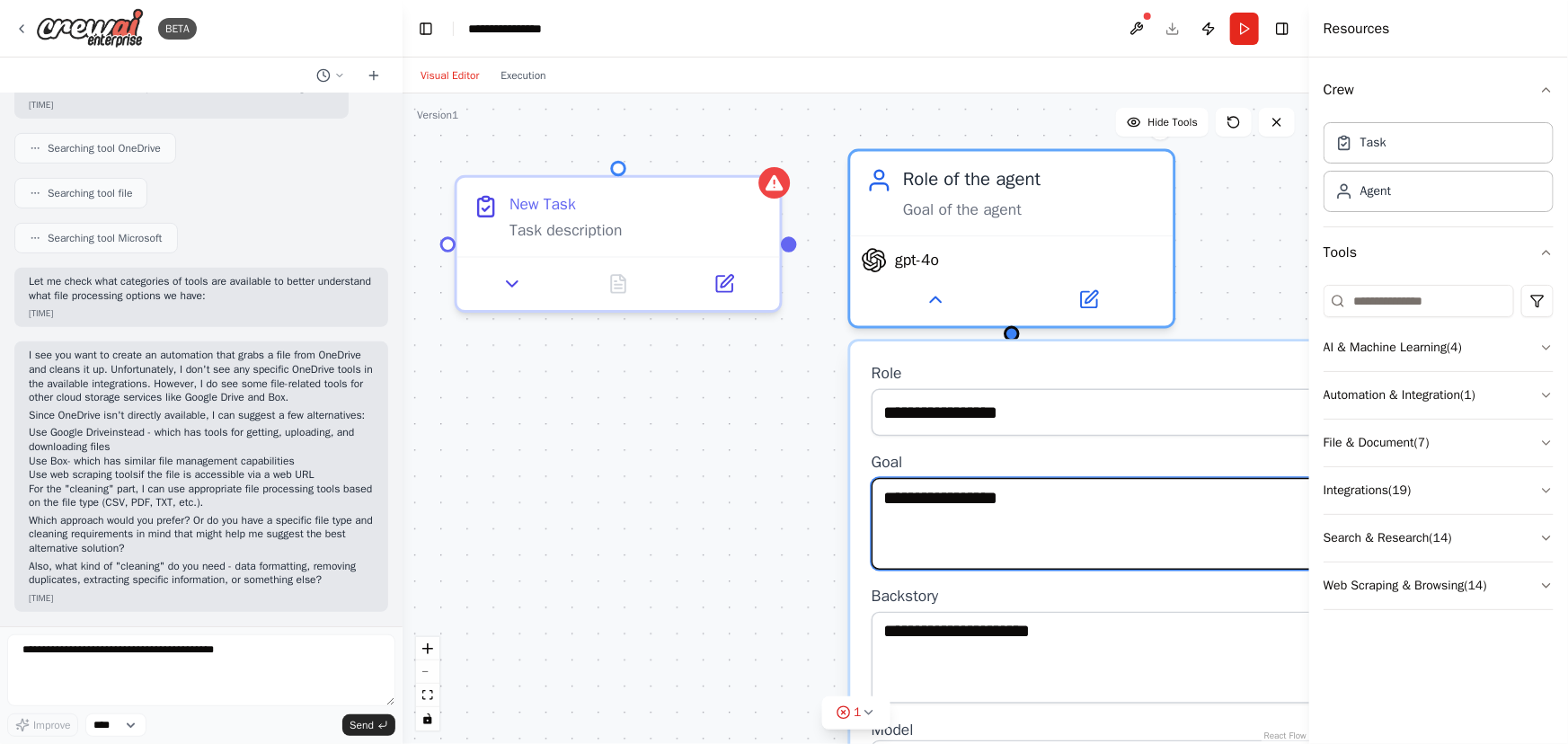 click on "**********" at bounding box center (1111, 524) 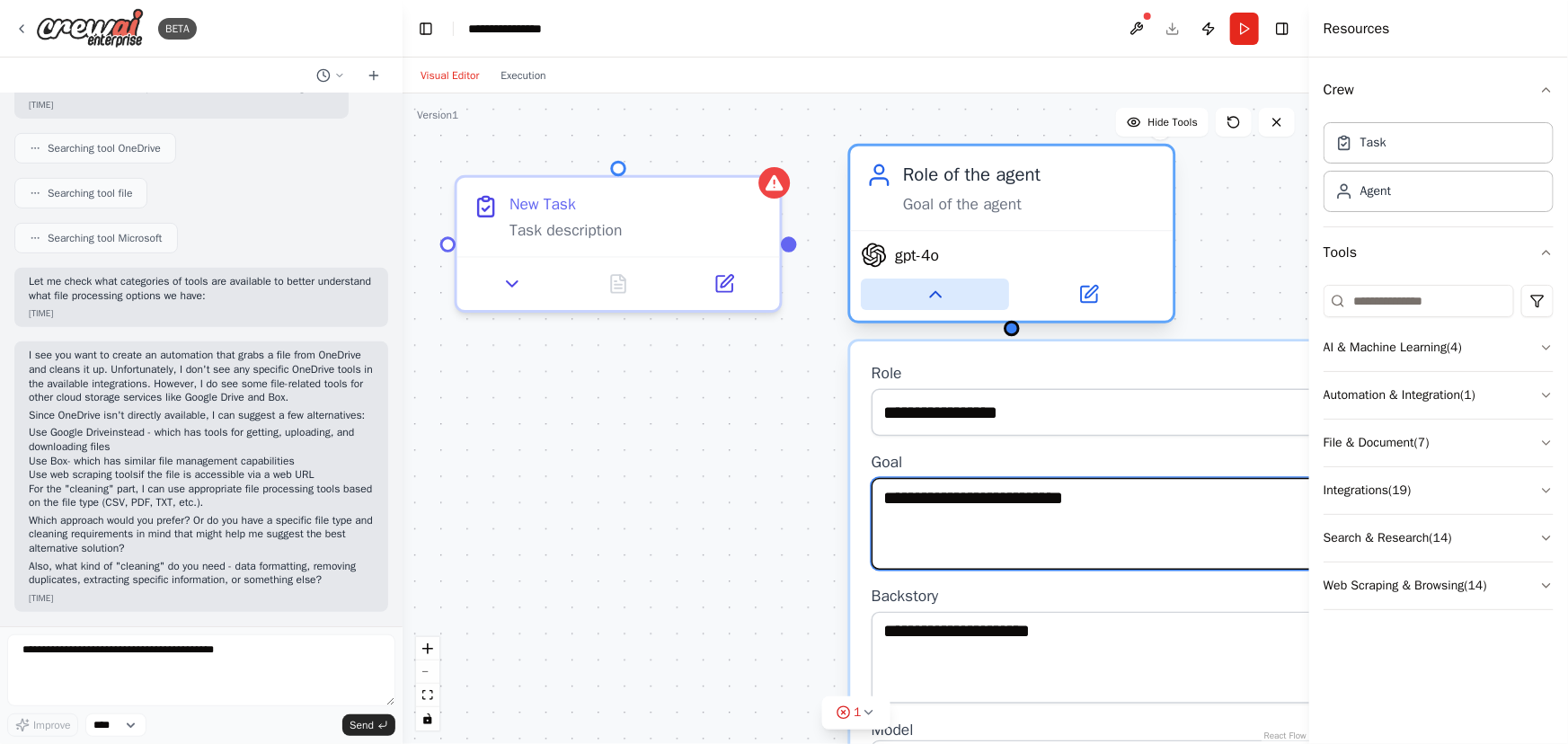 type on "**********" 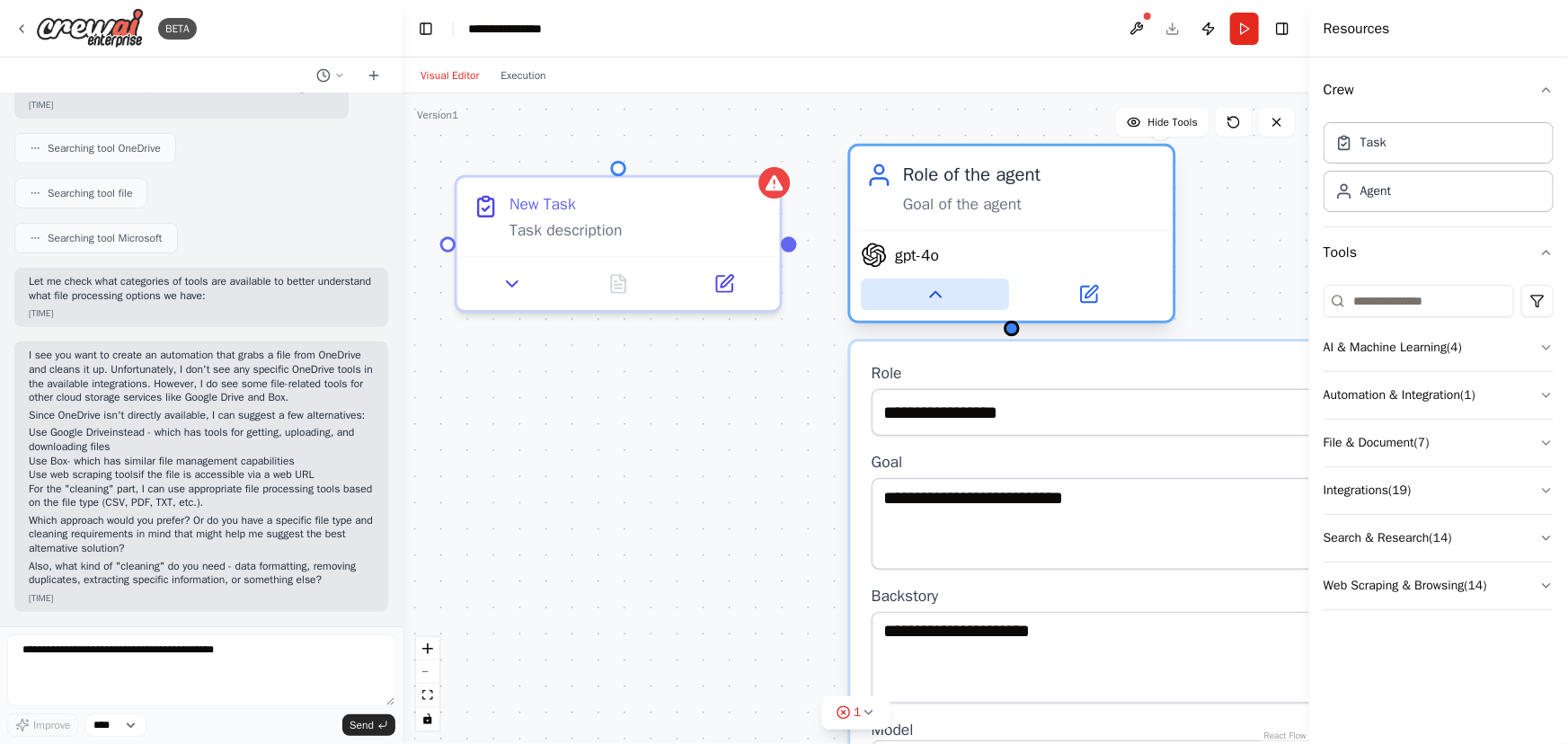 click 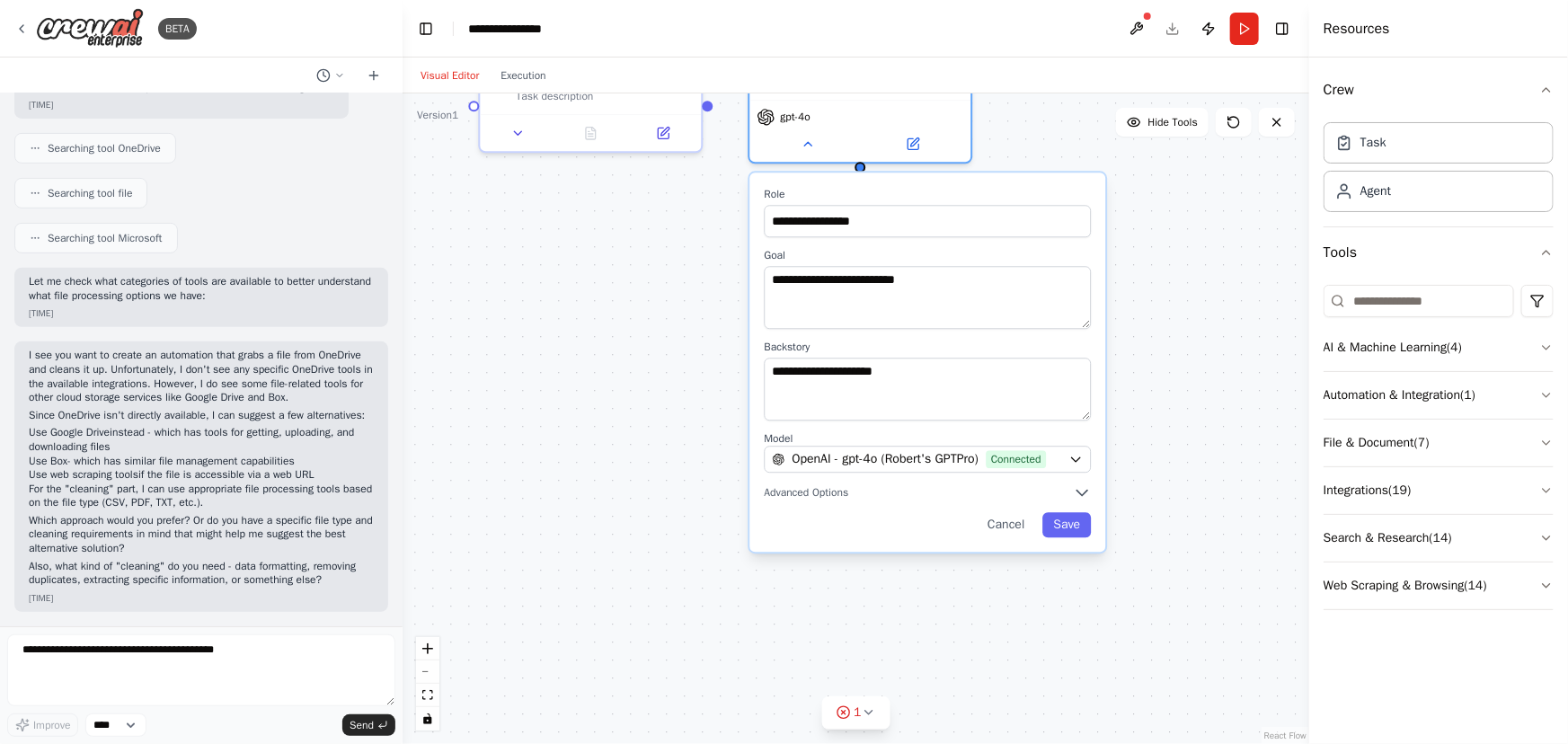 drag, startPoint x: 764, startPoint y: 539, endPoint x: 643, endPoint y: 326, distance: 244.96939 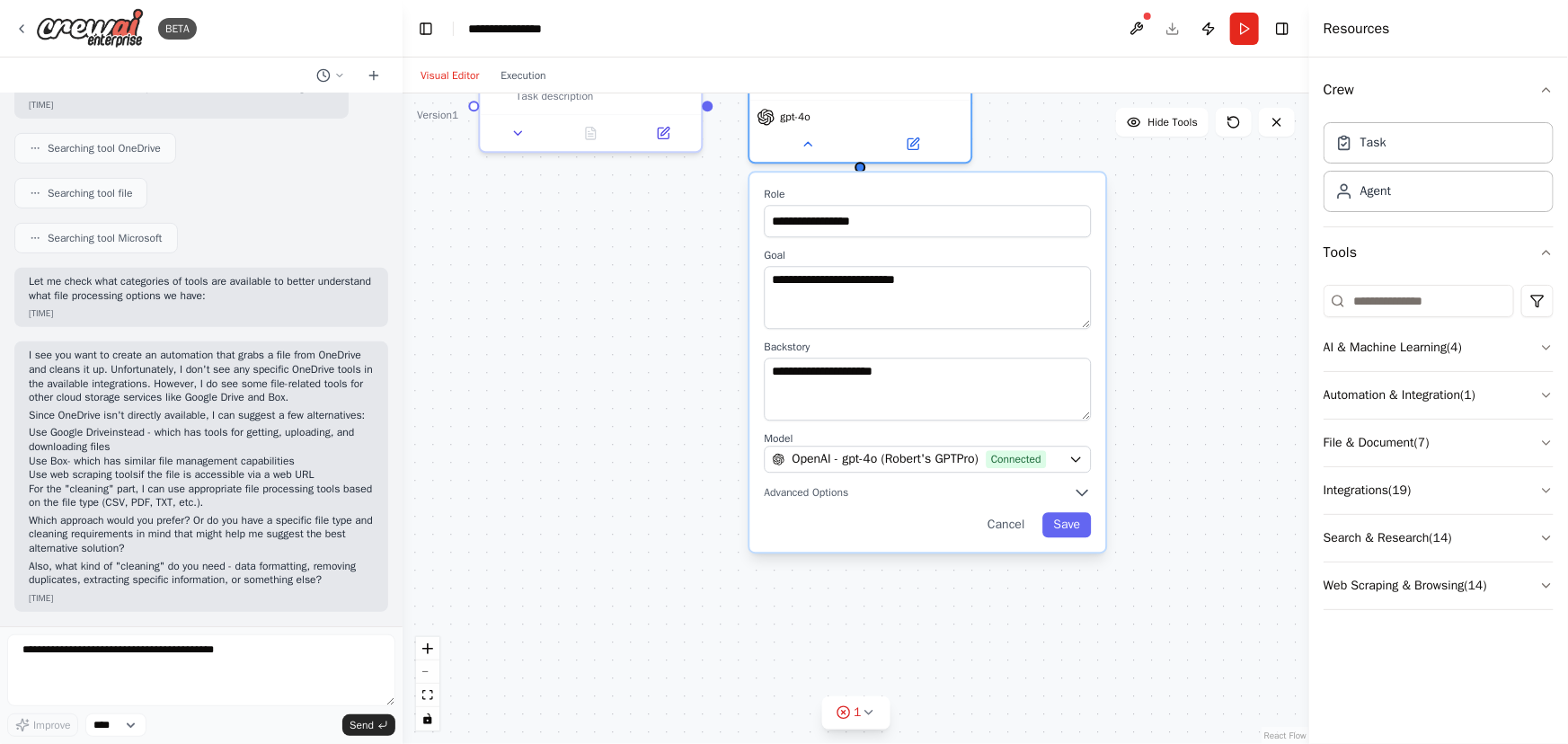 click on "**********" at bounding box center [855, 419] 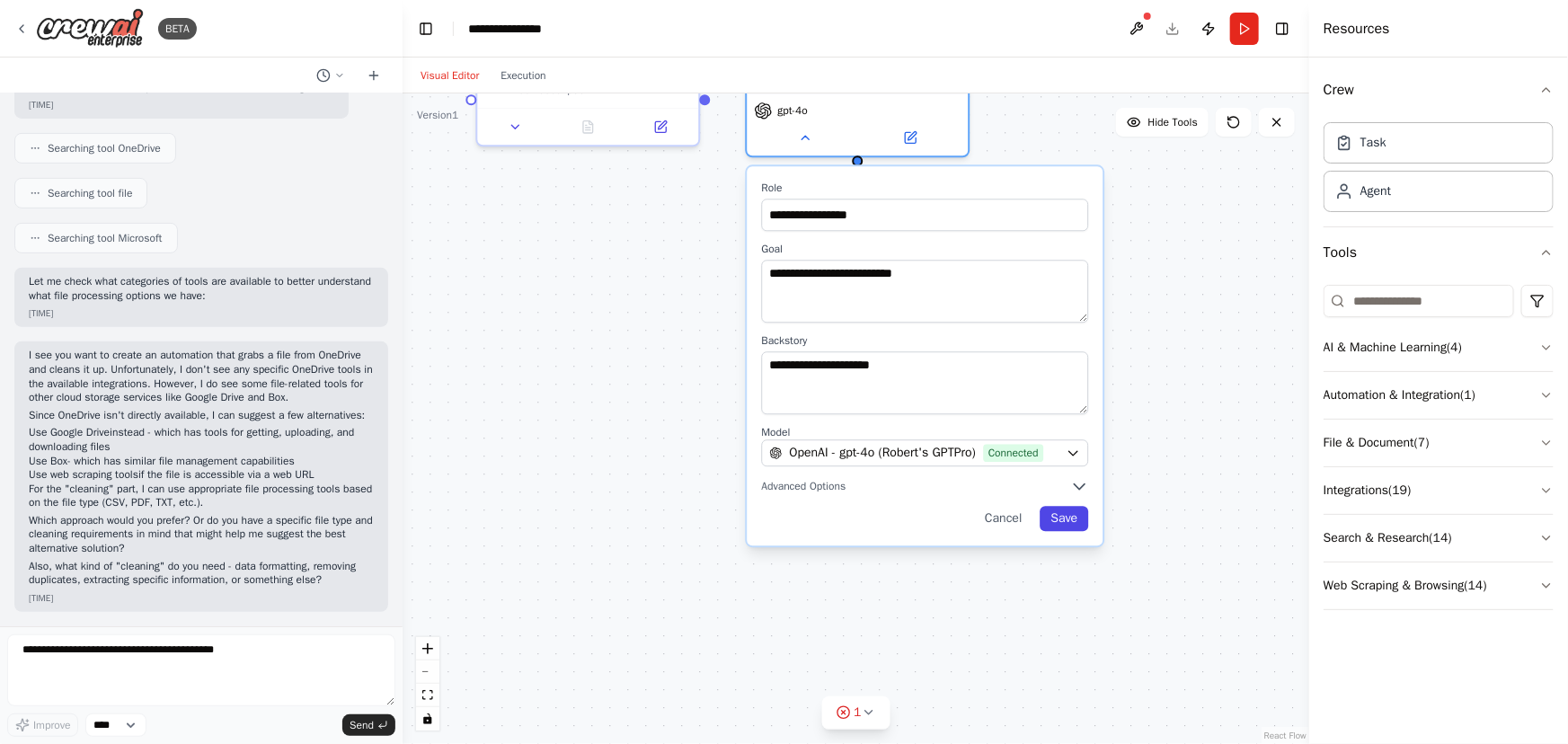 click on "Save" at bounding box center [1065, 518] 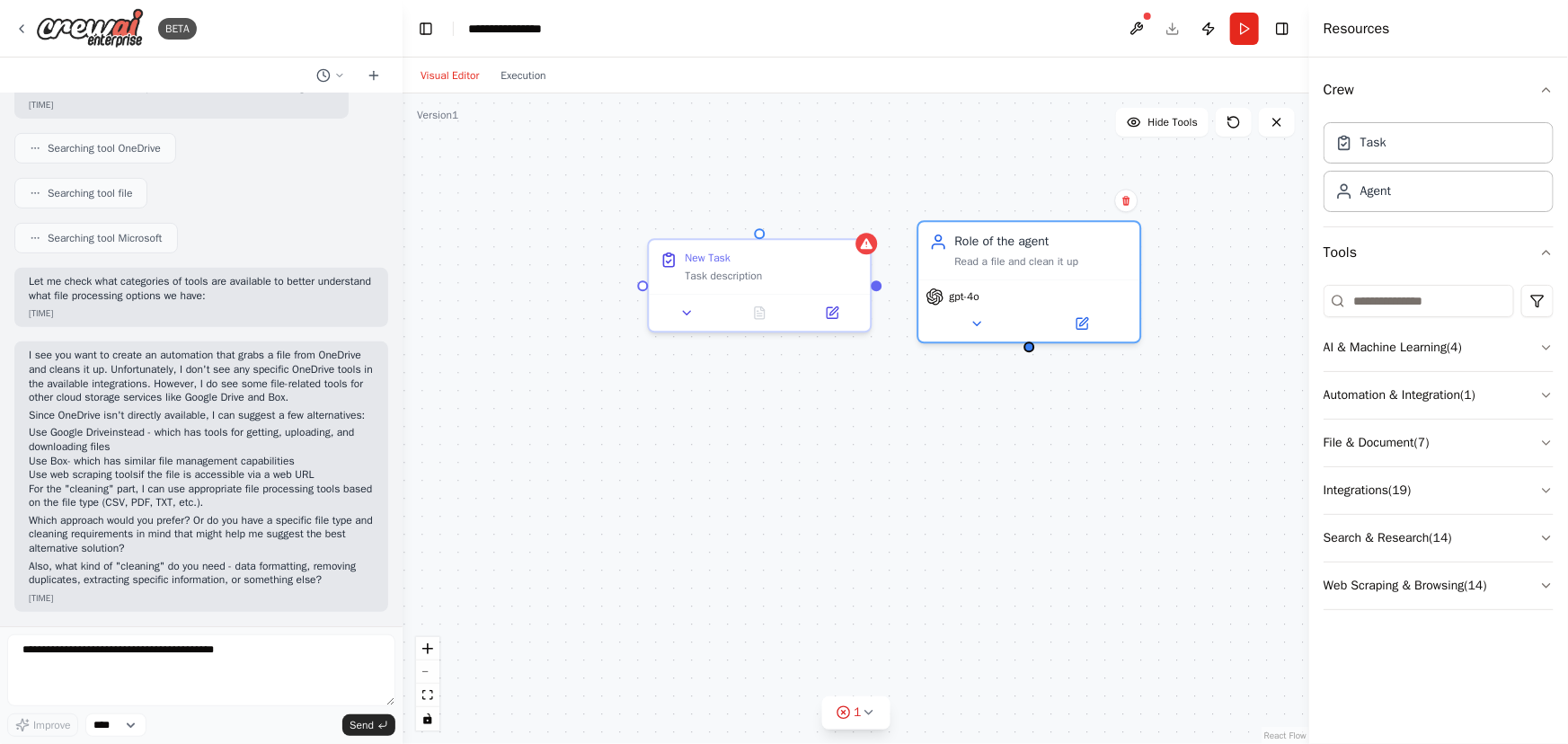drag, startPoint x: 676, startPoint y: 243, endPoint x: 847, endPoint y: 429, distance: 252.65985 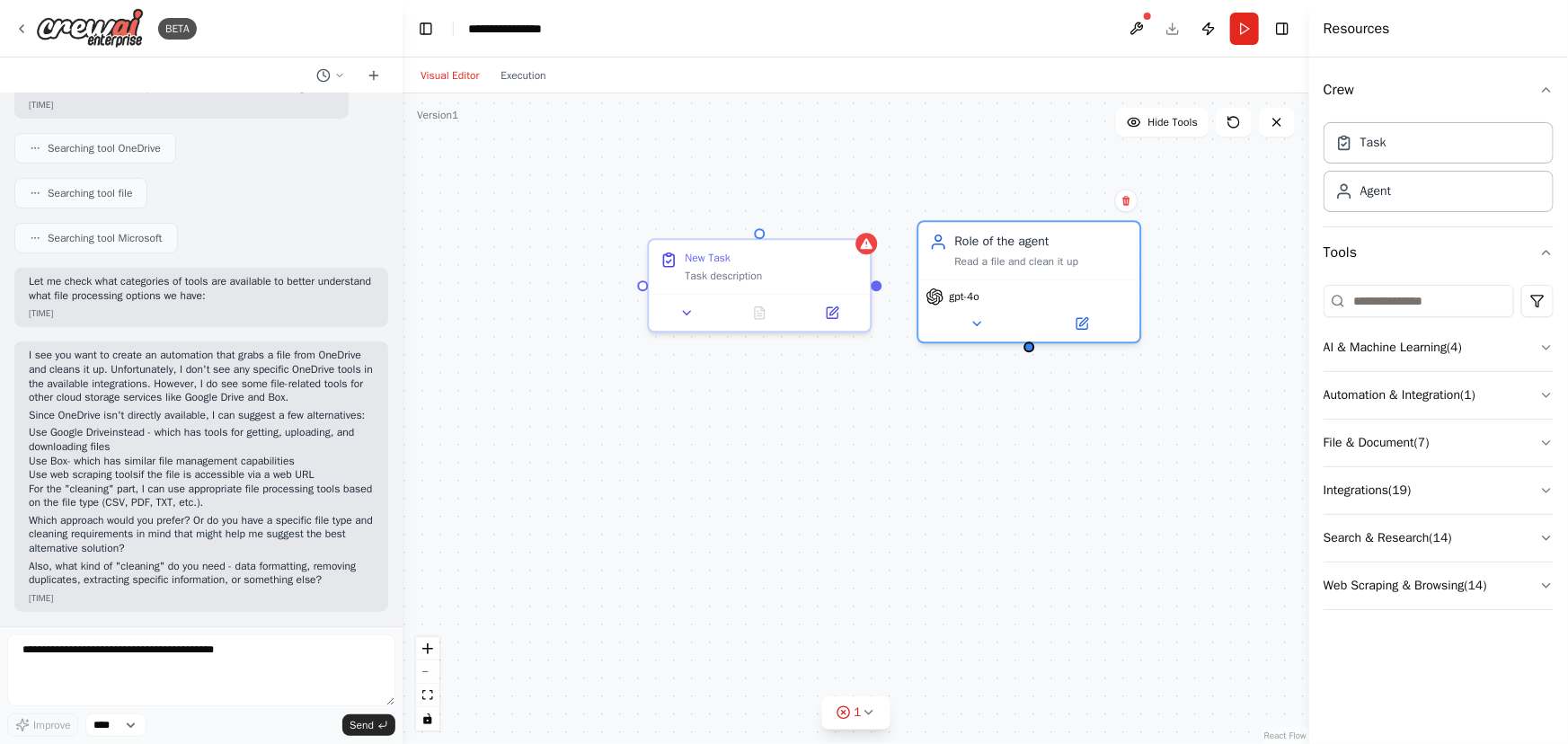 click on "Role of the agent Read a file and clean it up gpt-4o New Task Task description" at bounding box center [855, 419] 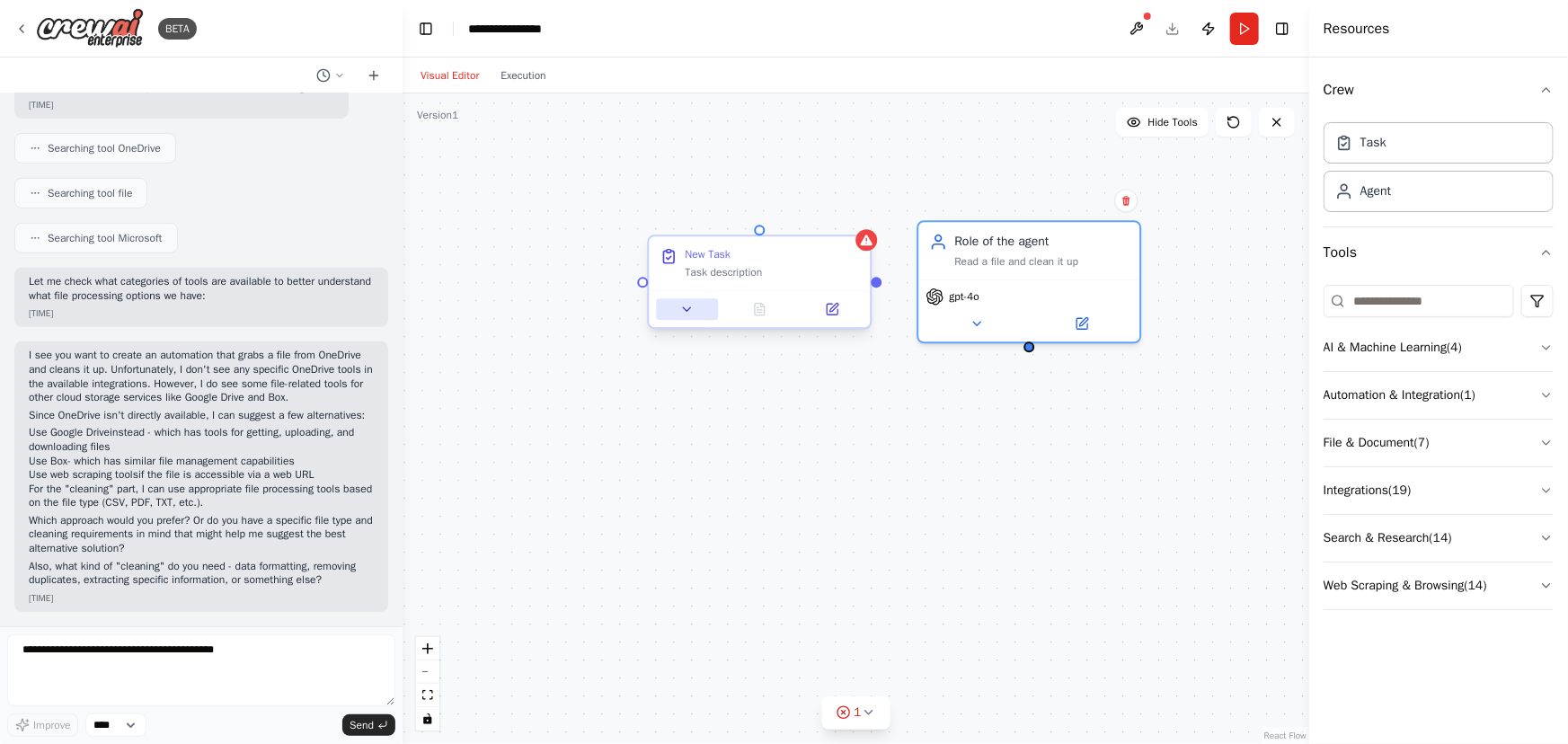 click 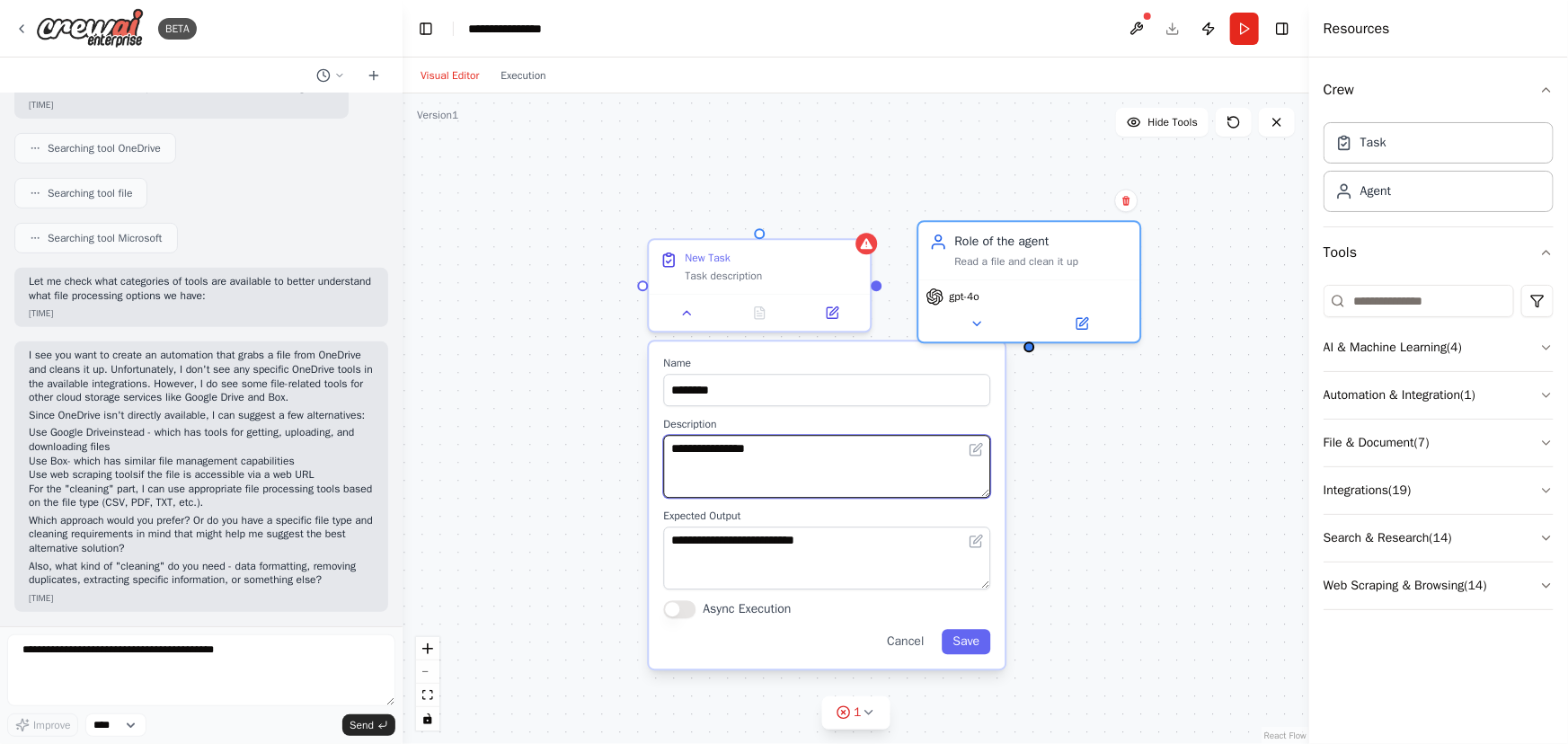 click on "**********" at bounding box center [827, 466] 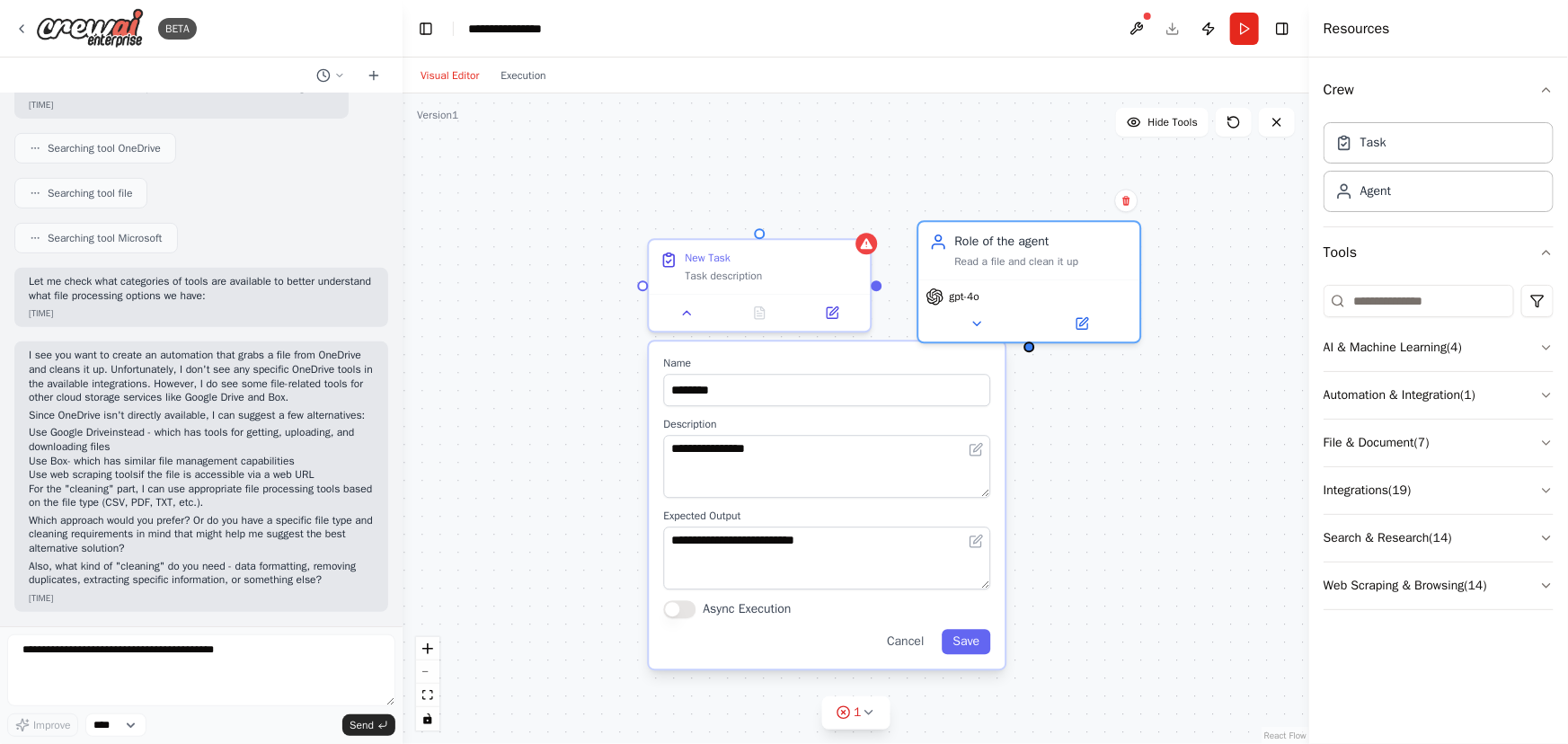 click on "**********" at bounding box center (855, 419) 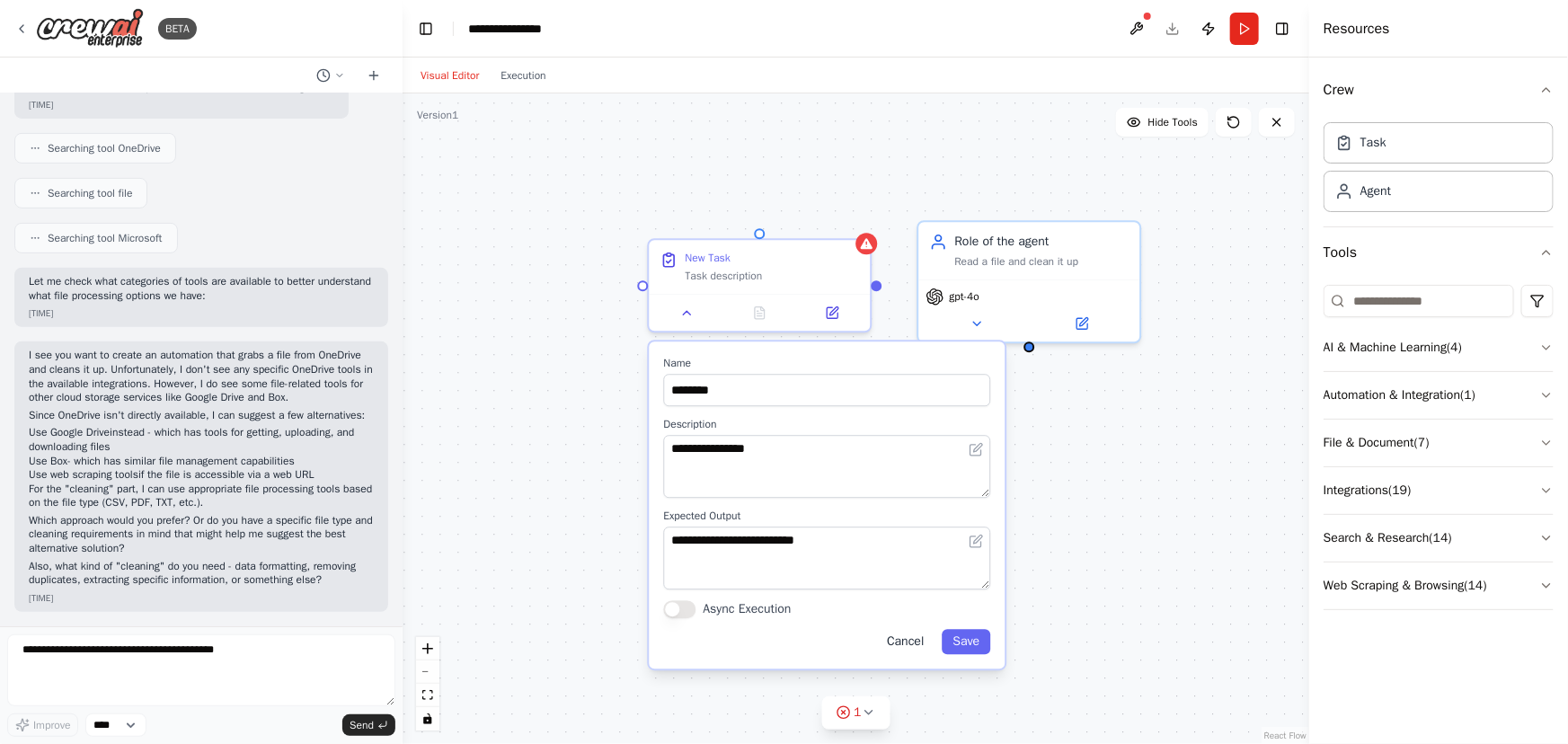 click on "Cancel" at bounding box center (905, 642) 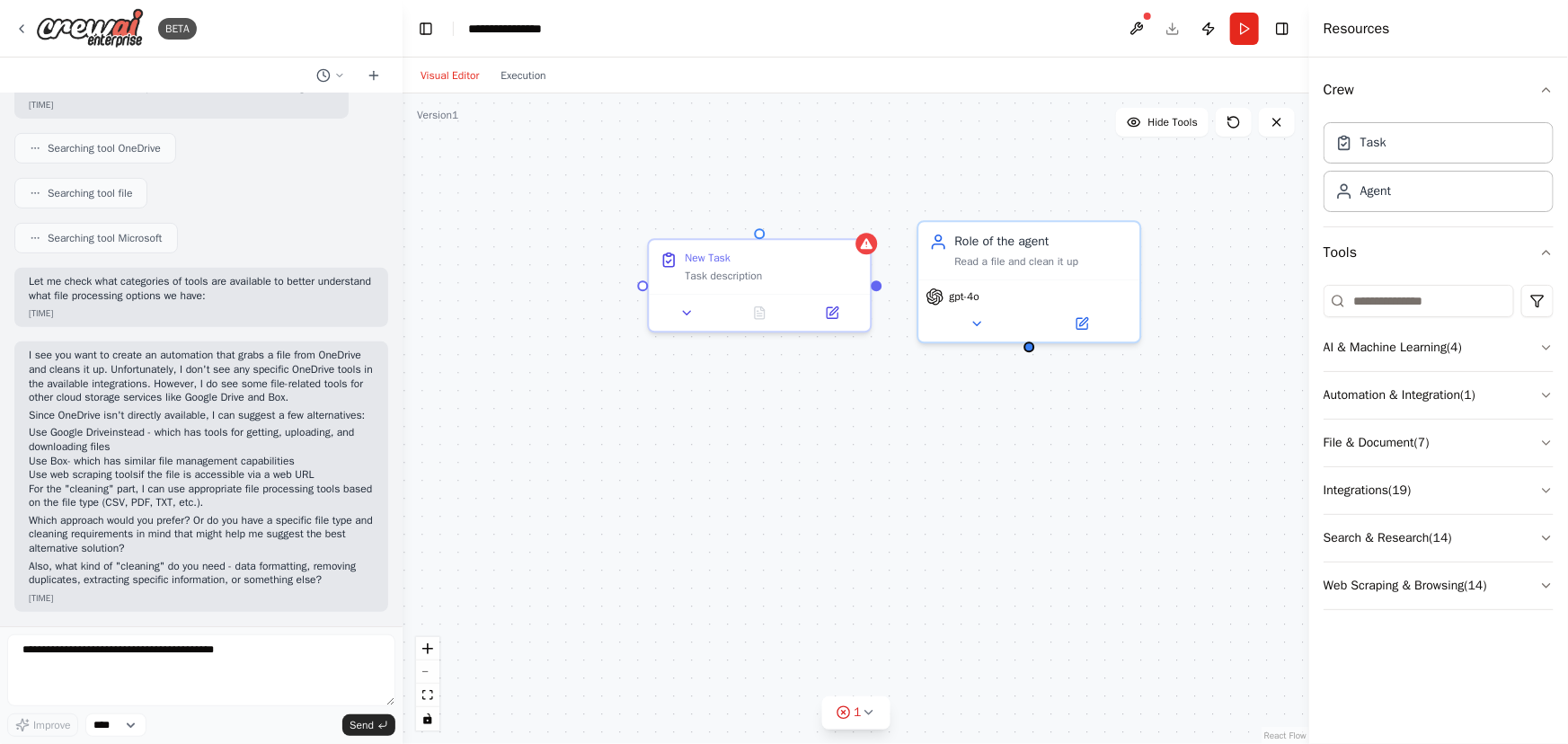 click on "Role of the agent Read a file and clean it up gpt-4o New Task Task description" at bounding box center [855, 419] 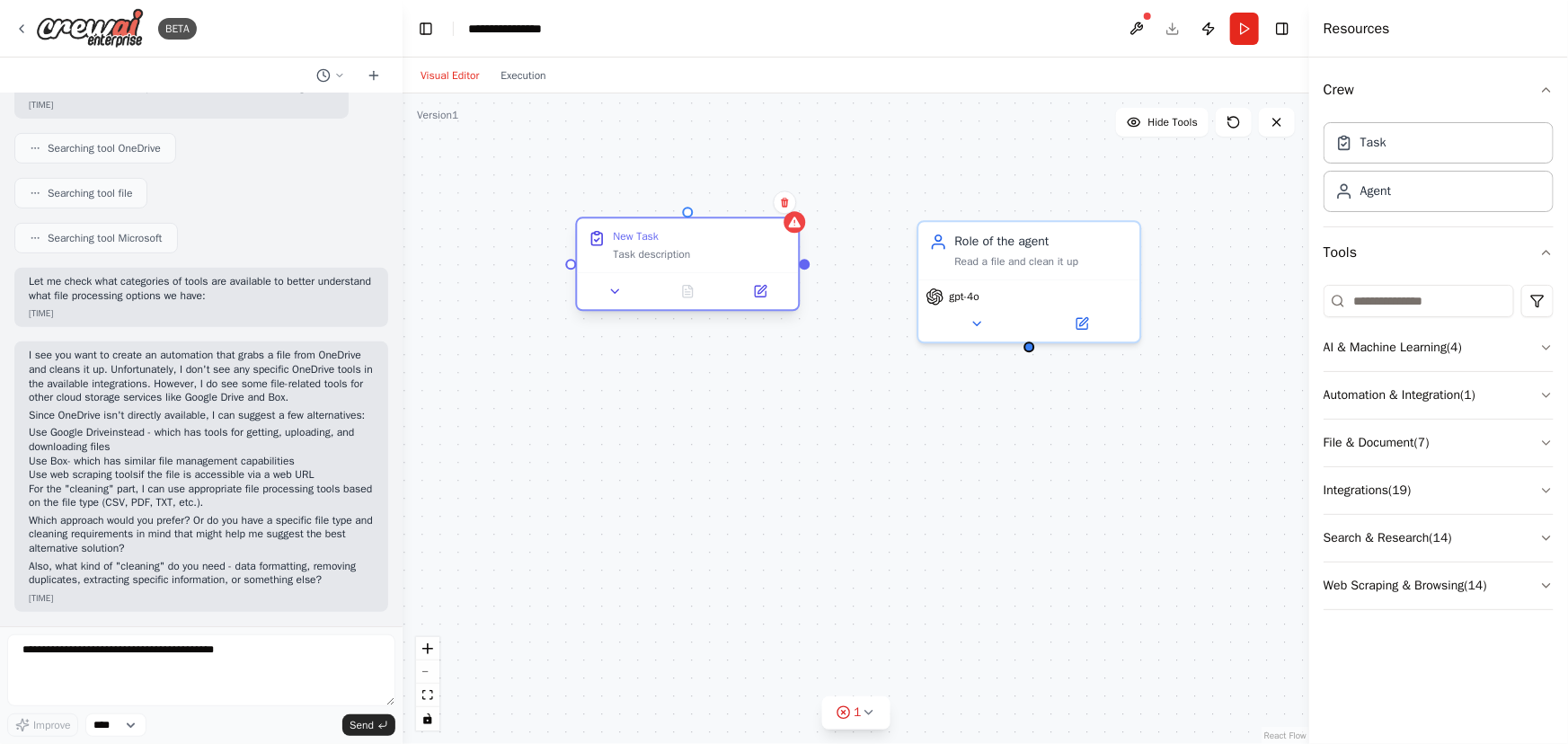 drag, startPoint x: 793, startPoint y: 264, endPoint x: 729, endPoint y: 250, distance: 65.513357 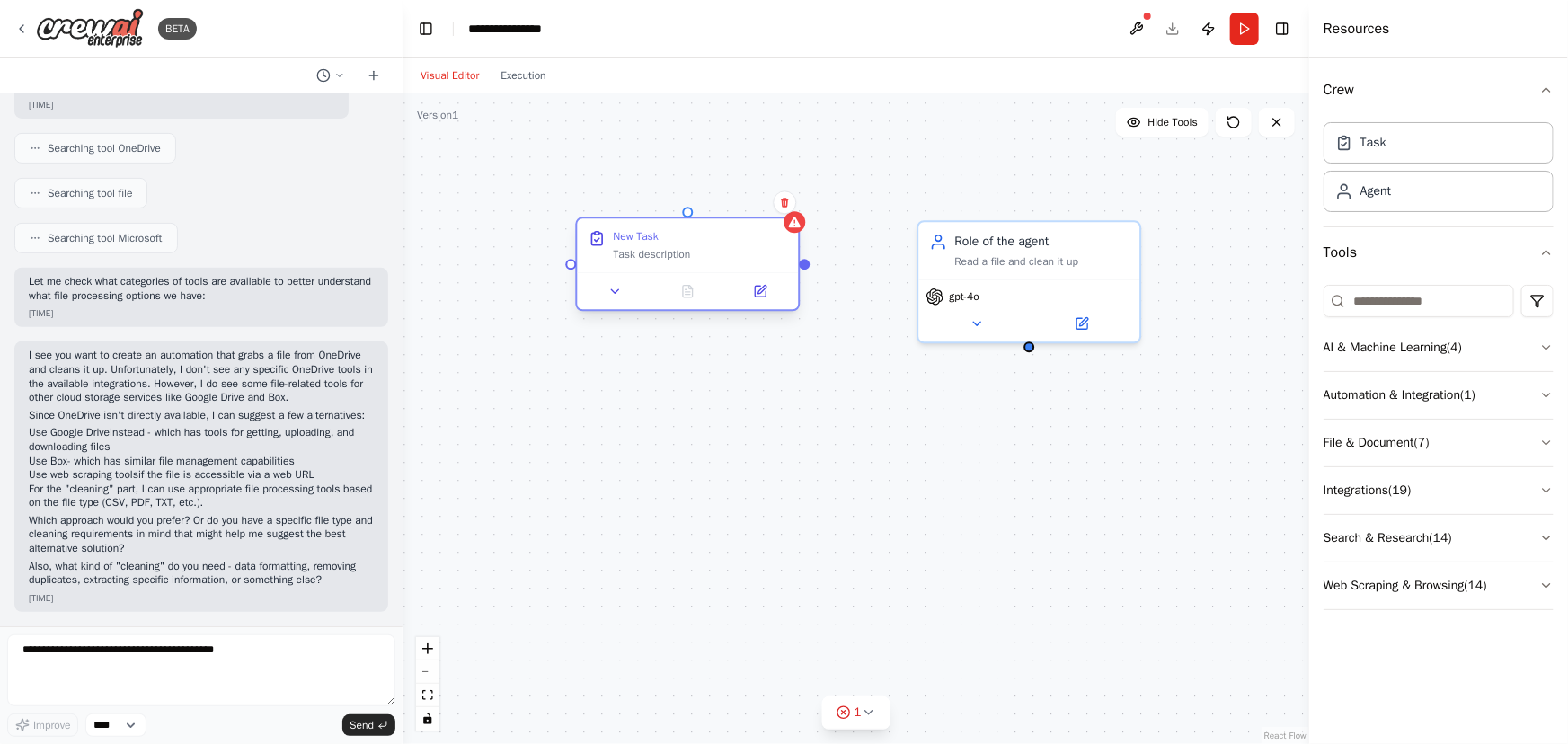 click on "Task description" at bounding box center (700, 254) 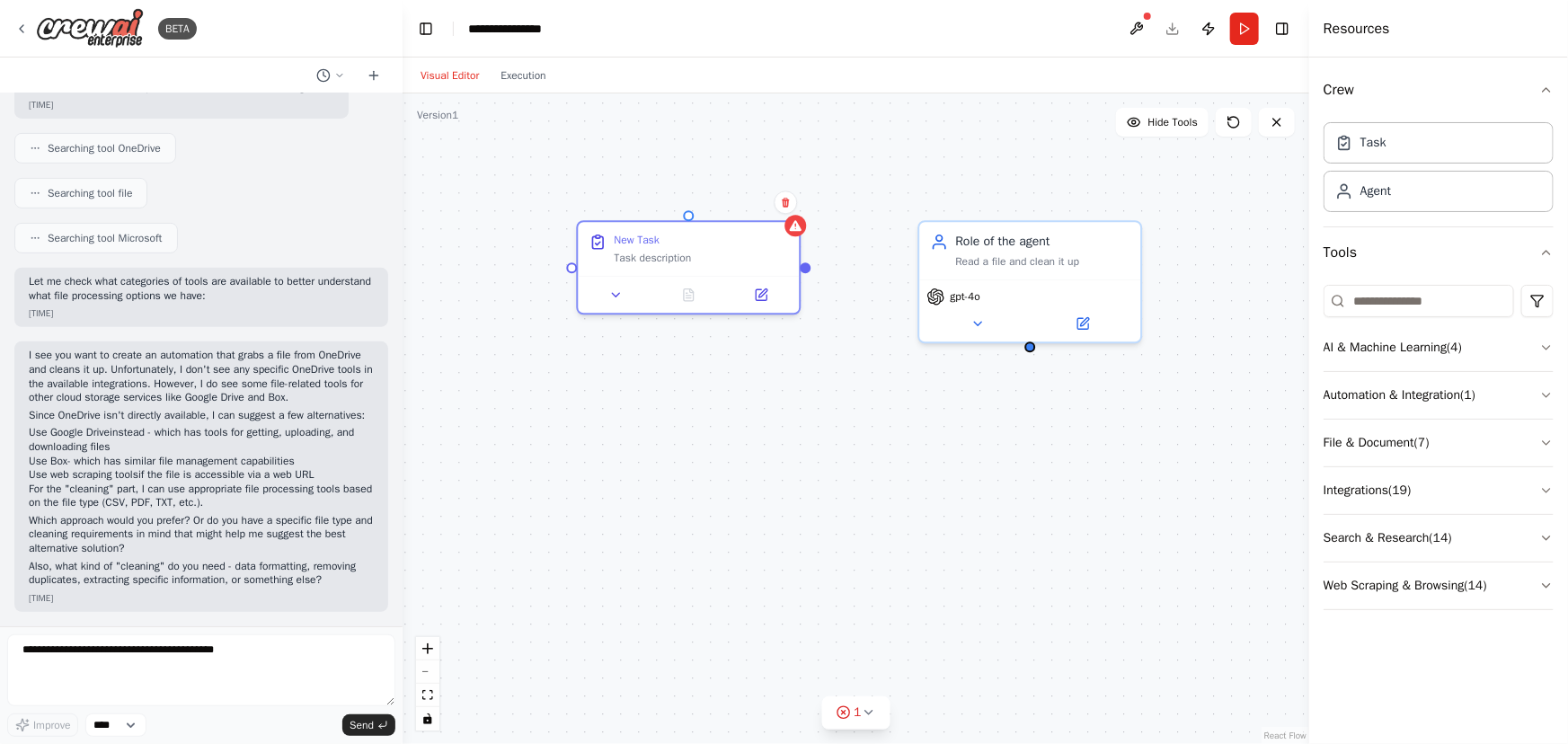 click on "Role of the agent Read a file and clean it up gpt-4o New Task Task description" at bounding box center [855, 419] 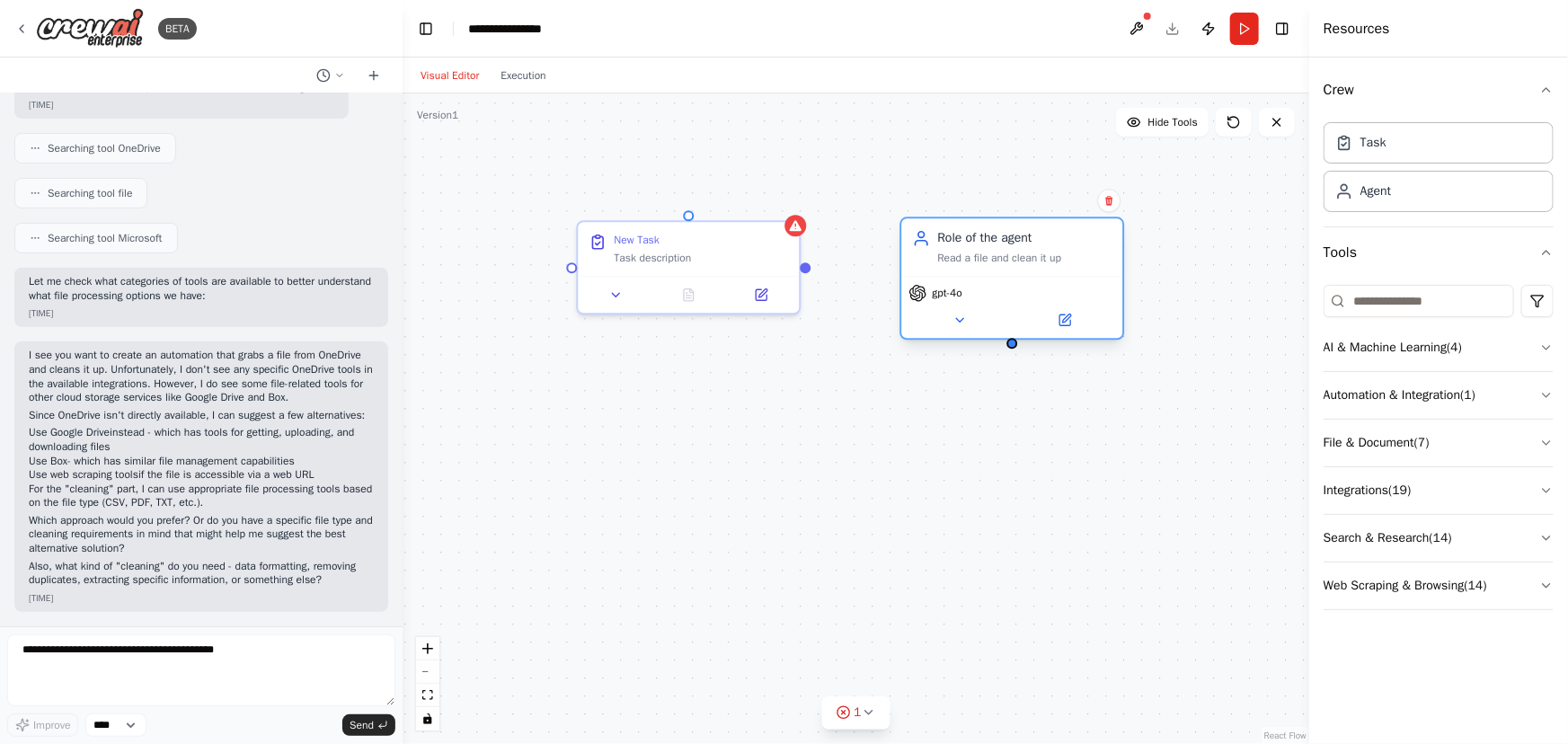 drag, startPoint x: 1052, startPoint y: 244, endPoint x: 1025, endPoint y: 239, distance: 27.45906 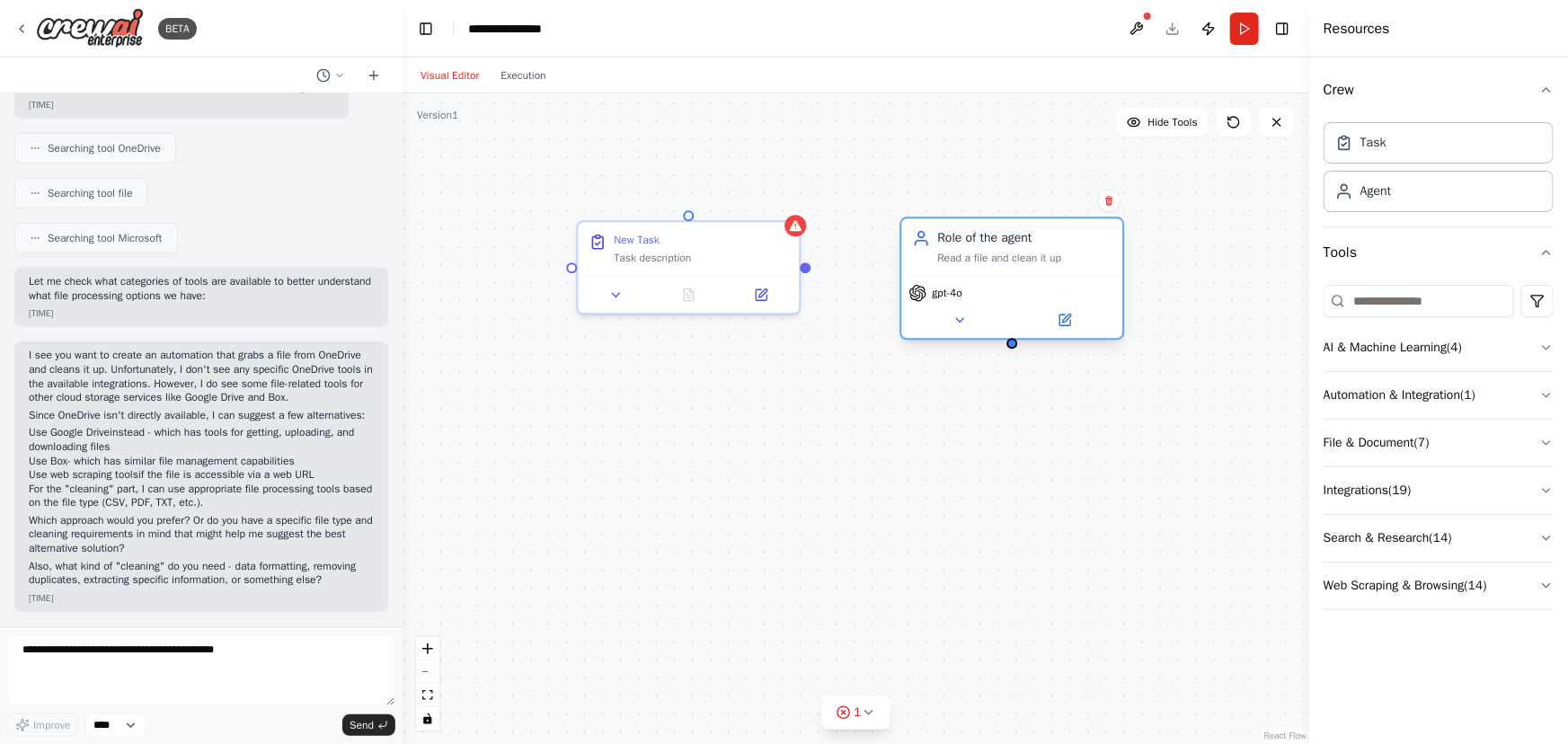 click on "Role of the agent" at bounding box center [1024, 238] 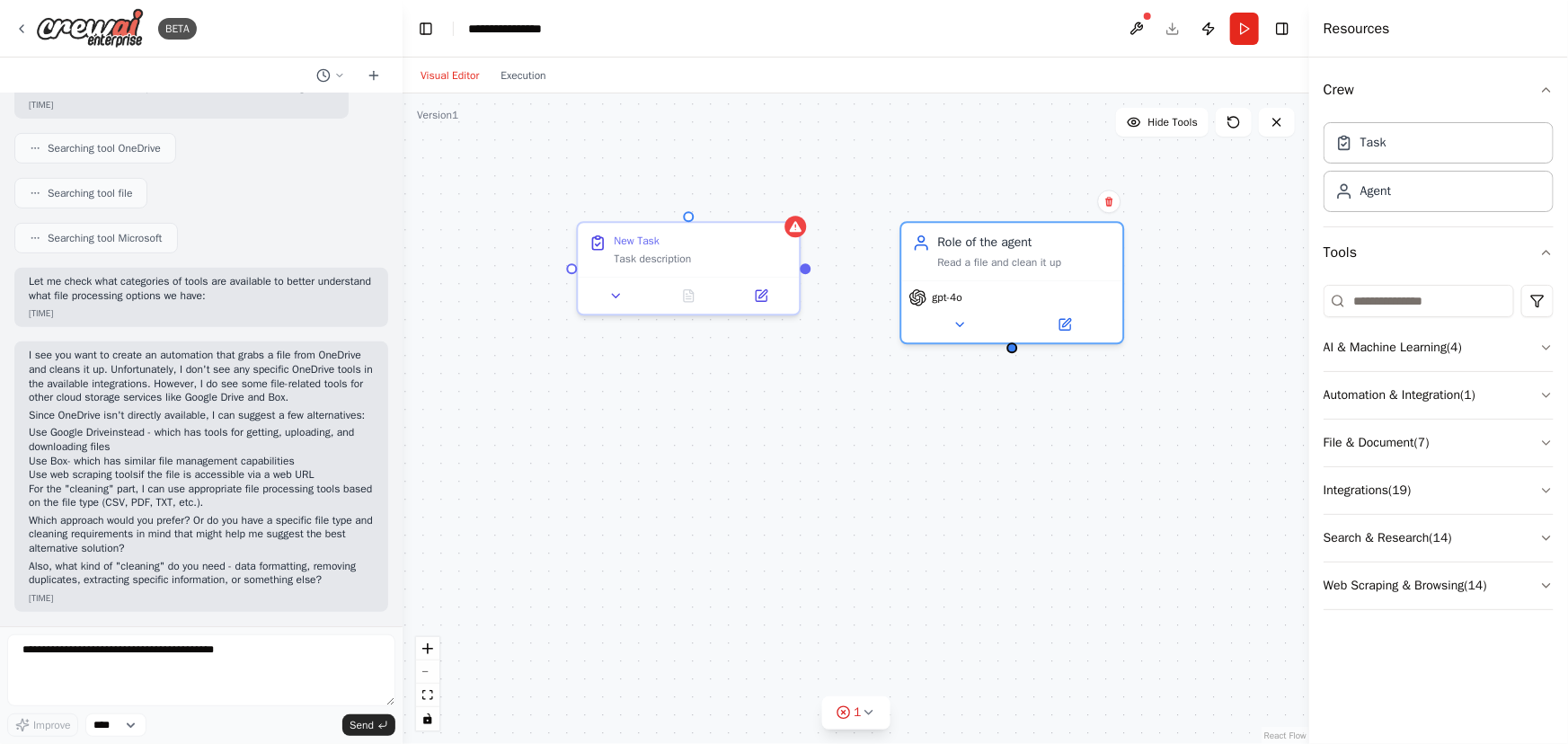 click on "Role of the agent Read a file and clean it up gpt-4o New Task Task description" at bounding box center [855, 419] 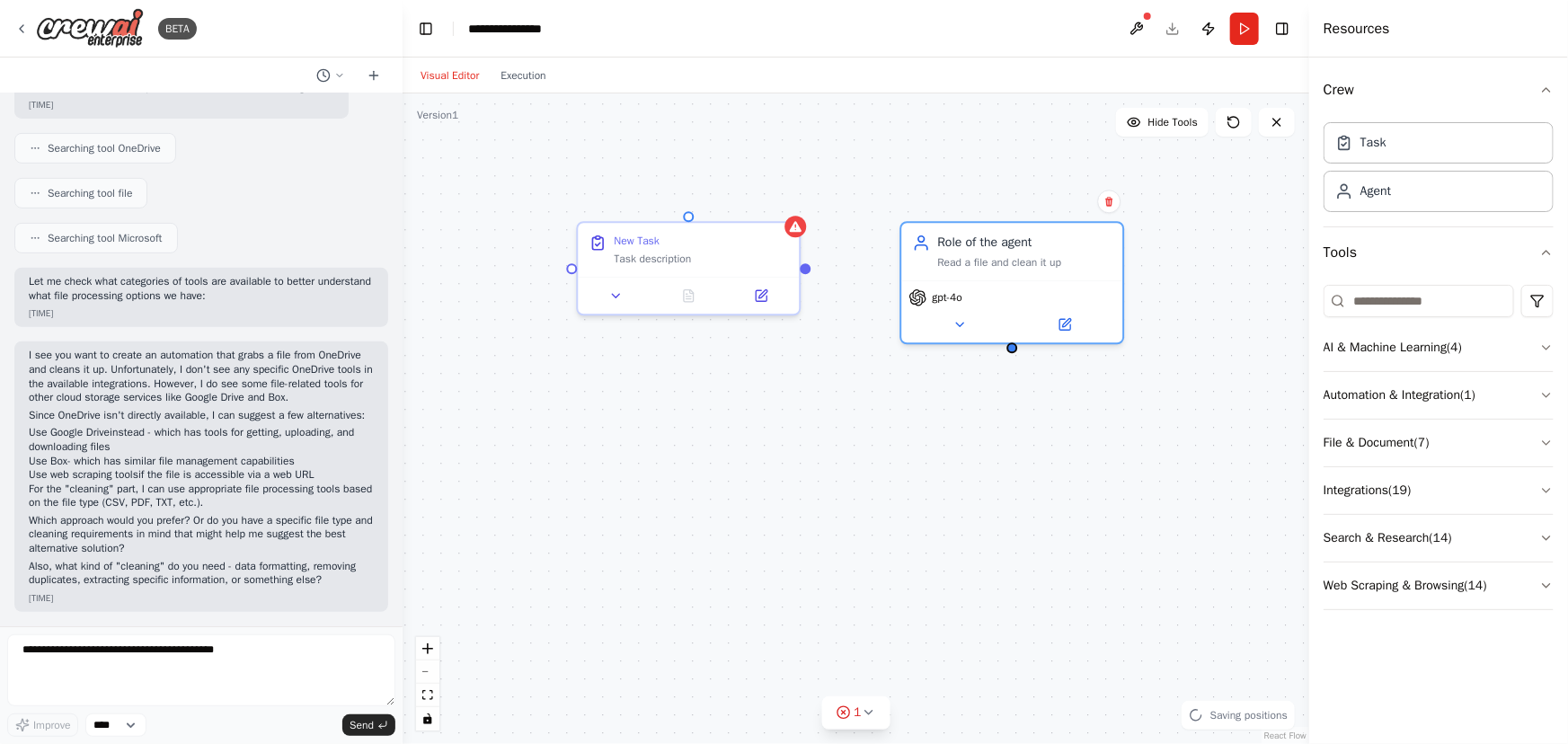 drag, startPoint x: 1077, startPoint y: 431, endPoint x: 1041, endPoint y: 448, distance: 39.81206 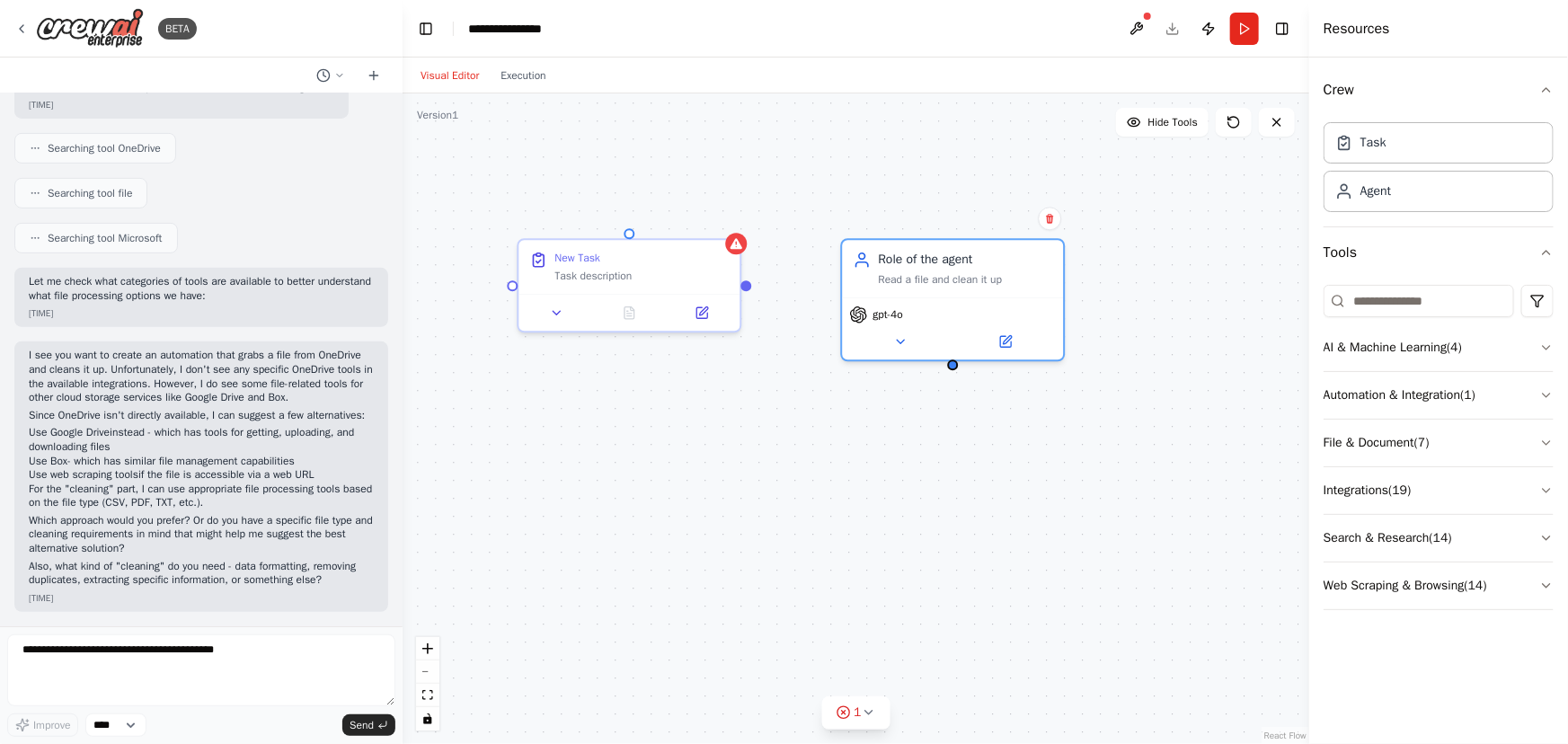 drag, startPoint x: 1041, startPoint y: 448, endPoint x: 871, endPoint y: 431, distance: 170.84789 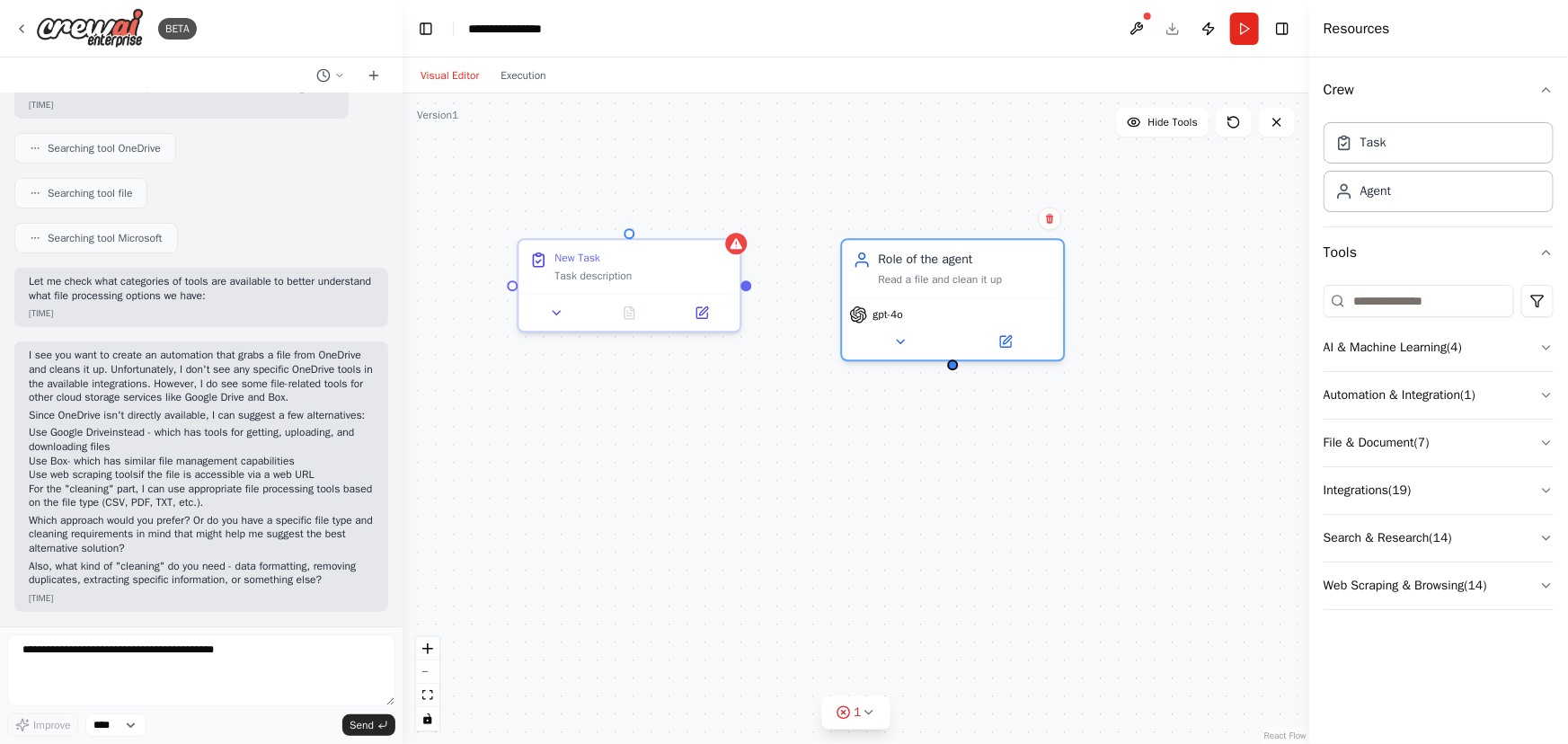 click on "Role of the agent Read a file and clean it up gpt-4o New Task Task description" at bounding box center (855, 419) 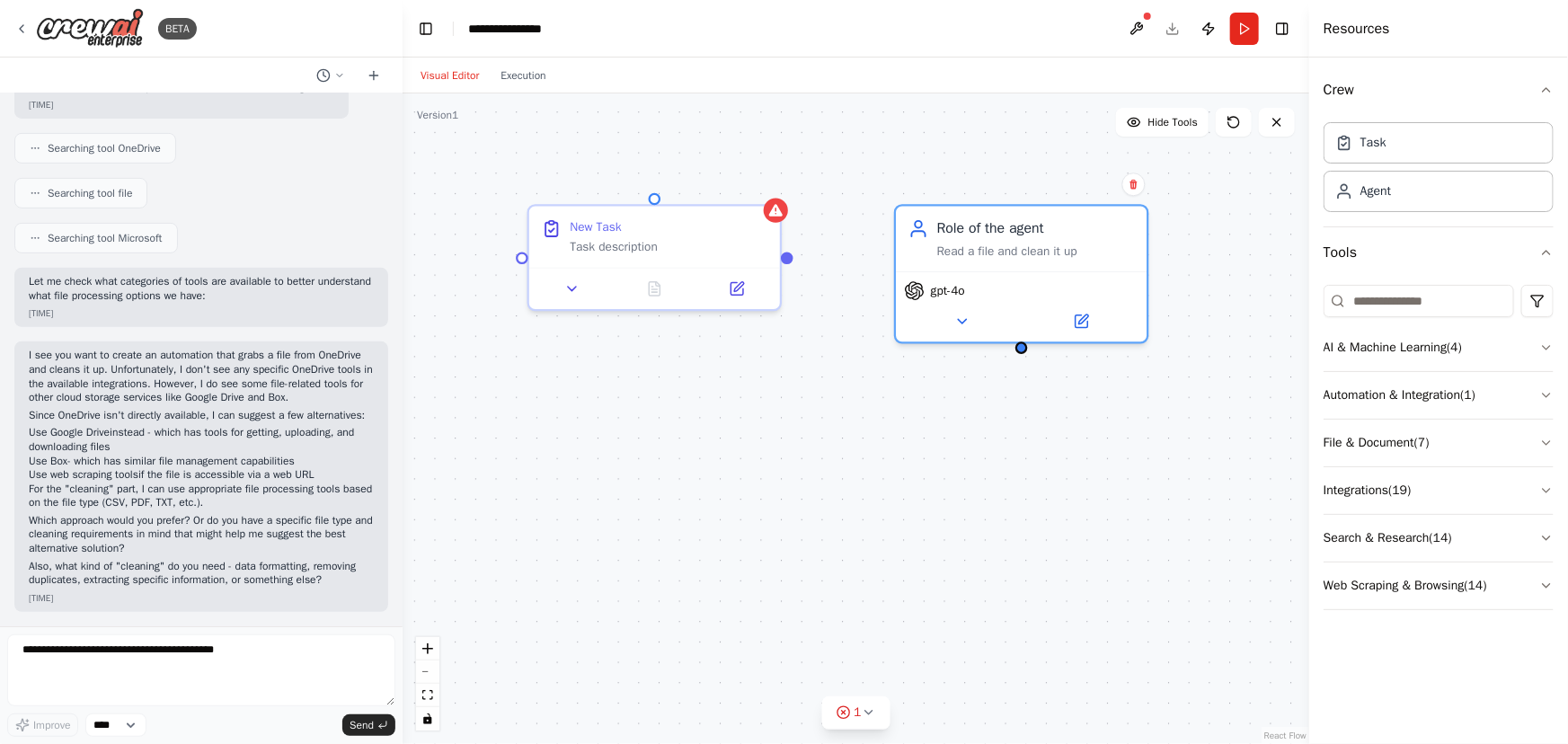 drag, startPoint x: 910, startPoint y: 463, endPoint x: 973, endPoint y: 459, distance: 63.12686 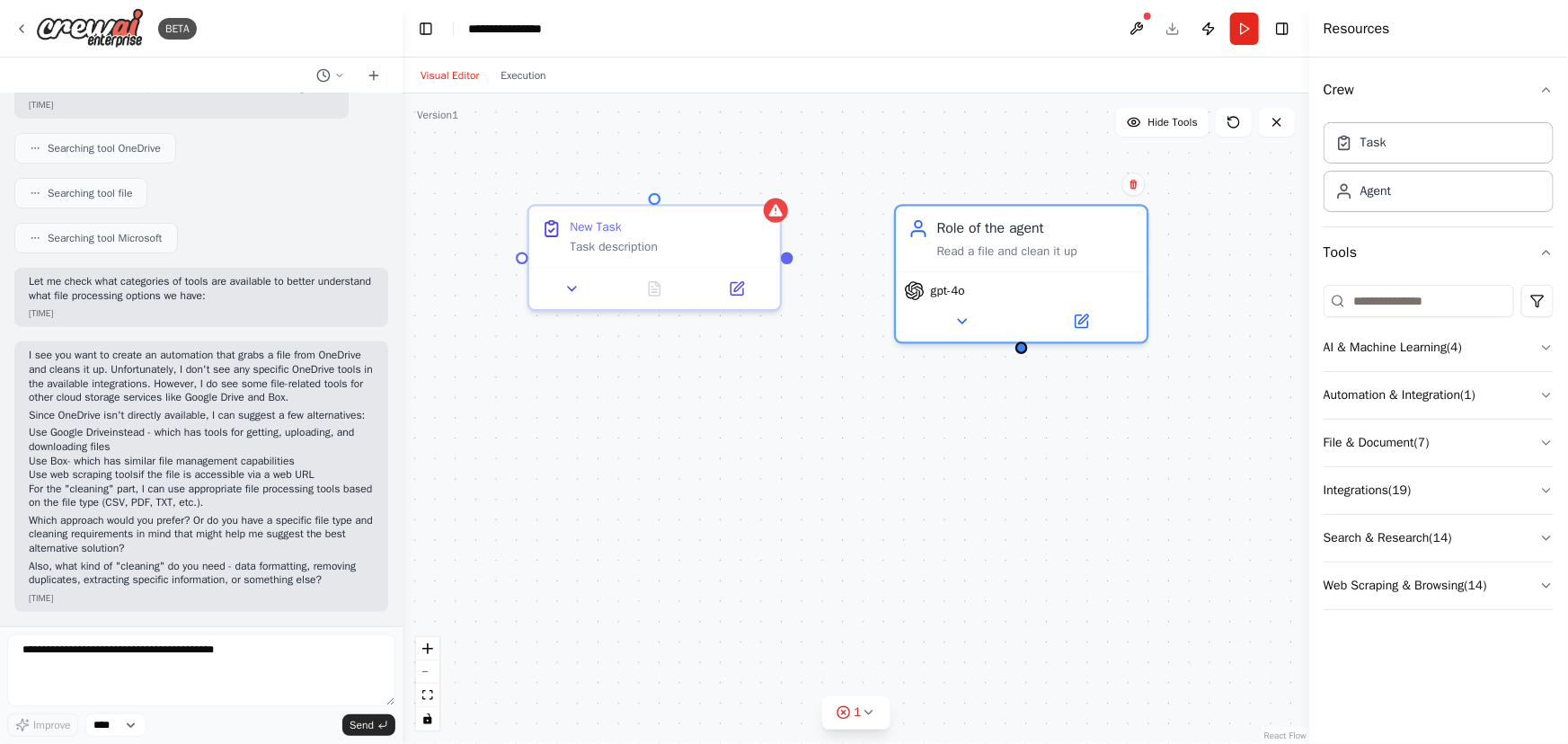 click on "Role of the agent Read a file and clean it up gpt-4o New Task Task description" at bounding box center (855, 419) 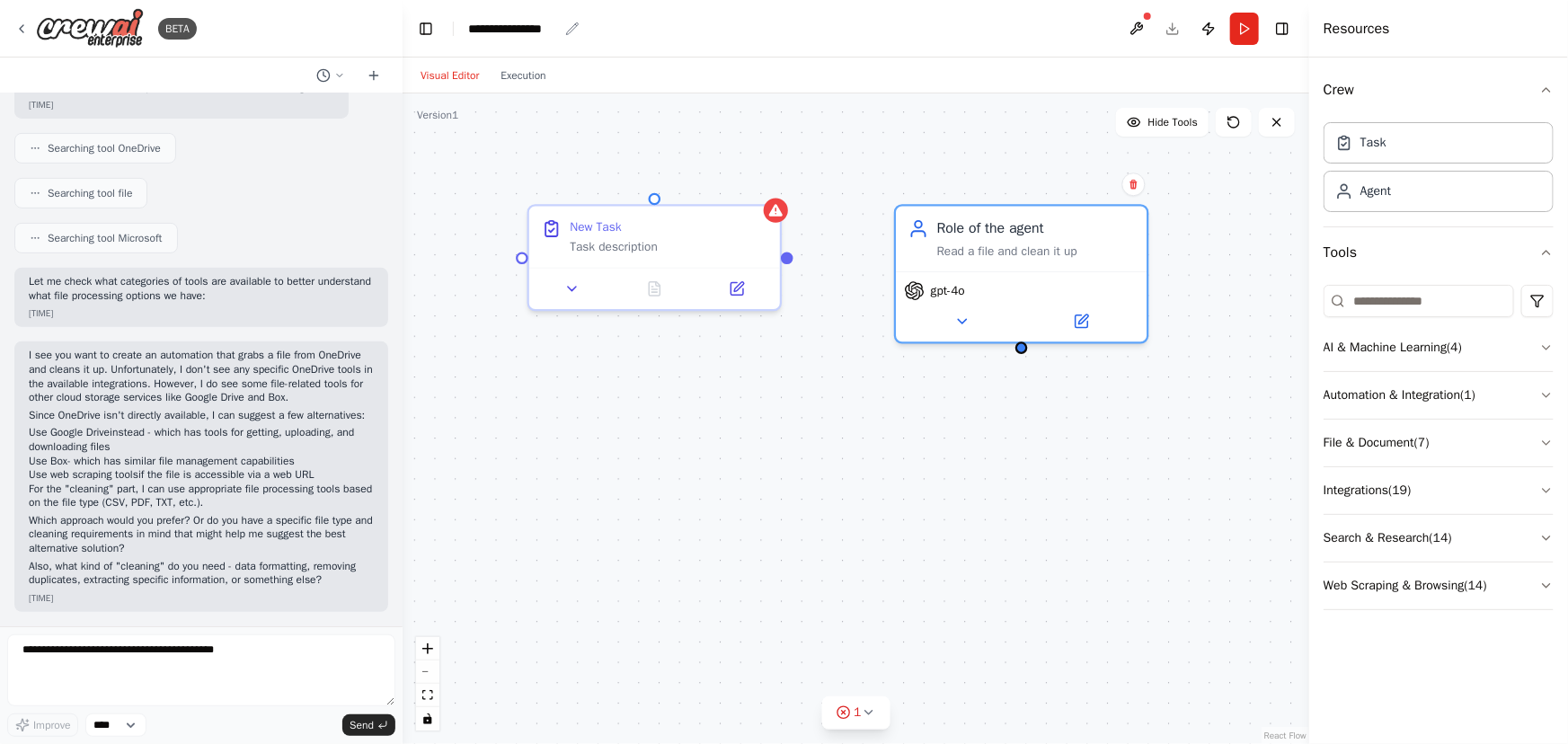 click on "**********" at bounding box center (513, 29) 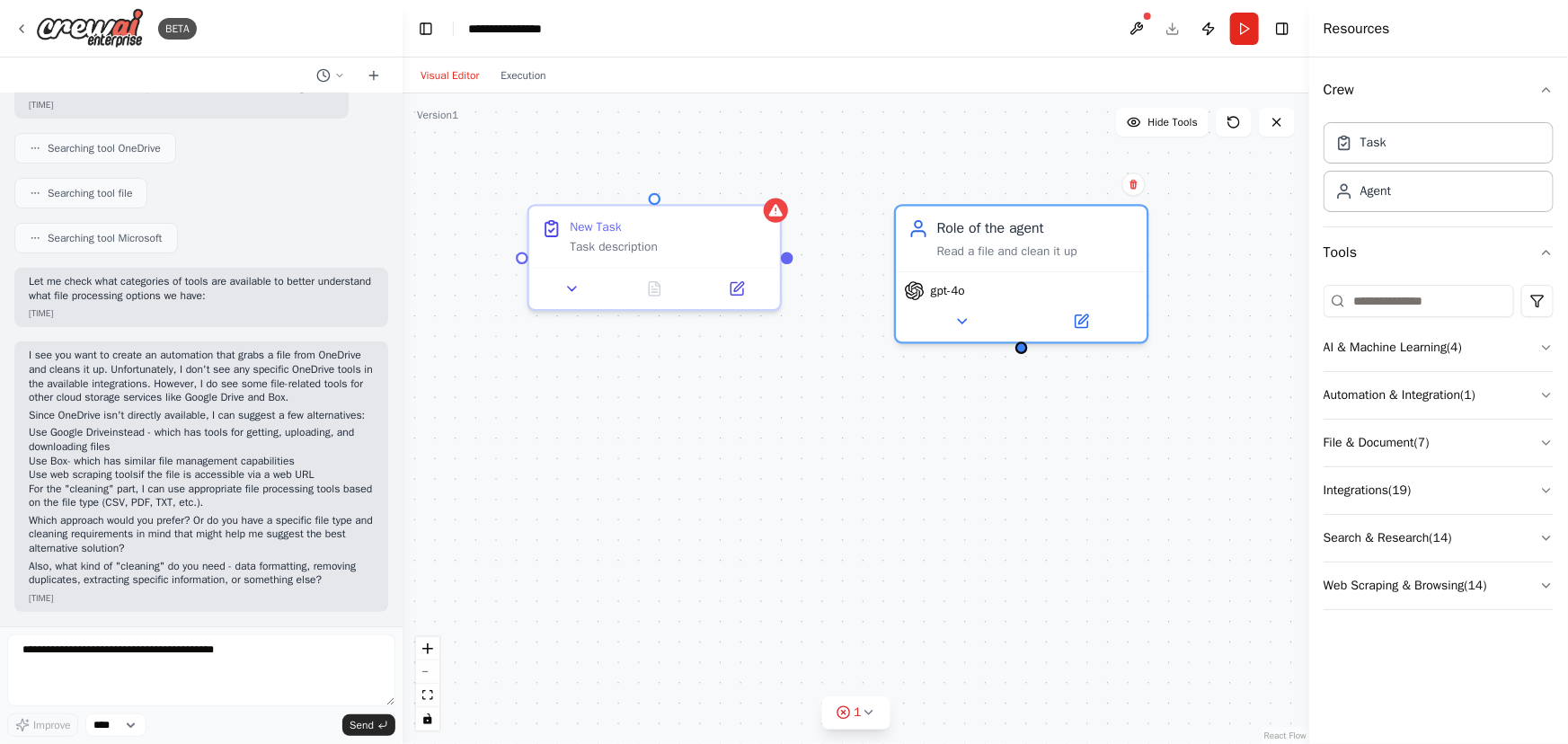 click on "**********" at bounding box center (536, 29) 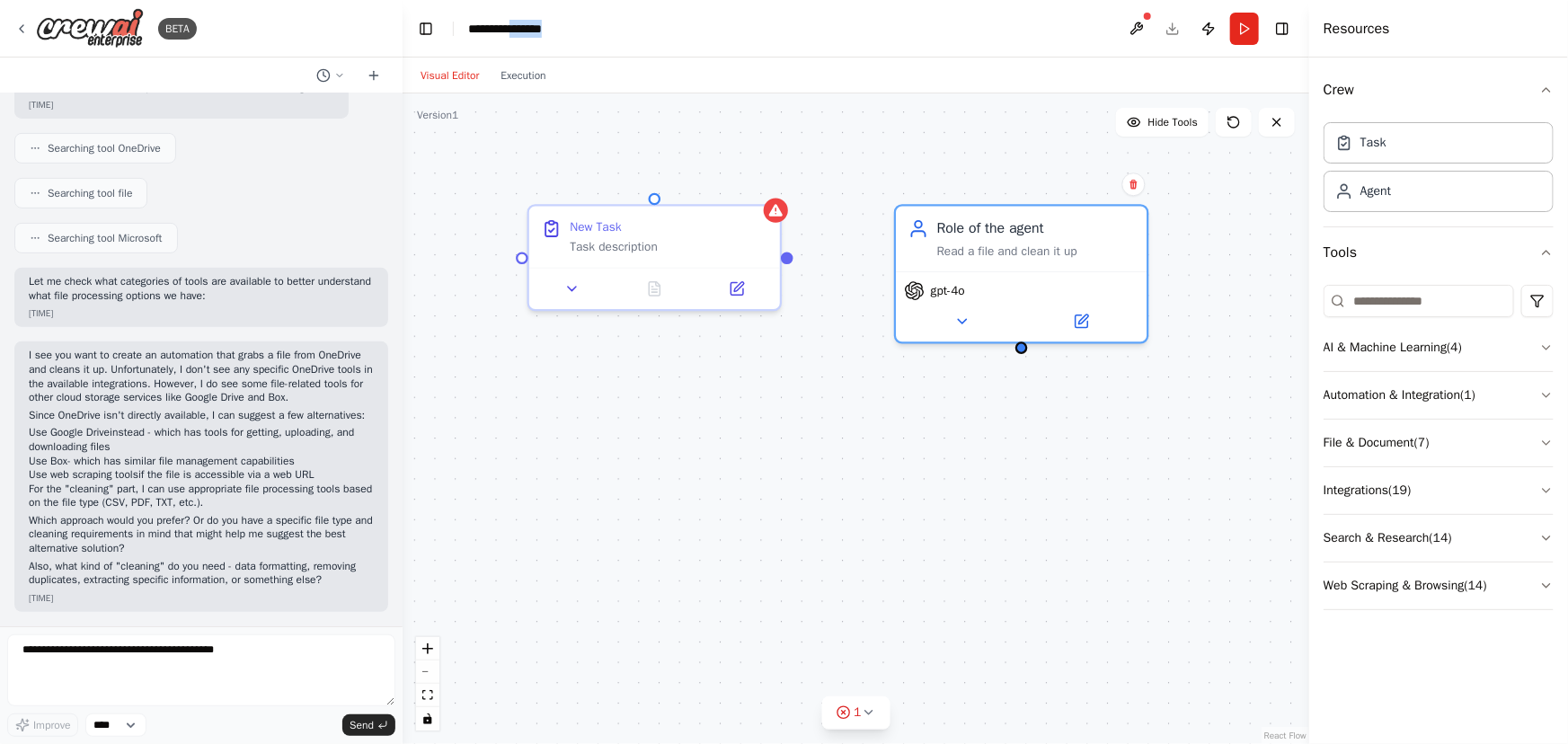 click on "**********" at bounding box center [536, 29] 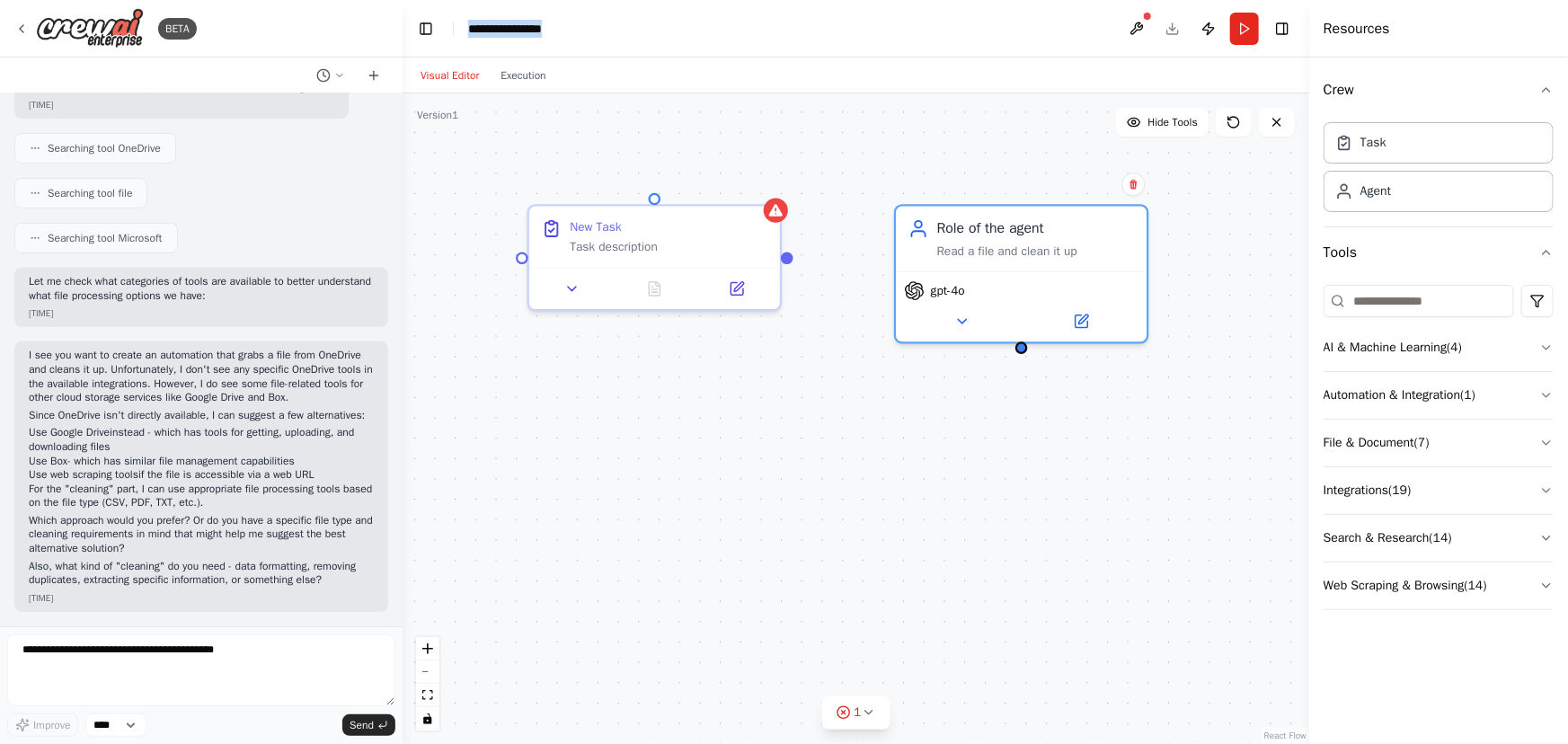 type 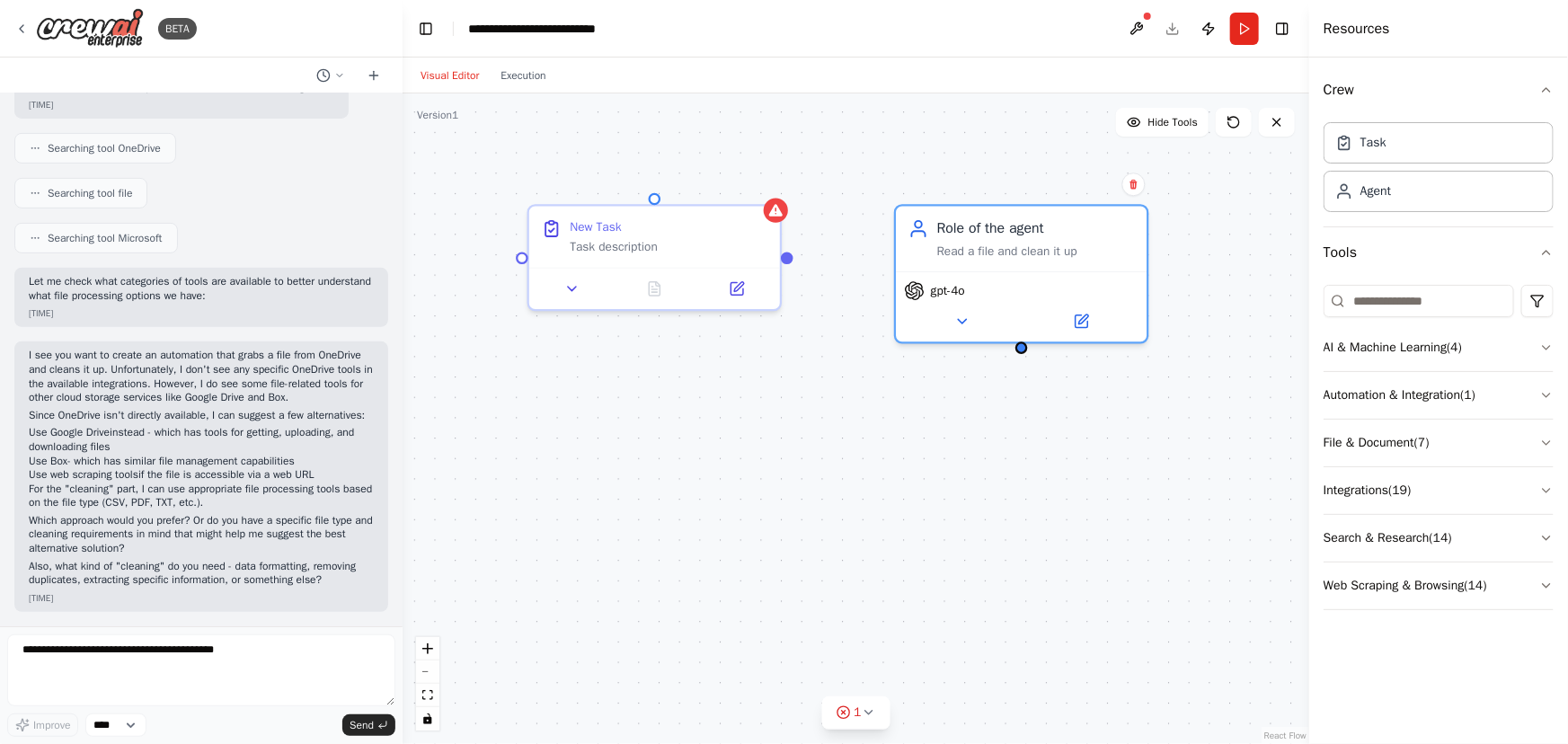 click on "Role of the agent Read a file and clean it up gpt-4o New Task Task description" at bounding box center (855, 419) 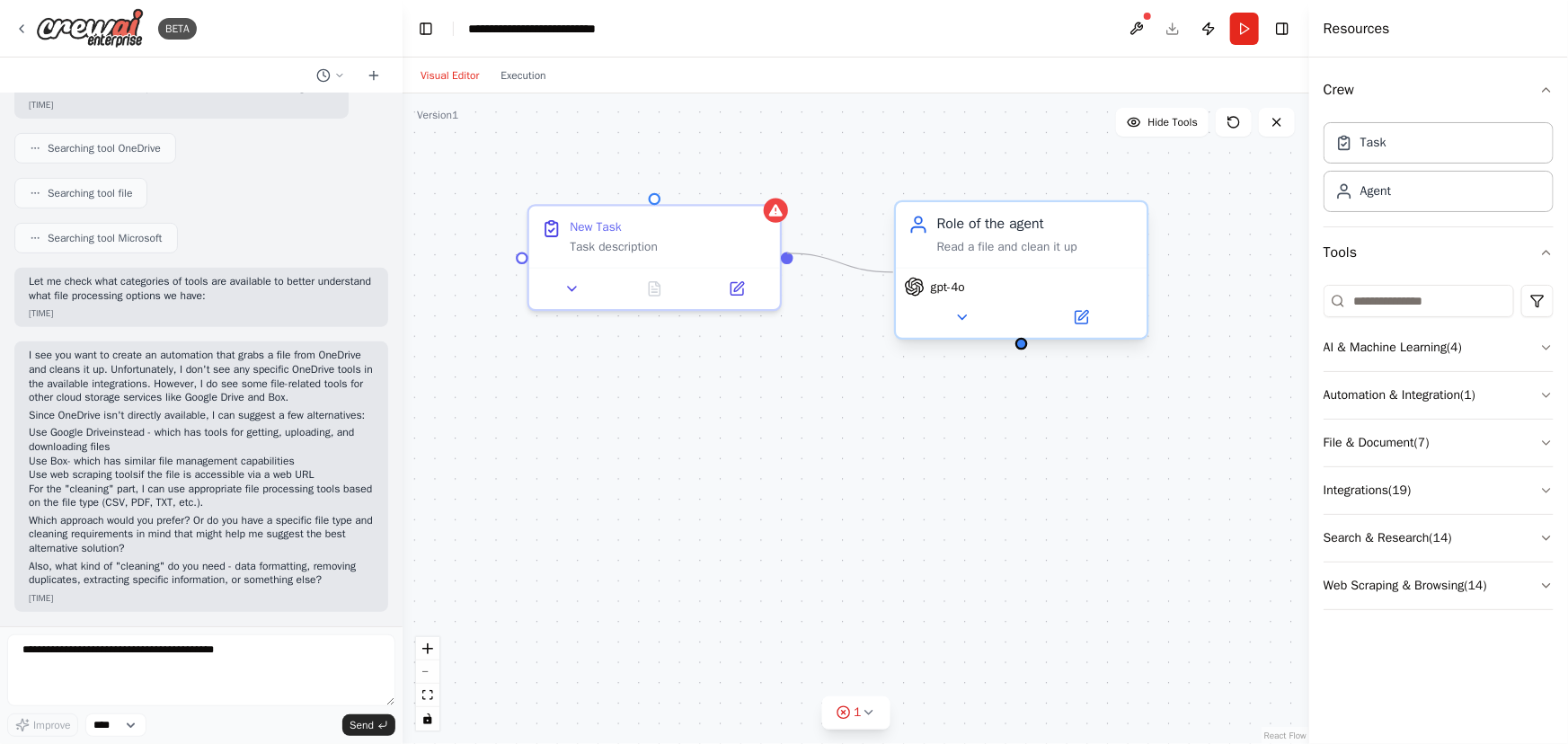 drag, startPoint x: 788, startPoint y: 252, endPoint x: 893, endPoint y: 272, distance: 106.88779 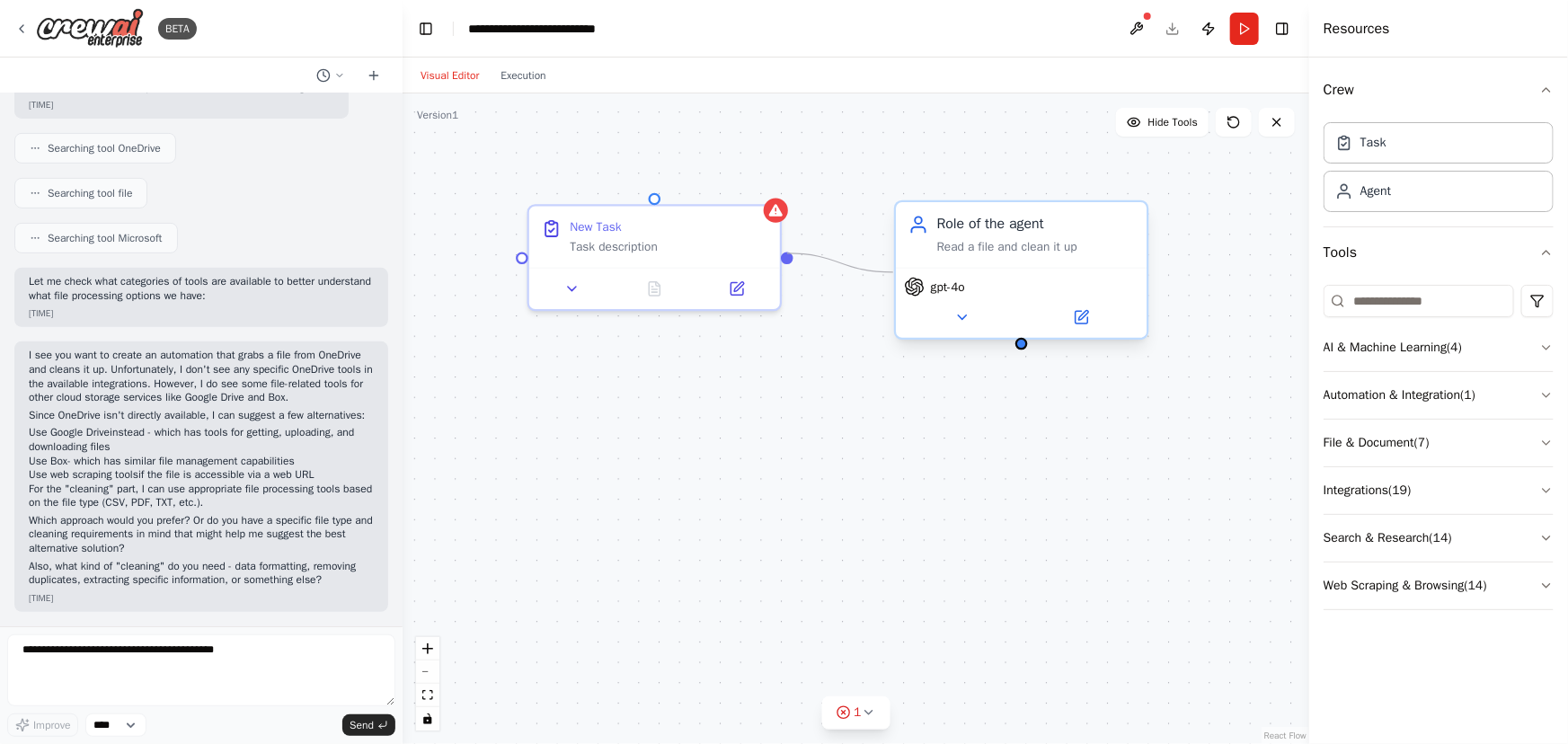 click on "Role of the agent Read a file and clean it up gpt-4o New Task Task description" at bounding box center (776, 450) 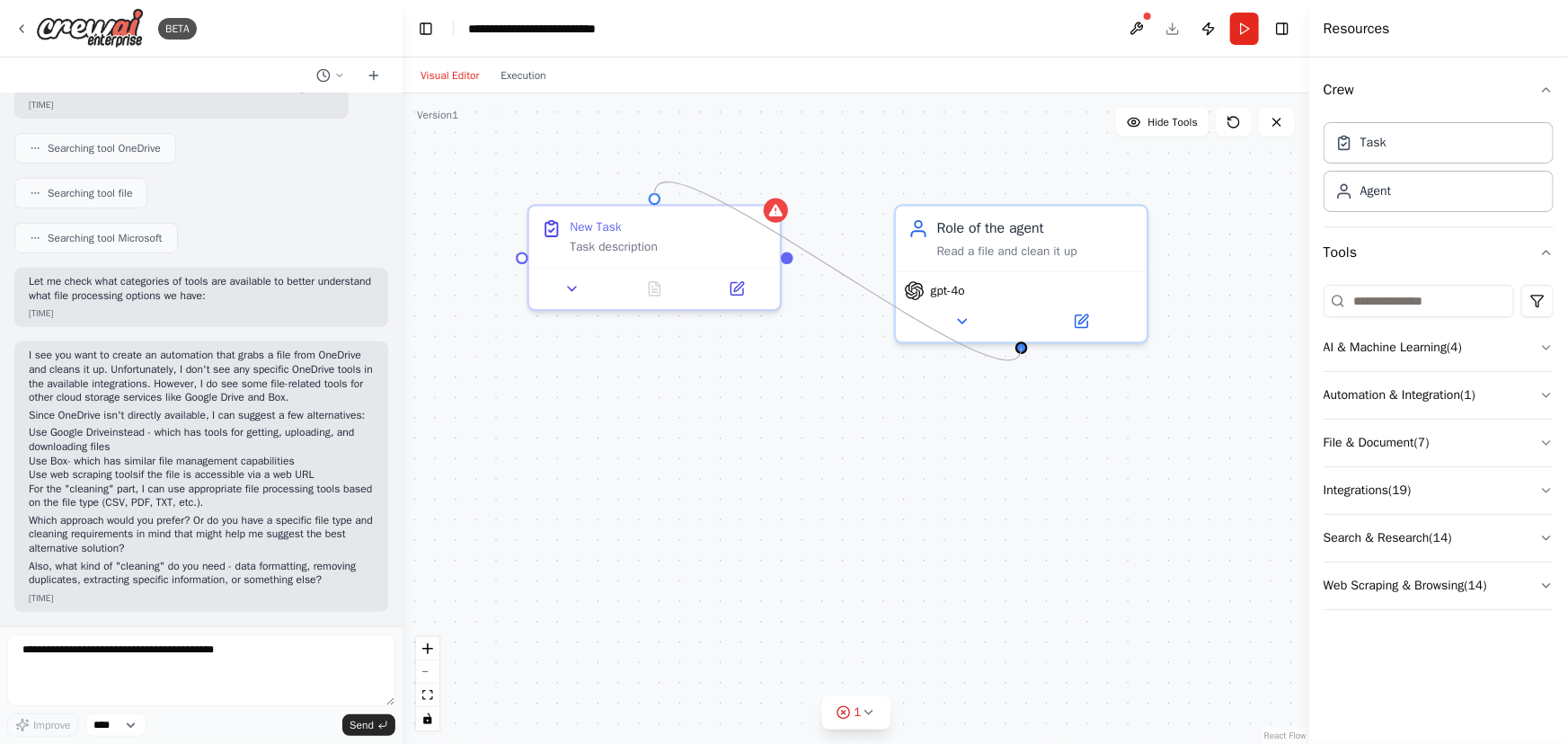 drag, startPoint x: 1020, startPoint y: 350, endPoint x: 662, endPoint y: 196, distance: 389.71785 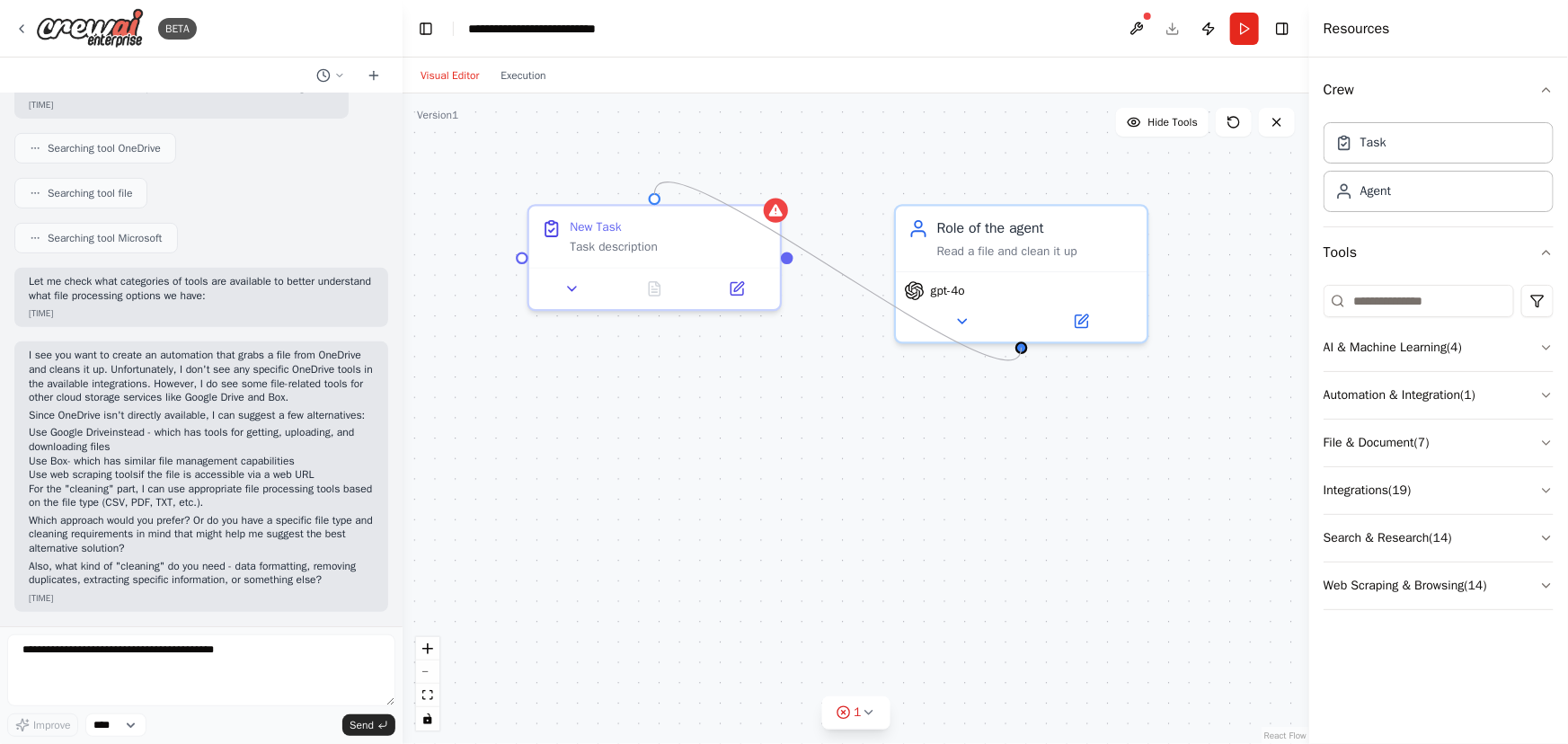 click on "Role of the agent Read a file and clean it up gpt-4o New Task Task description" at bounding box center (855, 419) 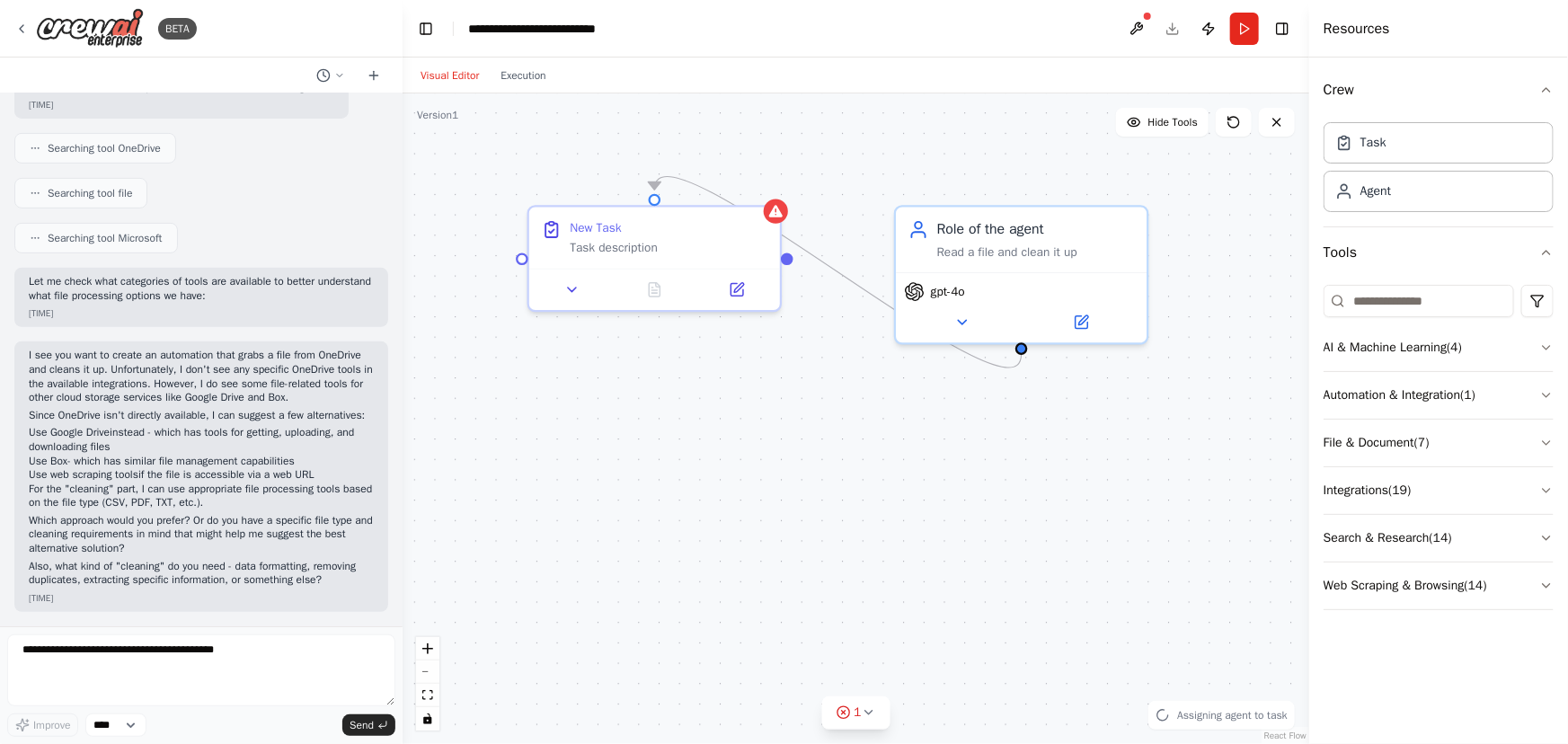 click on ".deletable-edge-delete-btn {
width: 20px;
height: 20px;
border: 0px solid #ffffff;
color: #6b7280;
background-color: #f8fafc;
cursor: pointer;
border-radius: 50%;
font-size: 12px;
padding: 3px;
display: flex;
align-items: center;
justify-content: center;
transition: all 0.2s cubic-bezier(0.4, 0, 0.2, 1);
box-shadow: 0 2px 4px rgba(0, 0, 0, 0.1);
}
.deletable-edge-delete-btn:hover {
background-color: #ef4444;
color: #ffffff;
border-color: #dc2626;
transform: scale(1.1);
box-shadow: 0 4px 12px rgba(239, 68, 68, 0.4);
}
.deletable-edge-delete-btn:active {
transform: scale(0.95);
box-shadow: 0 2px 4px rgba(239, 68, 68, 0.3);
}
Role of the agent Read a file and clean it up gpt-4o New Task" at bounding box center [855, 419] 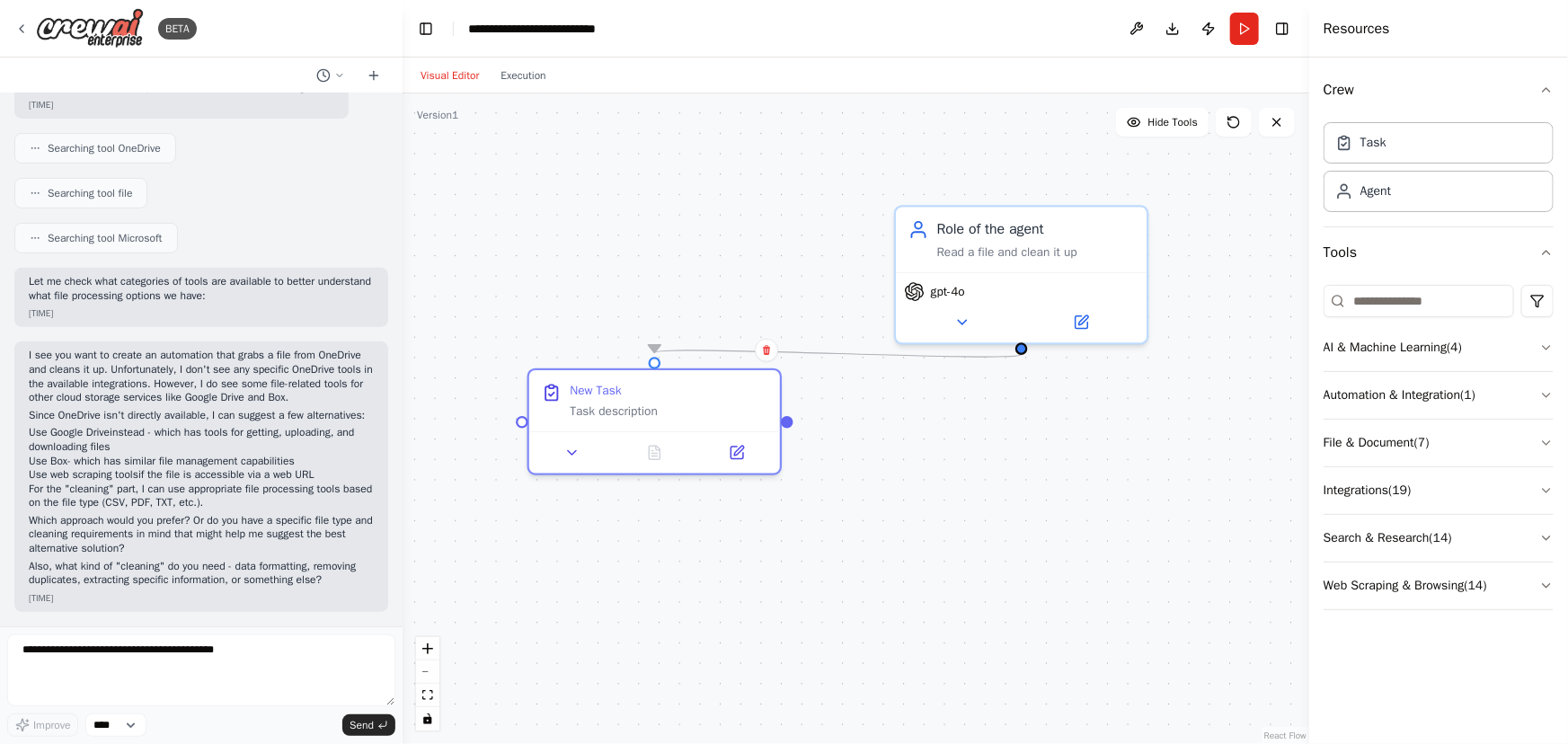 drag, startPoint x: 706, startPoint y: 226, endPoint x: 881, endPoint y: 446, distance: 281.11386 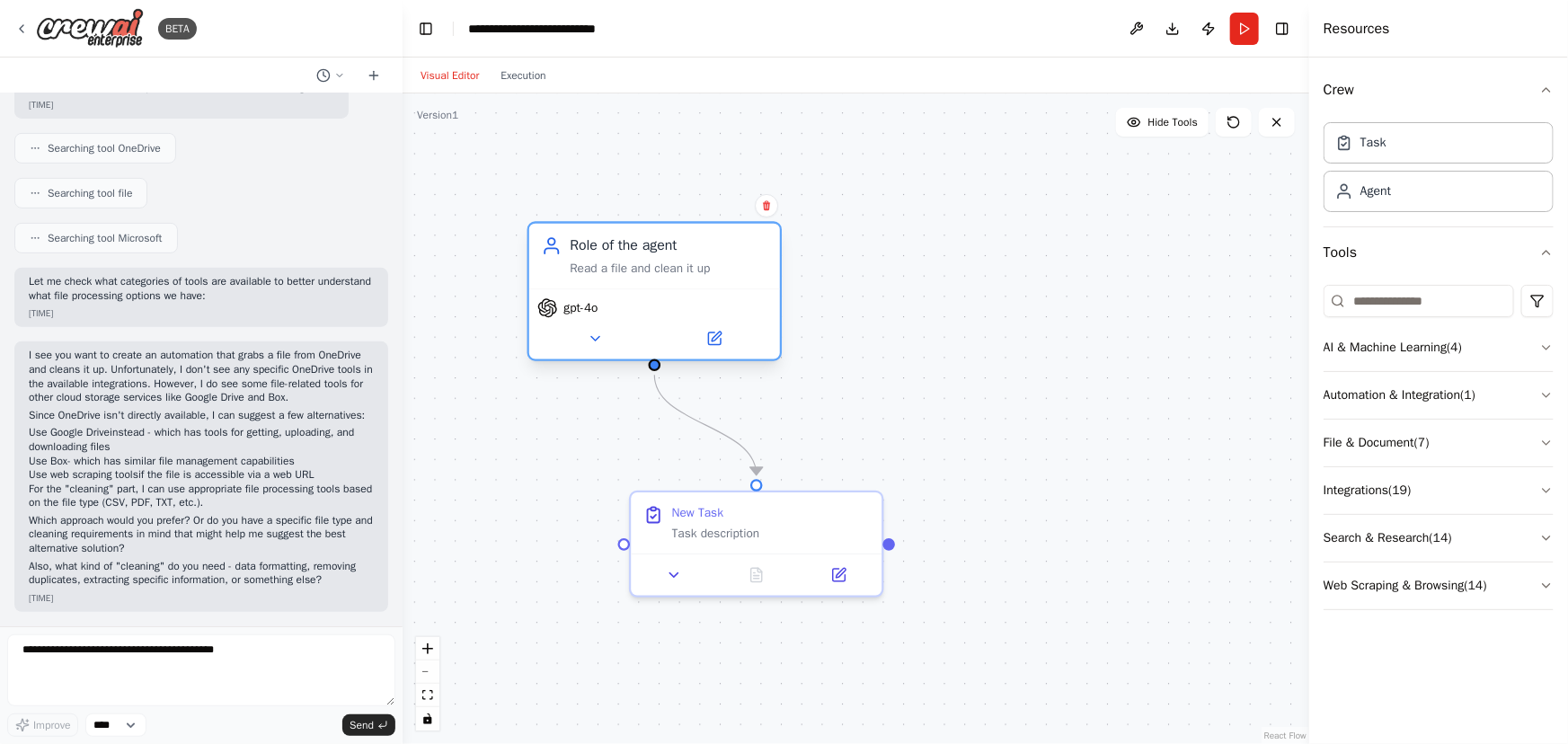 drag, startPoint x: 1076, startPoint y: 238, endPoint x: 705, endPoint y: 250, distance: 371.19402 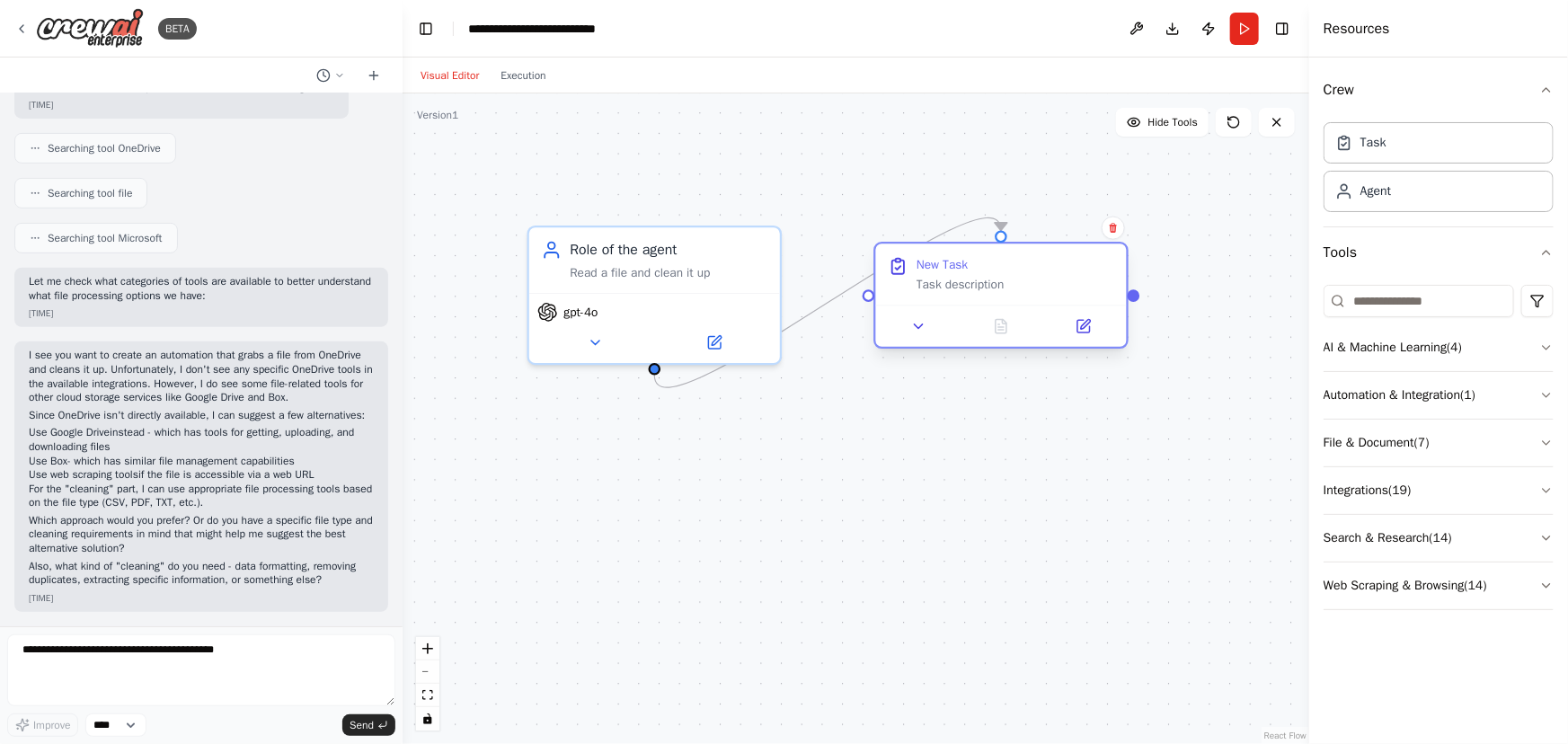 drag, startPoint x: 824, startPoint y: 512, endPoint x: 1077, endPoint y: 263, distance: 354.9789 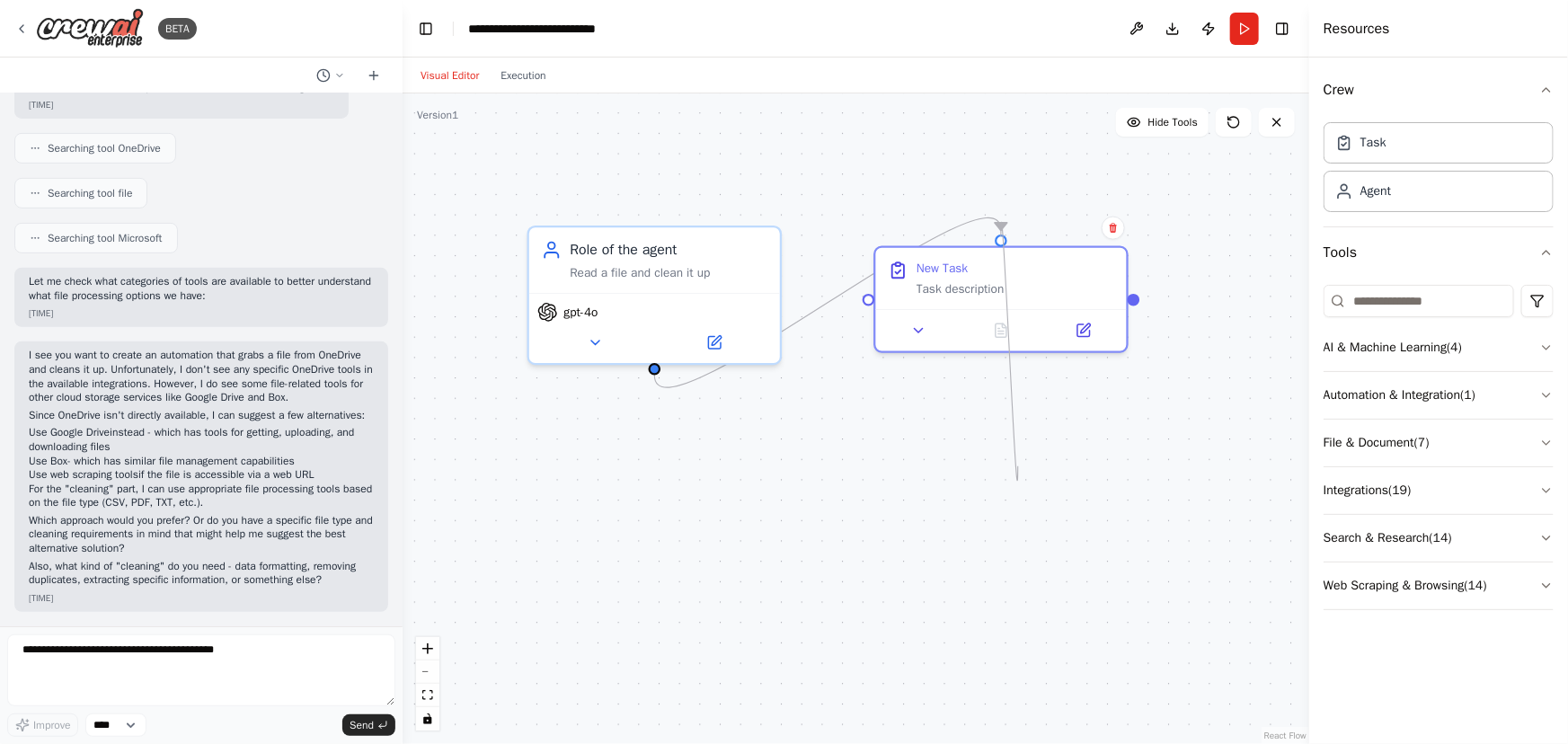 drag, startPoint x: 1005, startPoint y: 235, endPoint x: 1085, endPoint y: 501, distance: 277.7697 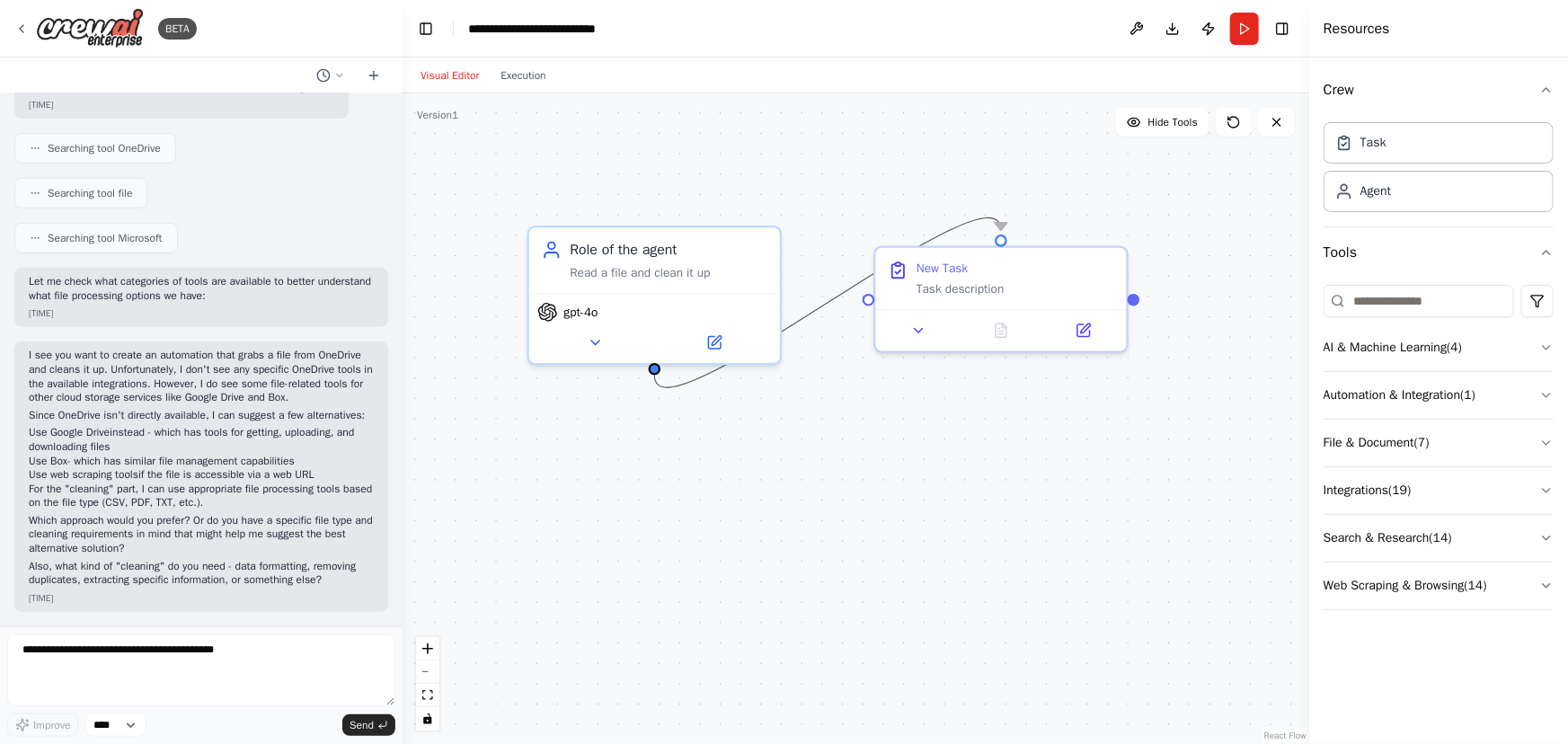 click 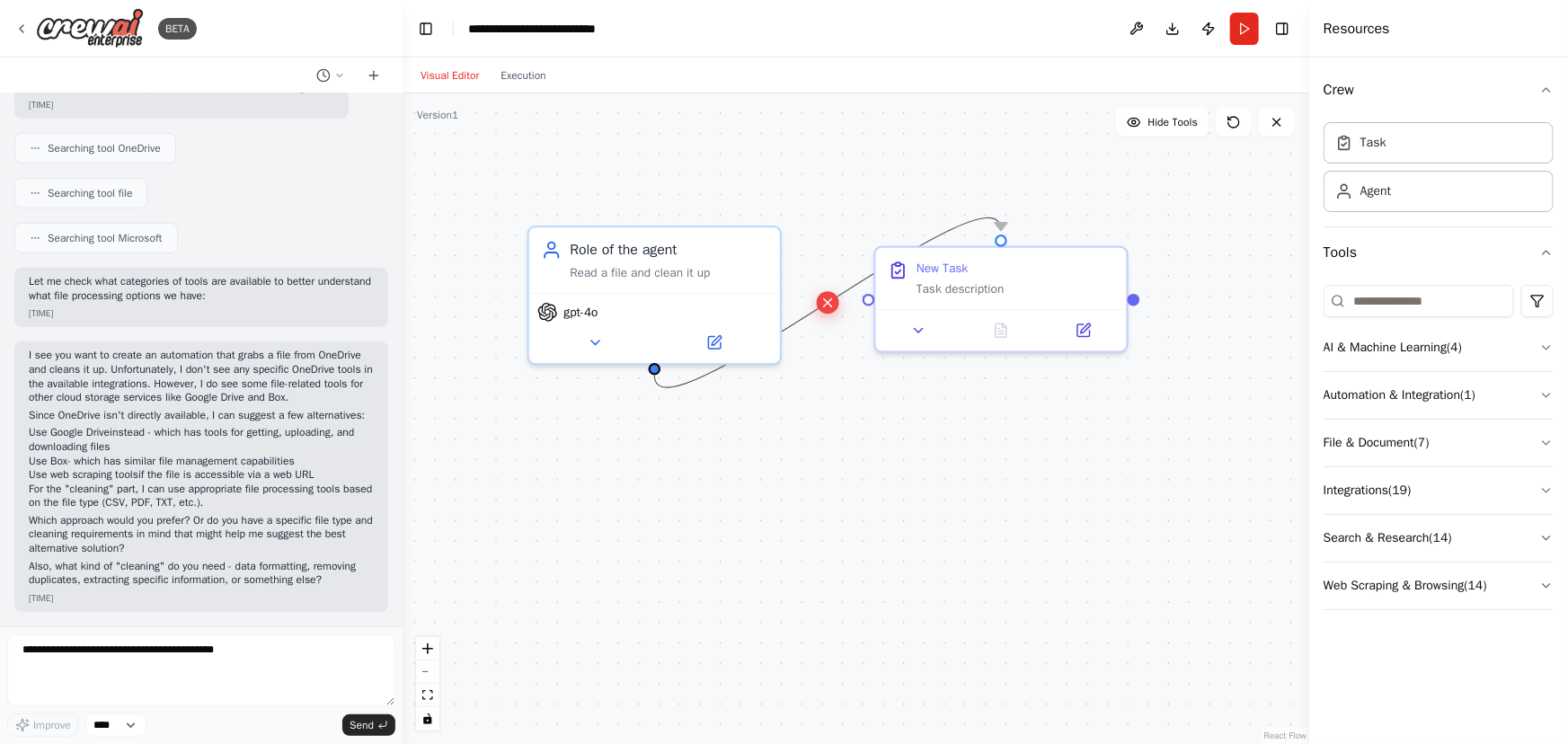 click 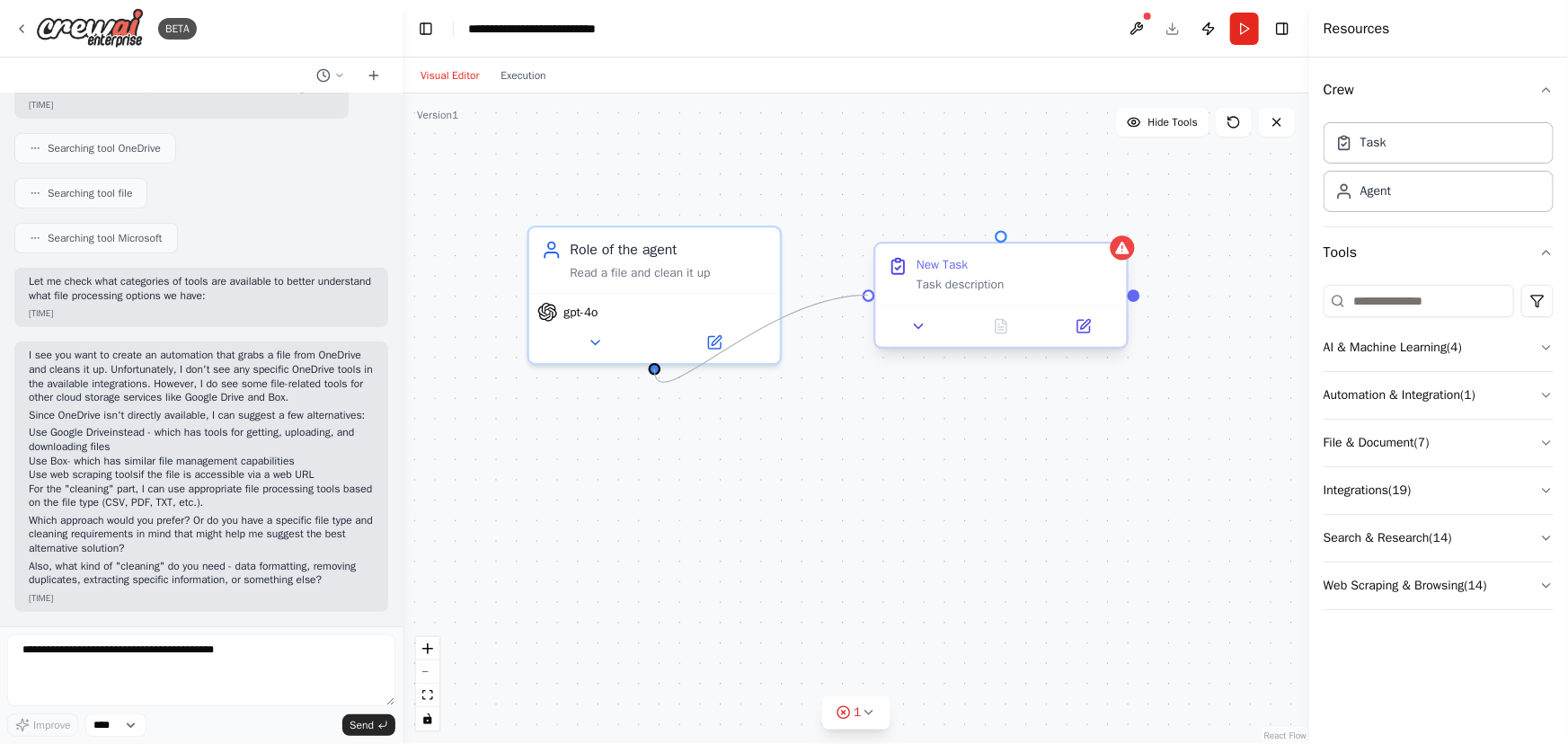 drag, startPoint x: 655, startPoint y: 369, endPoint x: 871, endPoint y: 304, distance: 225.56817 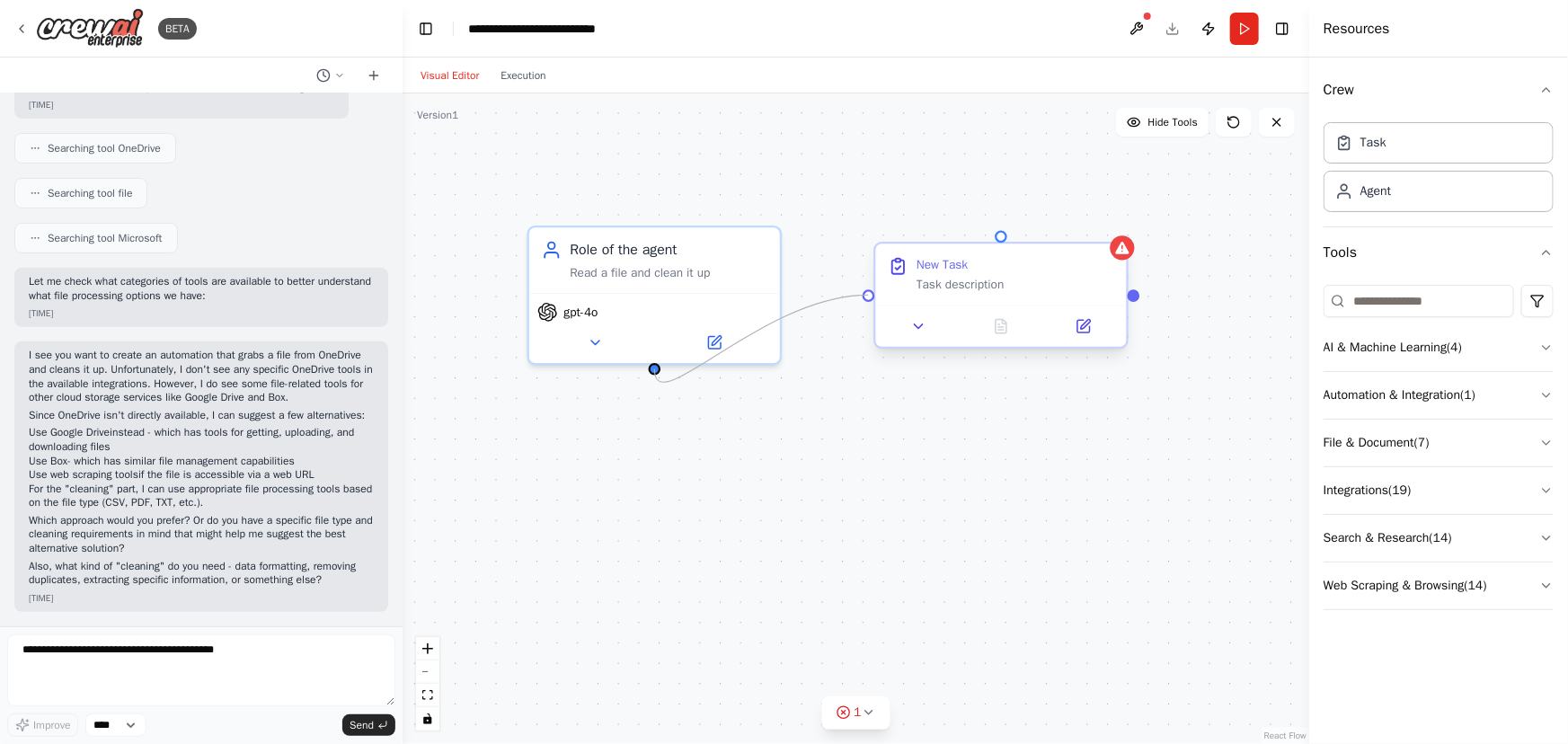 click on "Role of the agent Read a file and clean it up gpt-4o New Task Task description" at bounding box center [855, 419] 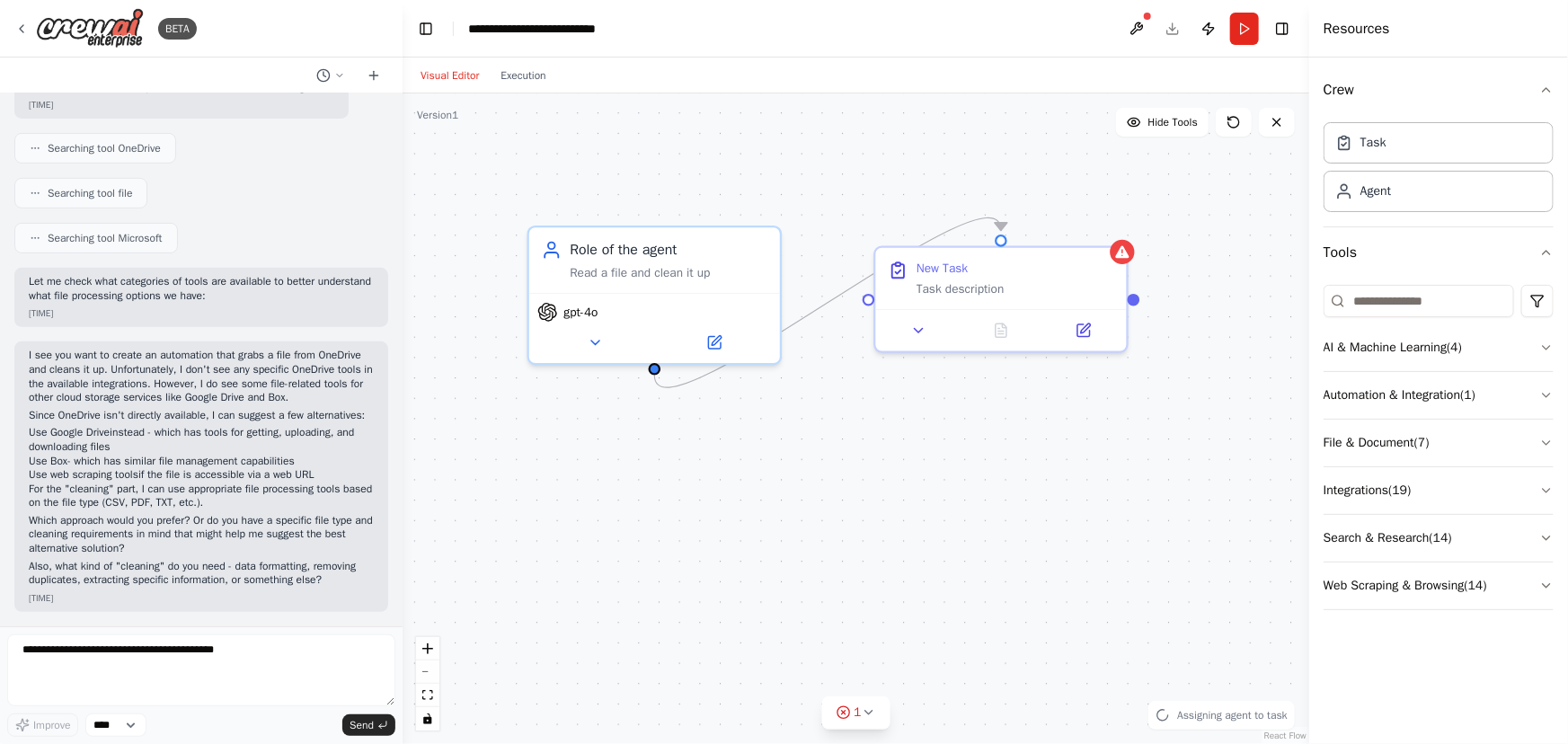 click on ".deletable-edge-delete-btn {
width: 20px;
height: 20px;
border: 0px solid #ffffff;
color: #6b7280;
background-color: #f8fafc;
cursor: pointer;
border-radius: 50%;
font-size: 12px;
padding: 3px;
display: flex;
align-items: center;
justify-content: center;
transition: all 0.2s cubic-bezier(0.4, 0, 0.2, 1);
box-shadow: 0 2px 4px rgba(0, 0, 0, 0.1);
}
.deletable-edge-delete-btn:hover {
background-color: #ef4444;
color: #ffffff;
border-color: #dc2626;
transform: scale(1.1);
box-shadow: 0 4px 12px rgba(239, 68, 68, 0.4);
}
.deletable-edge-delete-btn:active {
transform: scale(0.95);
box-shadow: 0 2px 4px rgba(239, 68, 68, 0.3);
}
Role of the agent Read a file and clean it up gpt-4o New Task" at bounding box center [855, 419] 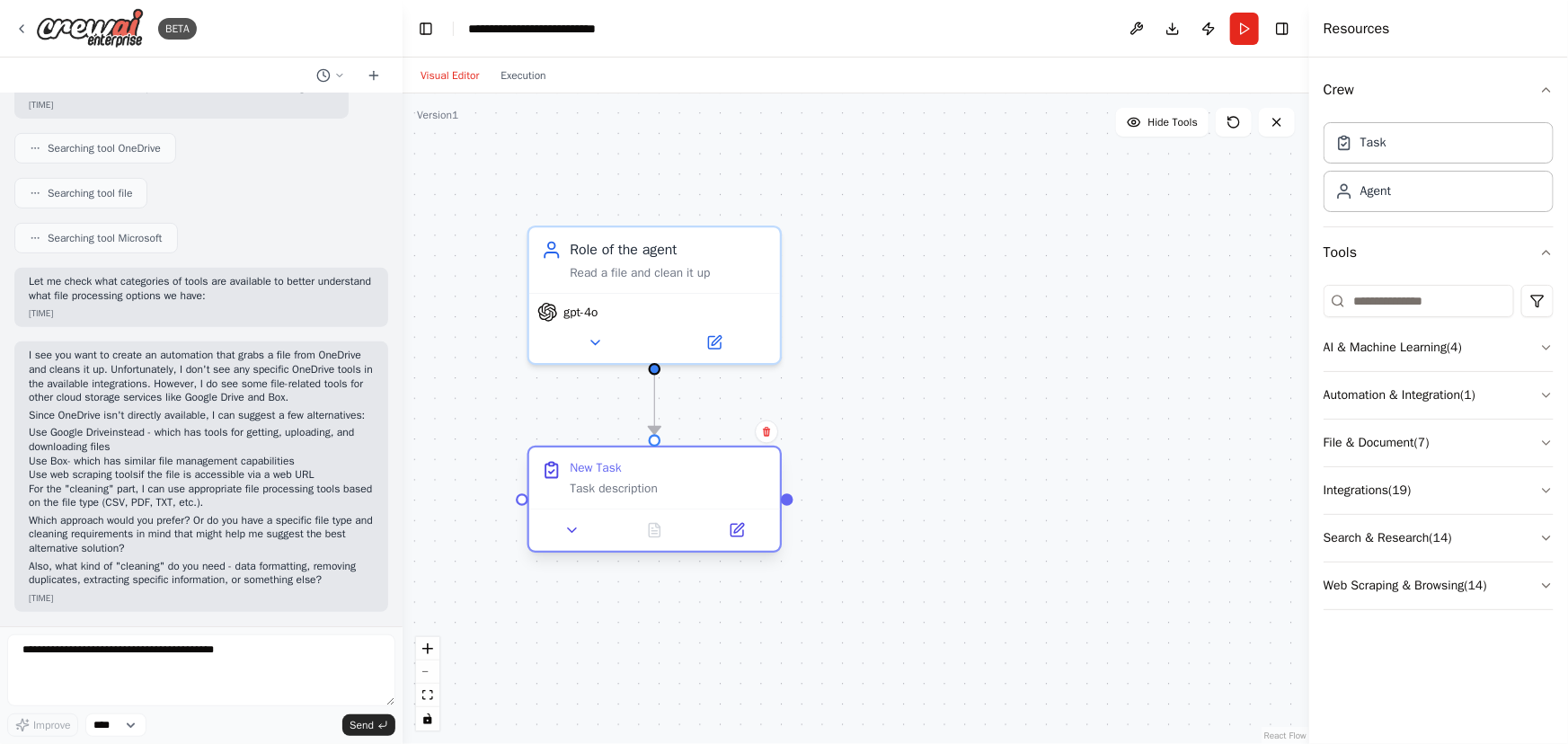 drag, startPoint x: 967, startPoint y: 266, endPoint x: 616, endPoint y: 470, distance: 405.9766 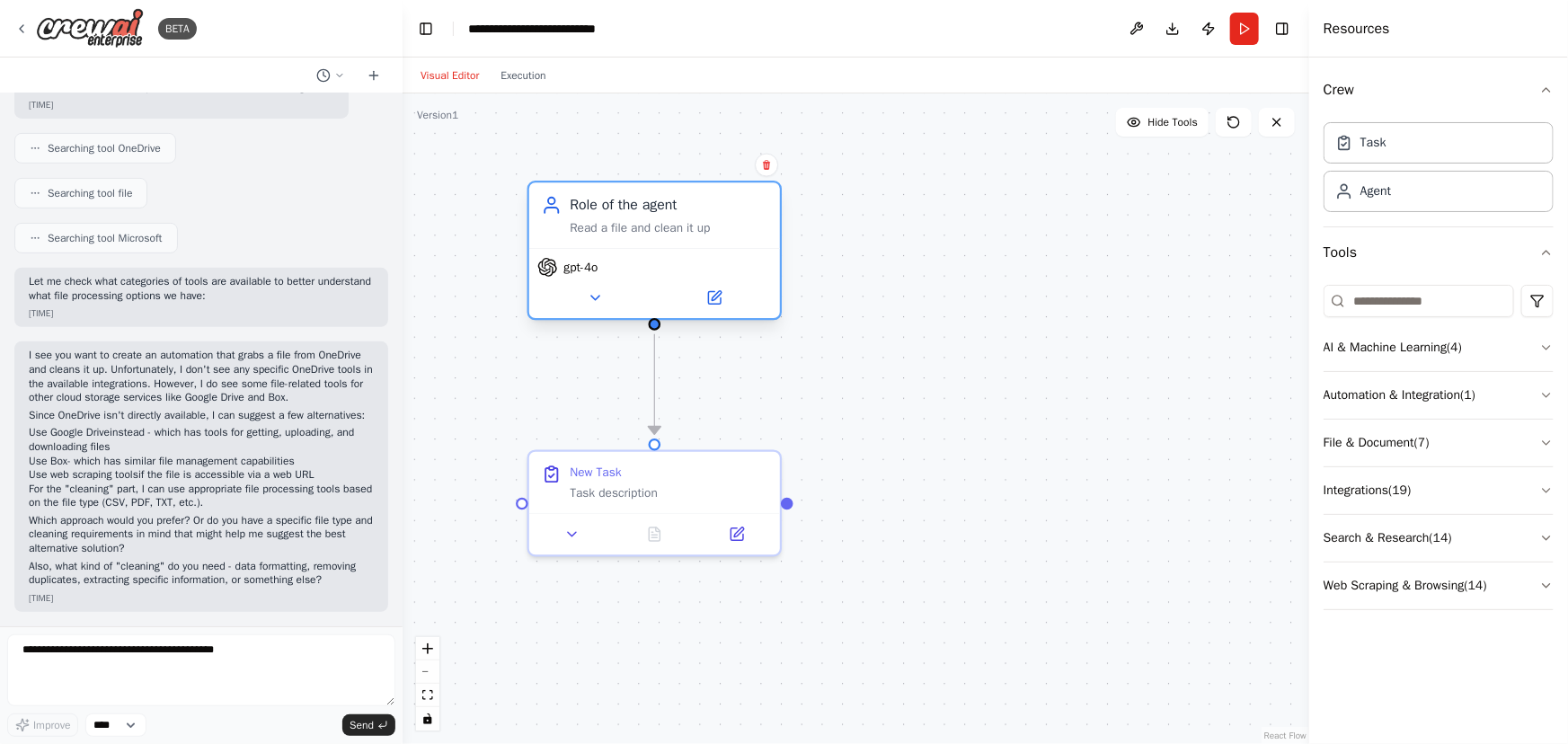 drag, startPoint x: 690, startPoint y: 235, endPoint x: 693, endPoint y: 199, distance: 36.124784 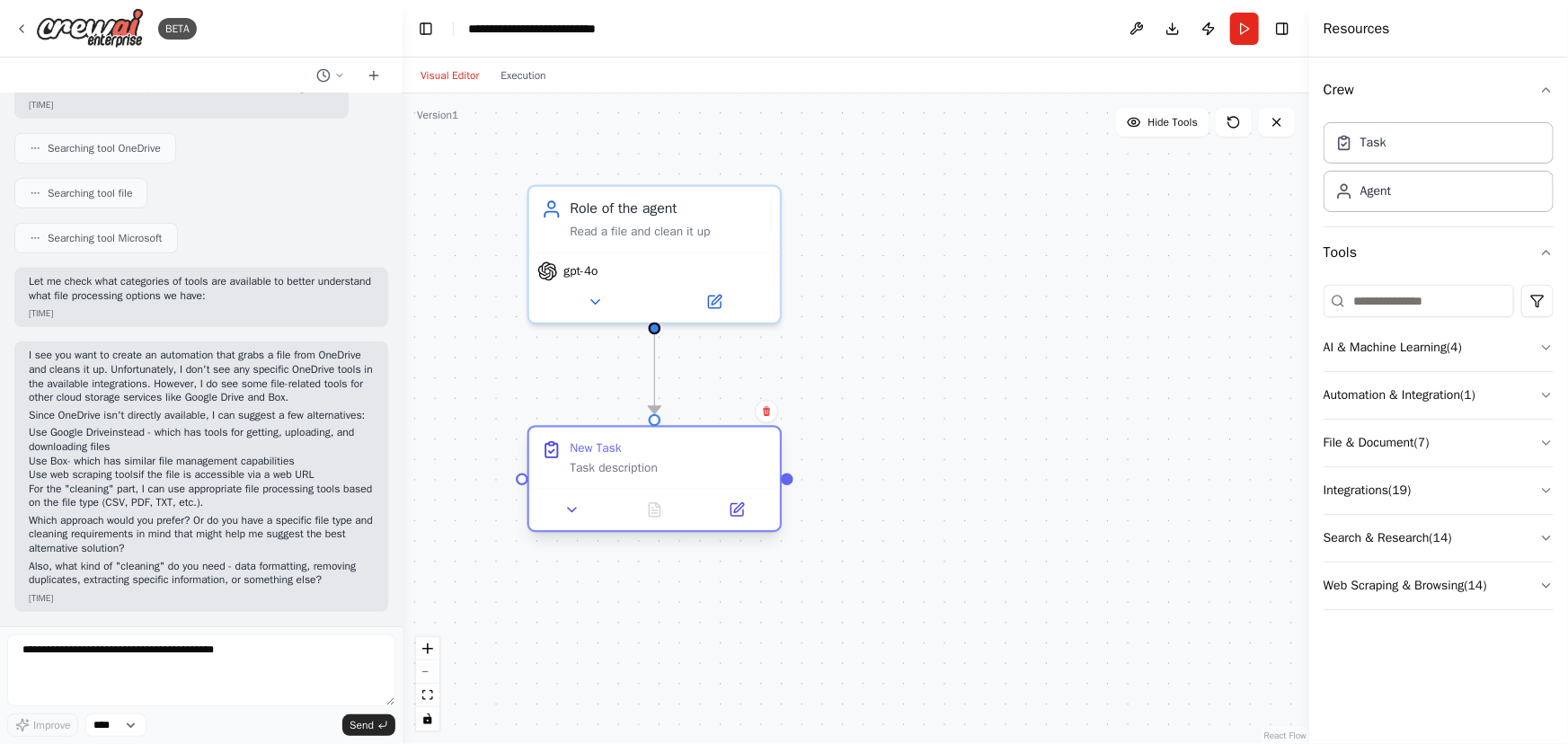 drag, startPoint x: 705, startPoint y: 479, endPoint x: 708, endPoint y: 461, distance: 18.24829 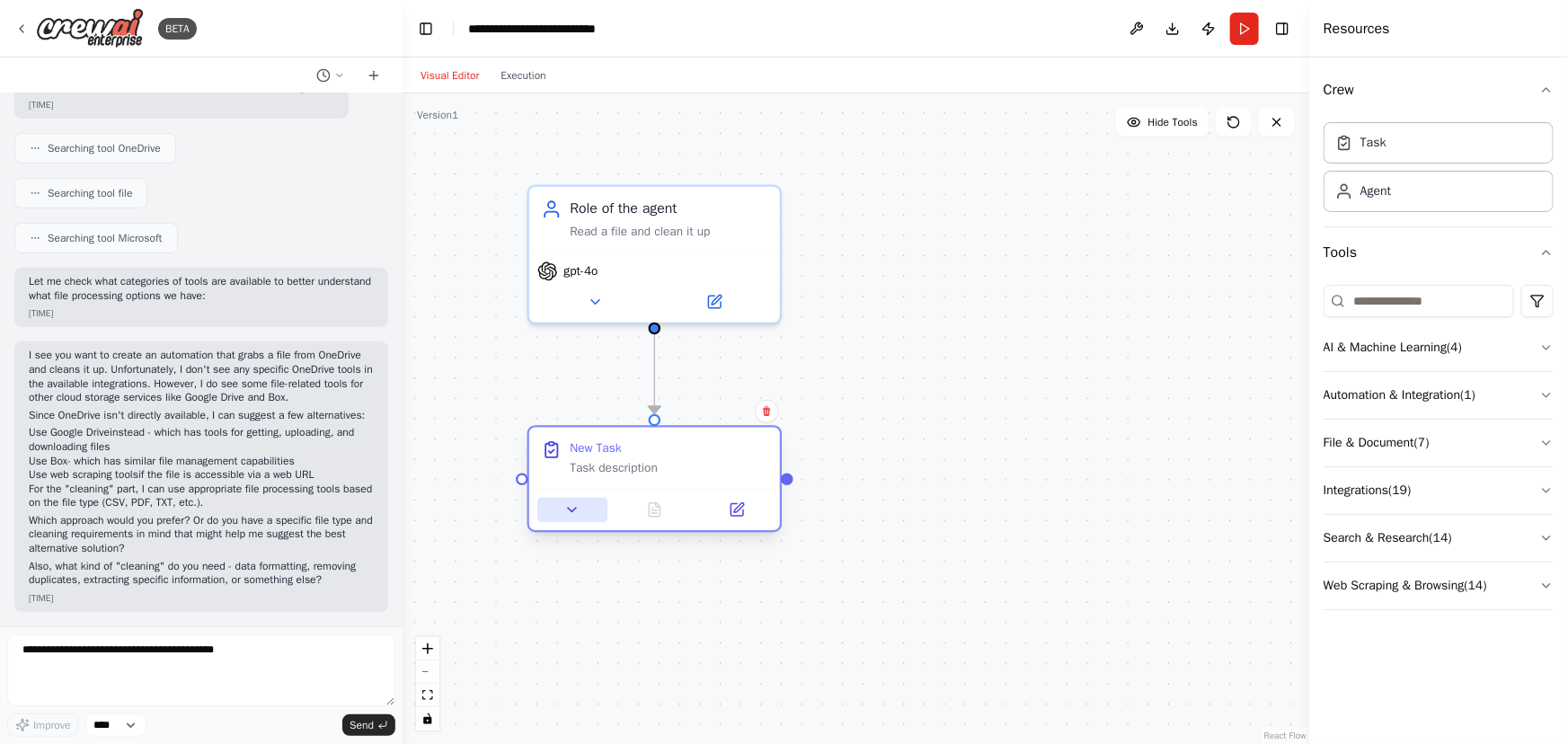 click 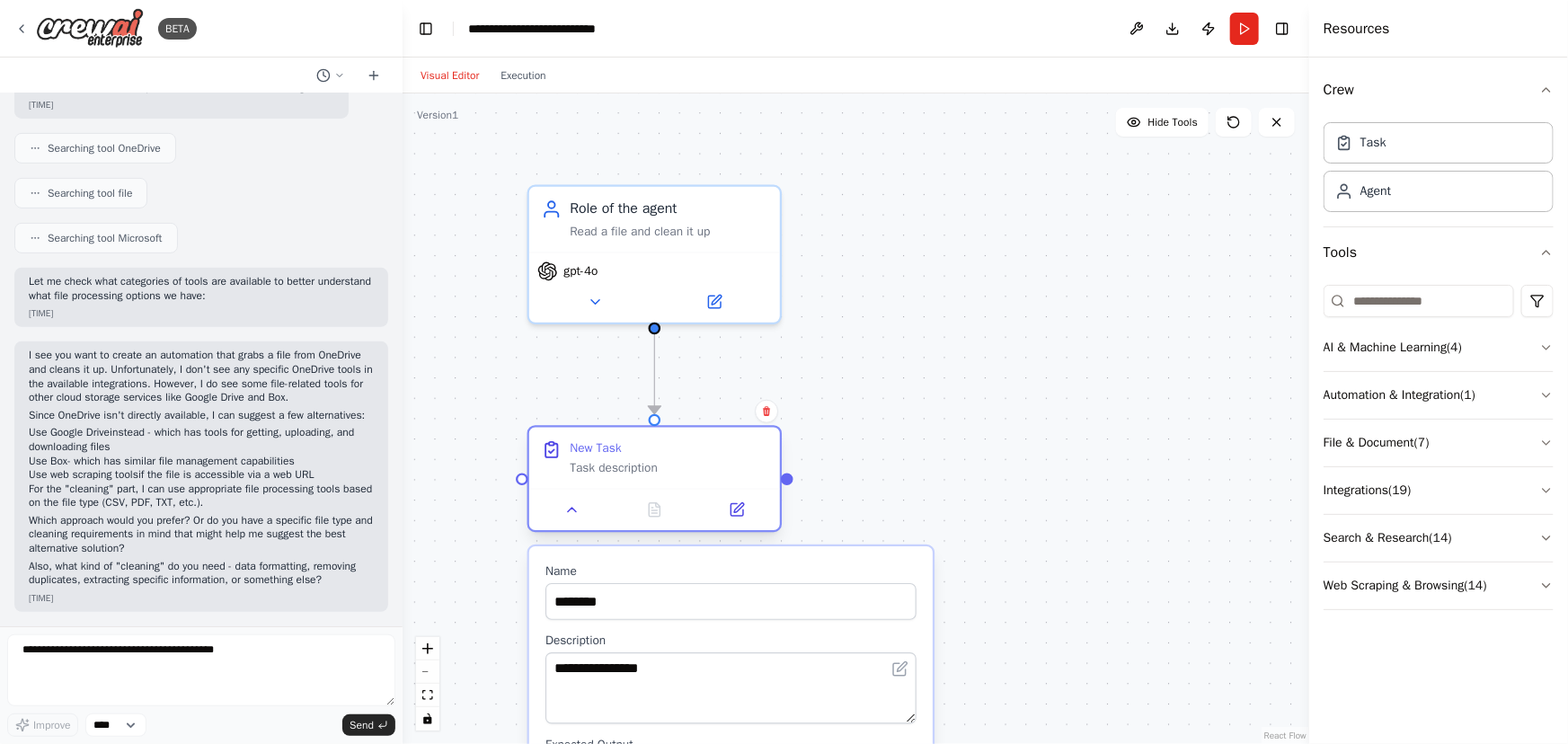 click on "Task description" at bounding box center (669, 468) 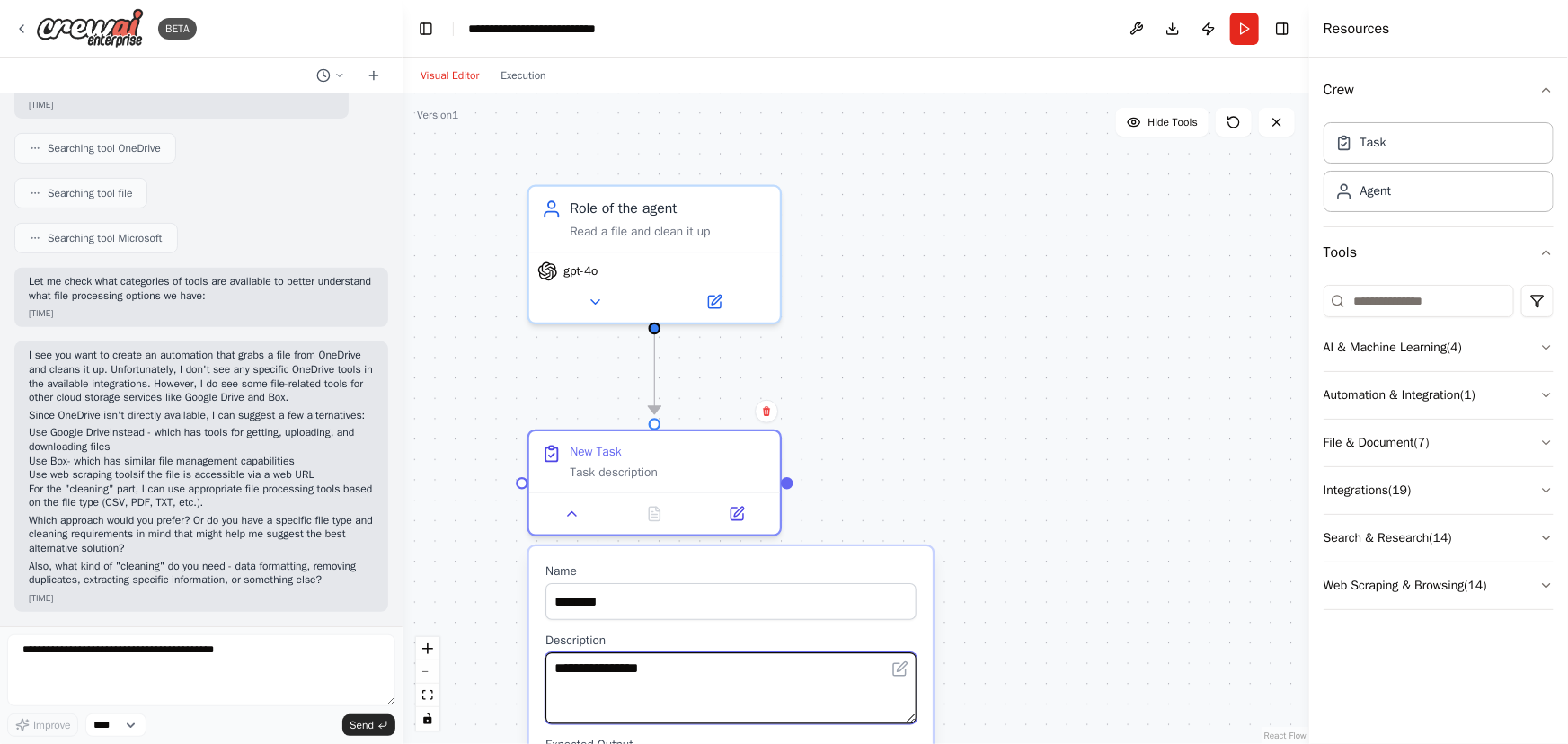 click on "**********" at bounding box center [731, 687] 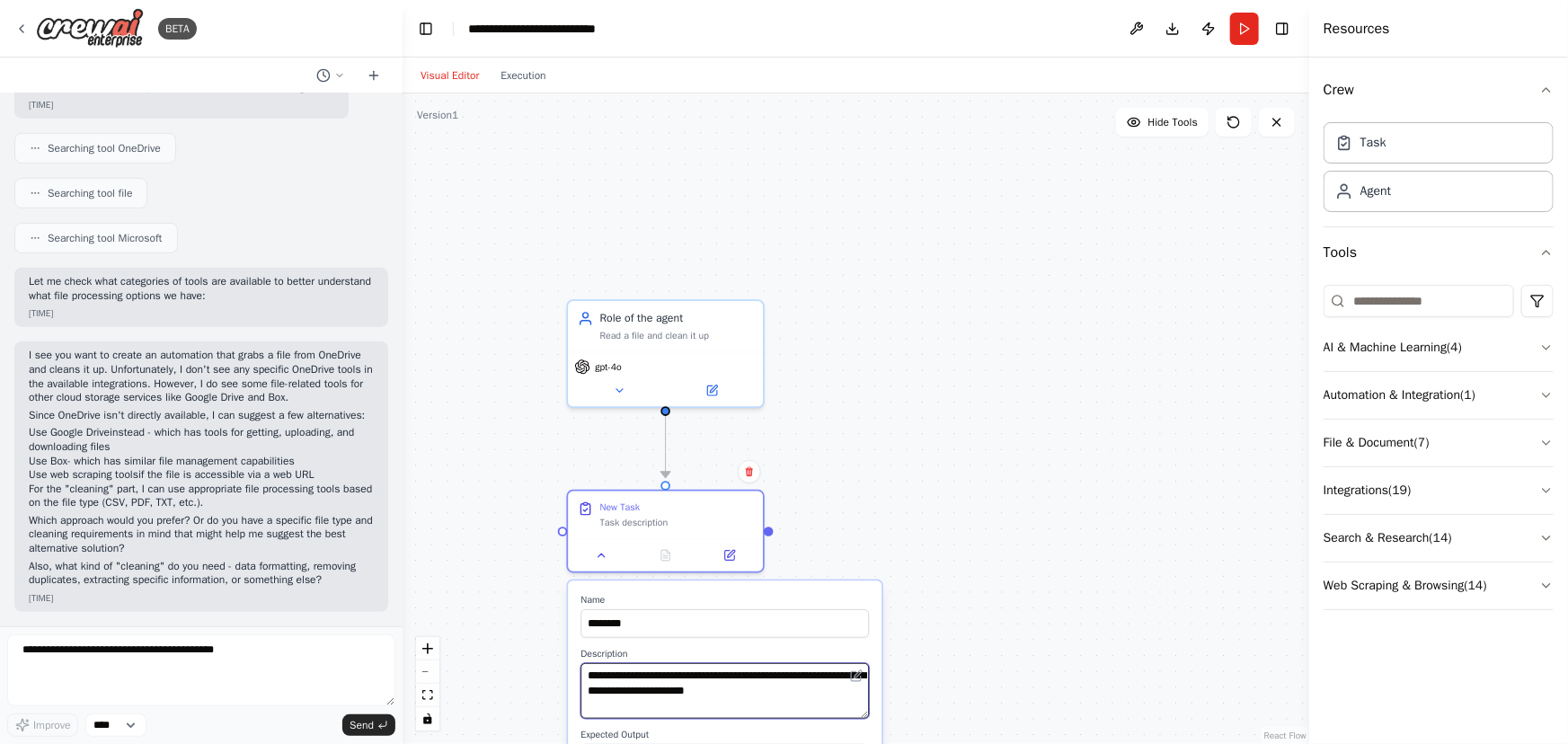 type on "**********" 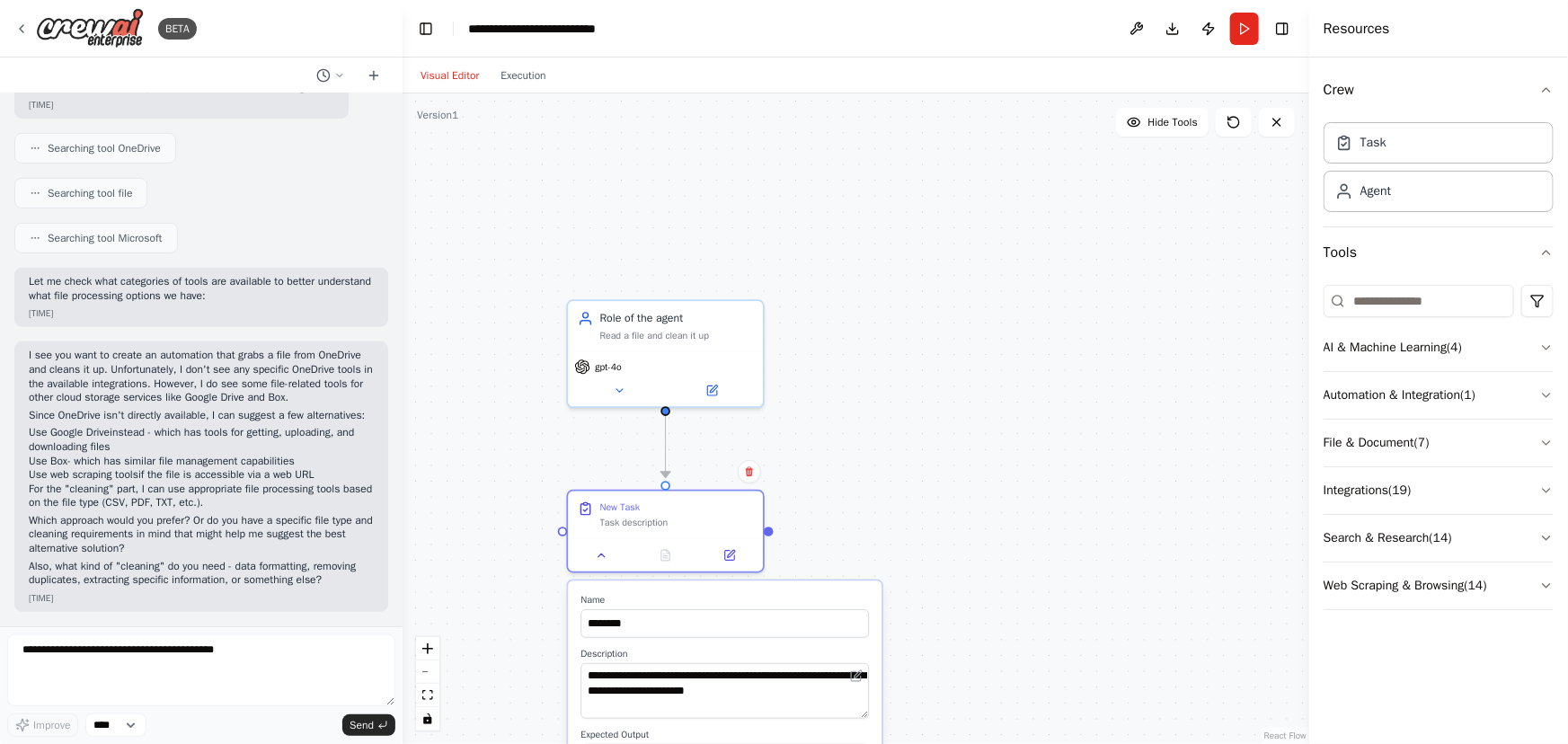 click on ".deletable-edge-delete-btn {
width: 20px;
height: 20px;
border: 0px solid #ffffff;
color: #6b7280;
background-color: #f8fafc;
cursor: pointer;
border-radius: 50%;
font-size: 12px;
padding: 3px;
display: flex;
align-items: center;
justify-content: center;
transition: all 0.2s cubic-bezier(0.4, 0, 0.2, 1);
box-shadow: 0 2px 4px rgba(0, 0, 0, 0.1);
}
.deletable-edge-delete-btn:hover {
background-color: #ef4444;
color: #ffffff;
border-color: #dc2626;
transform: scale(1.1);
box-shadow: 0 4px 12px rgba(239, 68, 68, 0.4);
}
.deletable-edge-delete-btn:active {
transform: scale(0.95);
box-shadow: 0 2px 4px rgba(239, 68, 68, 0.3);
}
Role of the agent Read a file and clean it up gpt-4o New Task" at bounding box center (855, 419) 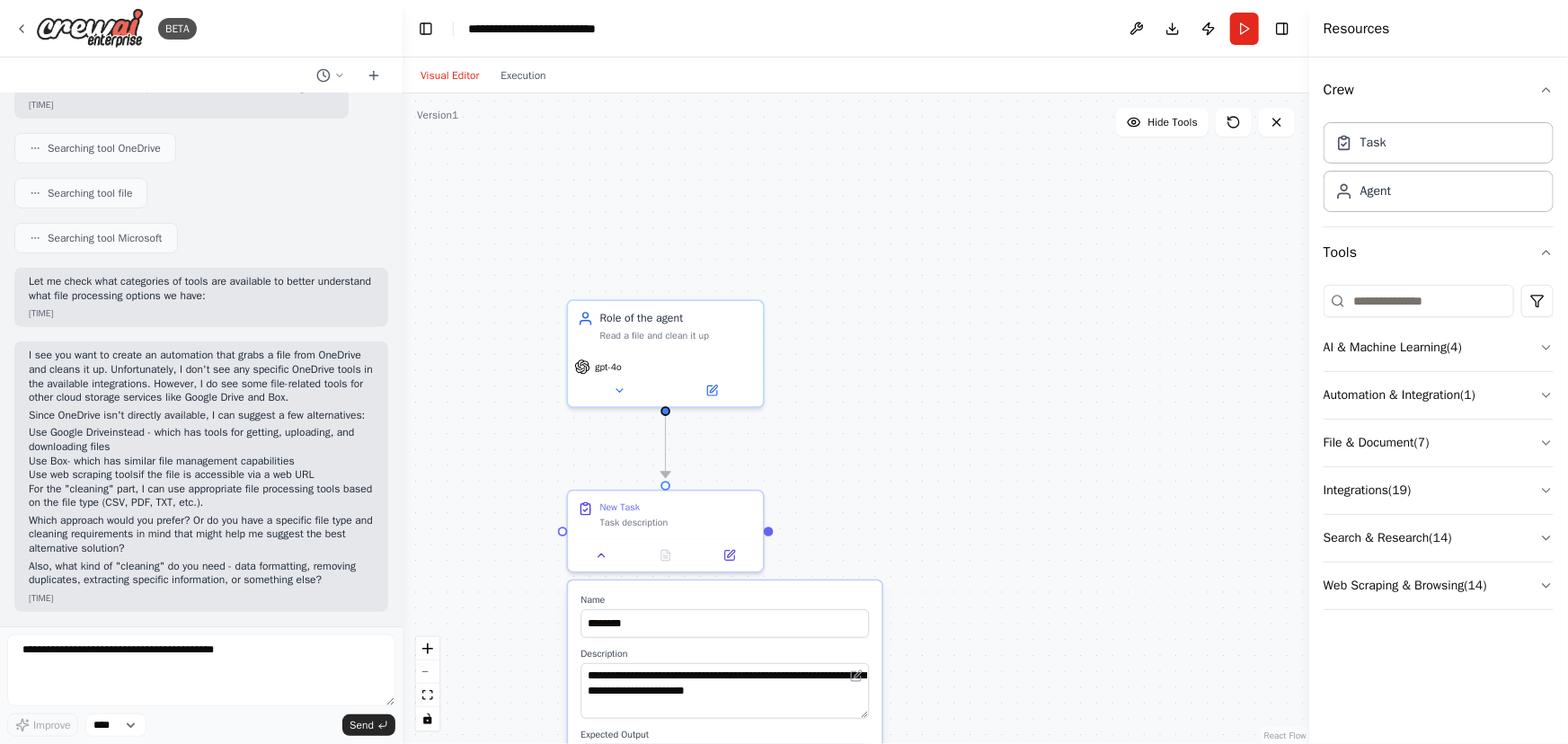 click on ".deletable-edge-delete-btn {
width: 20px;
height: 20px;
border: 0px solid #ffffff;
color: #6b7280;
background-color: #f8fafc;
cursor: pointer;
border-radius: 50%;
font-size: 12px;
padding: 3px;
display: flex;
align-items: center;
justify-content: center;
transition: all 0.2s cubic-bezier(0.4, 0, 0.2, 1);
box-shadow: 0 2px 4px rgba(0, 0, 0, 0.1);
}
.deletable-edge-delete-btn:hover {
background-color: #ef4444;
color: #ffffff;
border-color: #dc2626;
transform: scale(1.1);
box-shadow: 0 4px 12px rgba(239, 68, 68, 0.4);
}
.deletable-edge-delete-btn:active {
transform: scale(0.95);
box-shadow: 0 2px 4px rgba(239, 68, 68, 0.3);
}
Role of the agent Read a file and clean it up gpt-4o New Task" at bounding box center (855, 419) 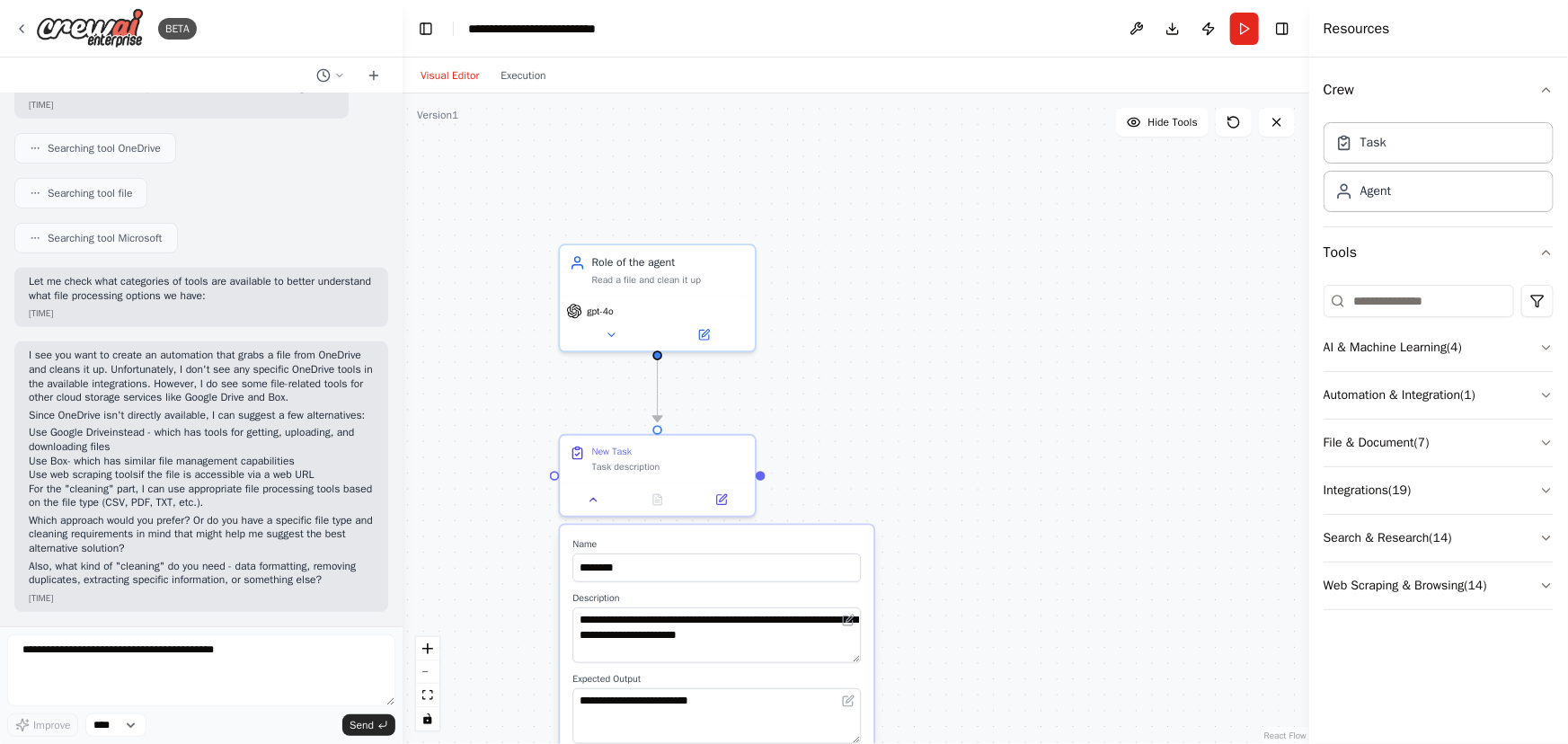 drag, startPoint x: 936, startPoint y: 593, endPoint x: 925, endPoint y: 438, distance: 155.38983 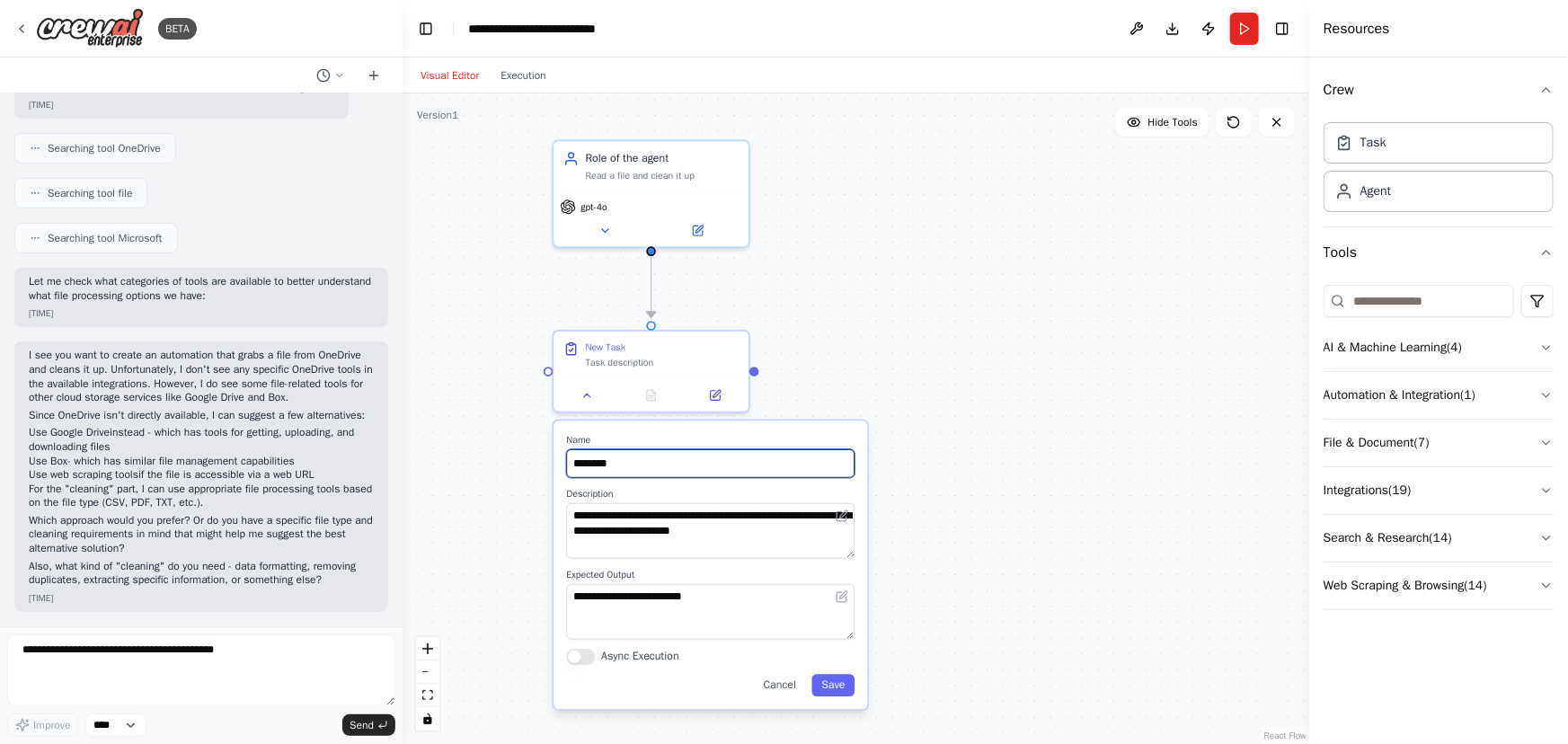 click on "********" at bounding box center (710, 464) 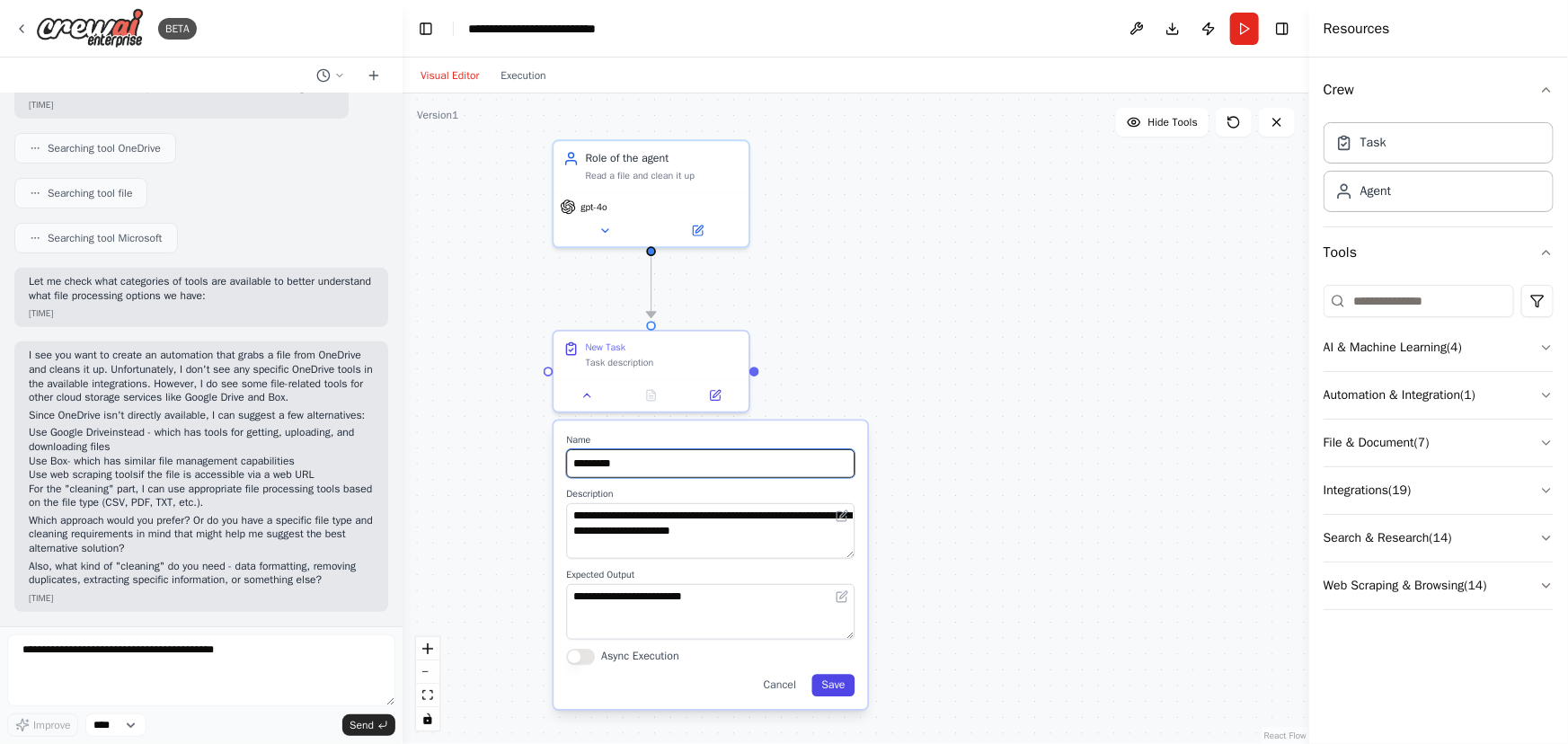 type on "*********" 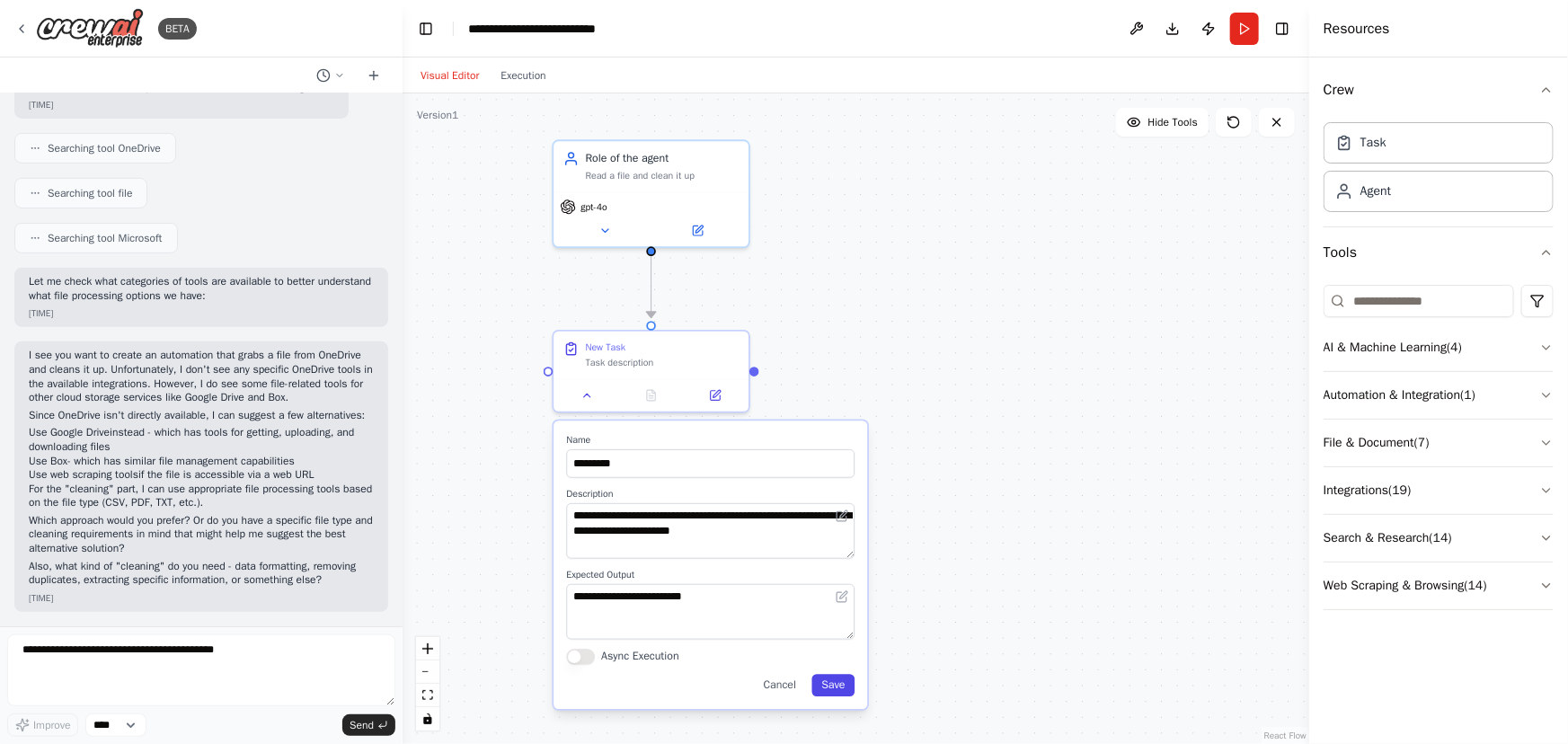 click on "Save" at bounding box center [834, 685] 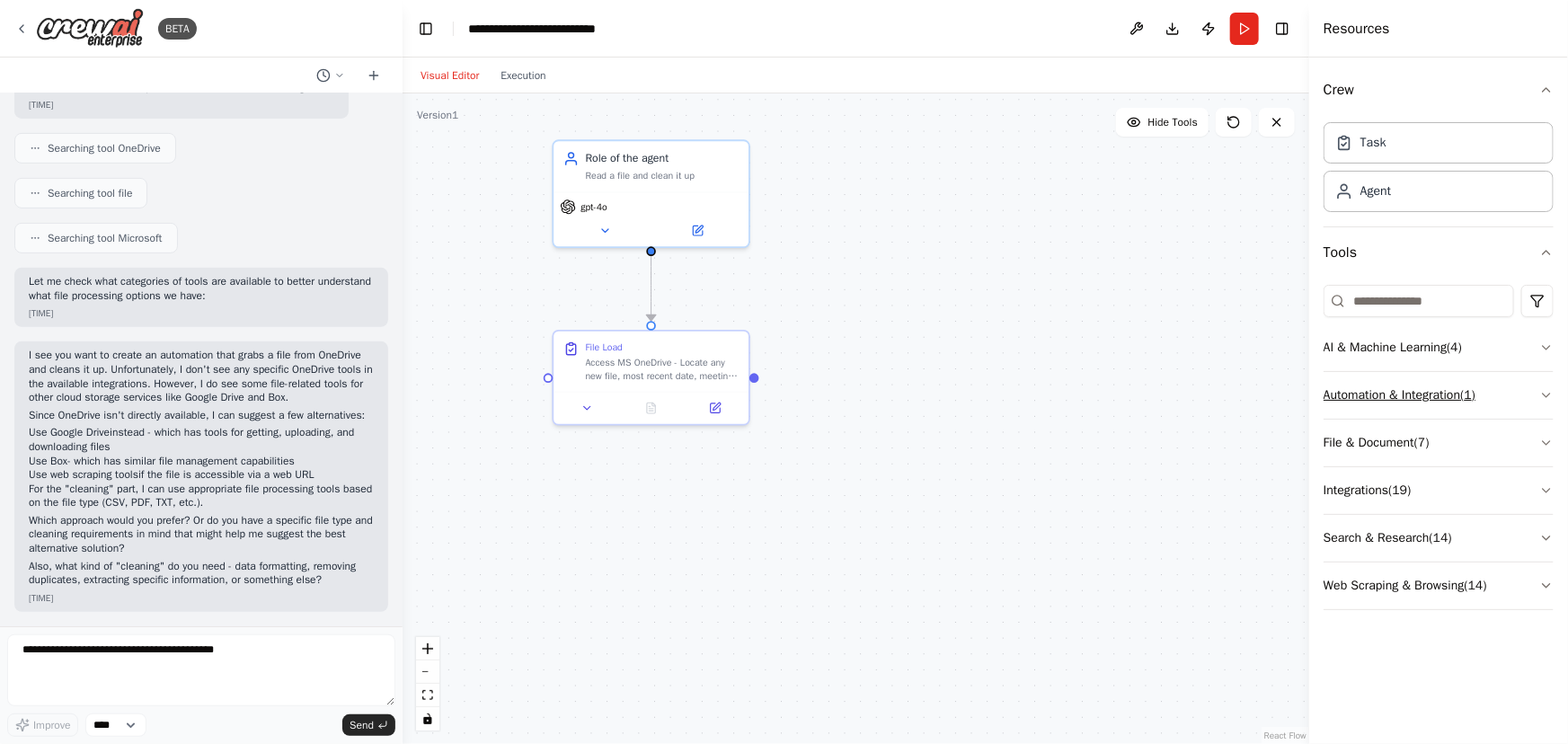 click on "Automation & Integration  ( 1 )" at bounding box center (1439, 395) 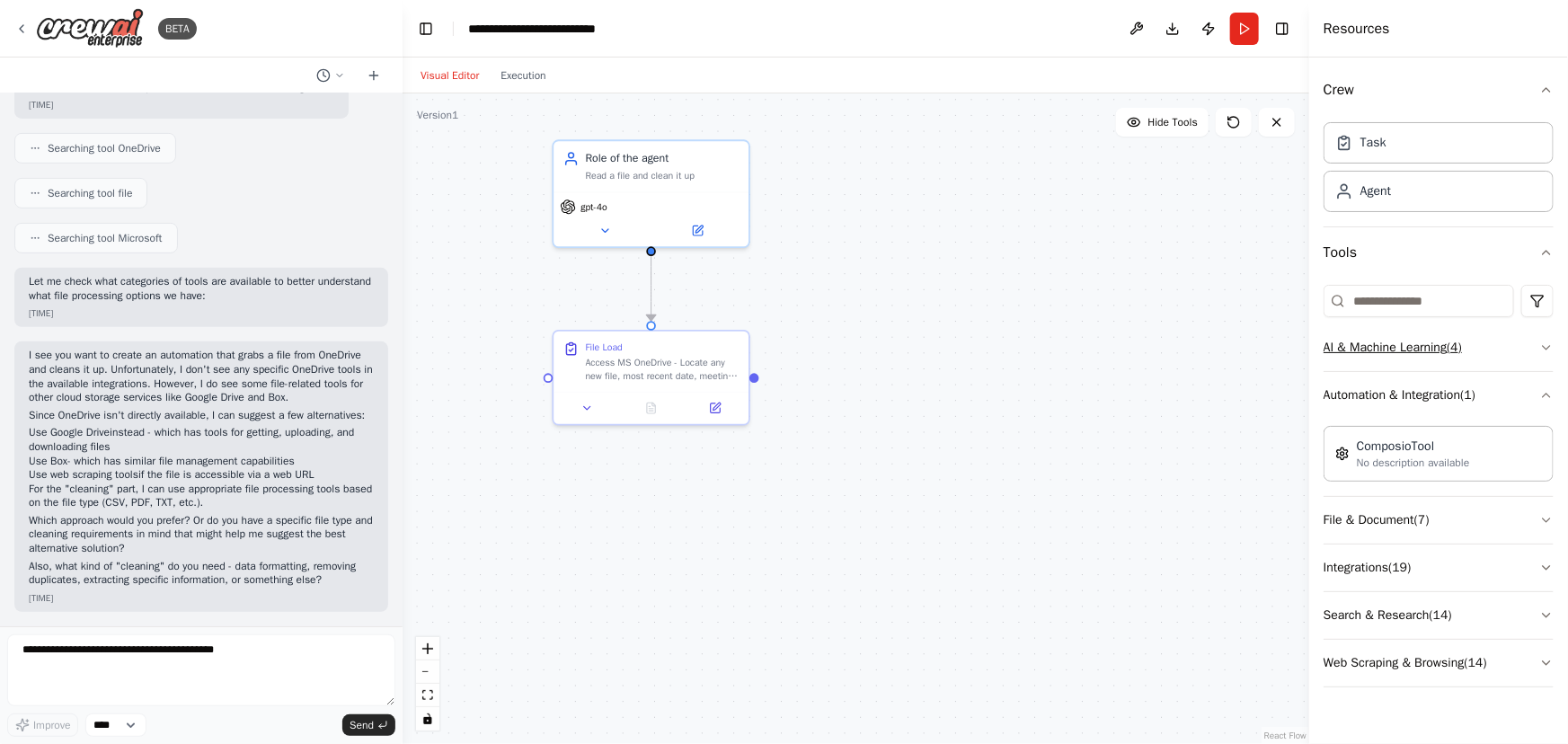 click on "AI & Machine Learning  ( 4 )" at bounding box center [1439, 348] 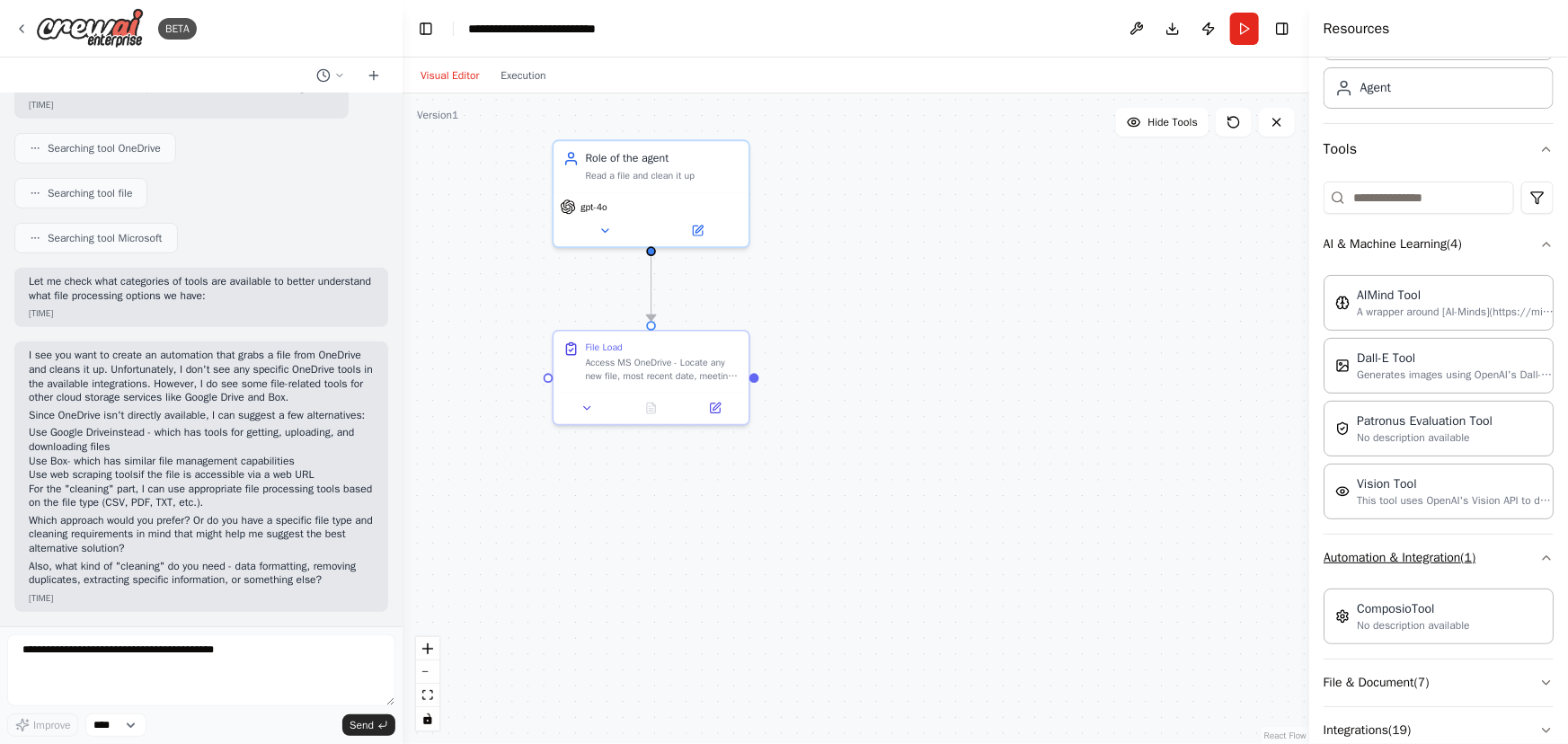 scroll, scrollTop: 235, scrollLeft: 0, axis: vertical 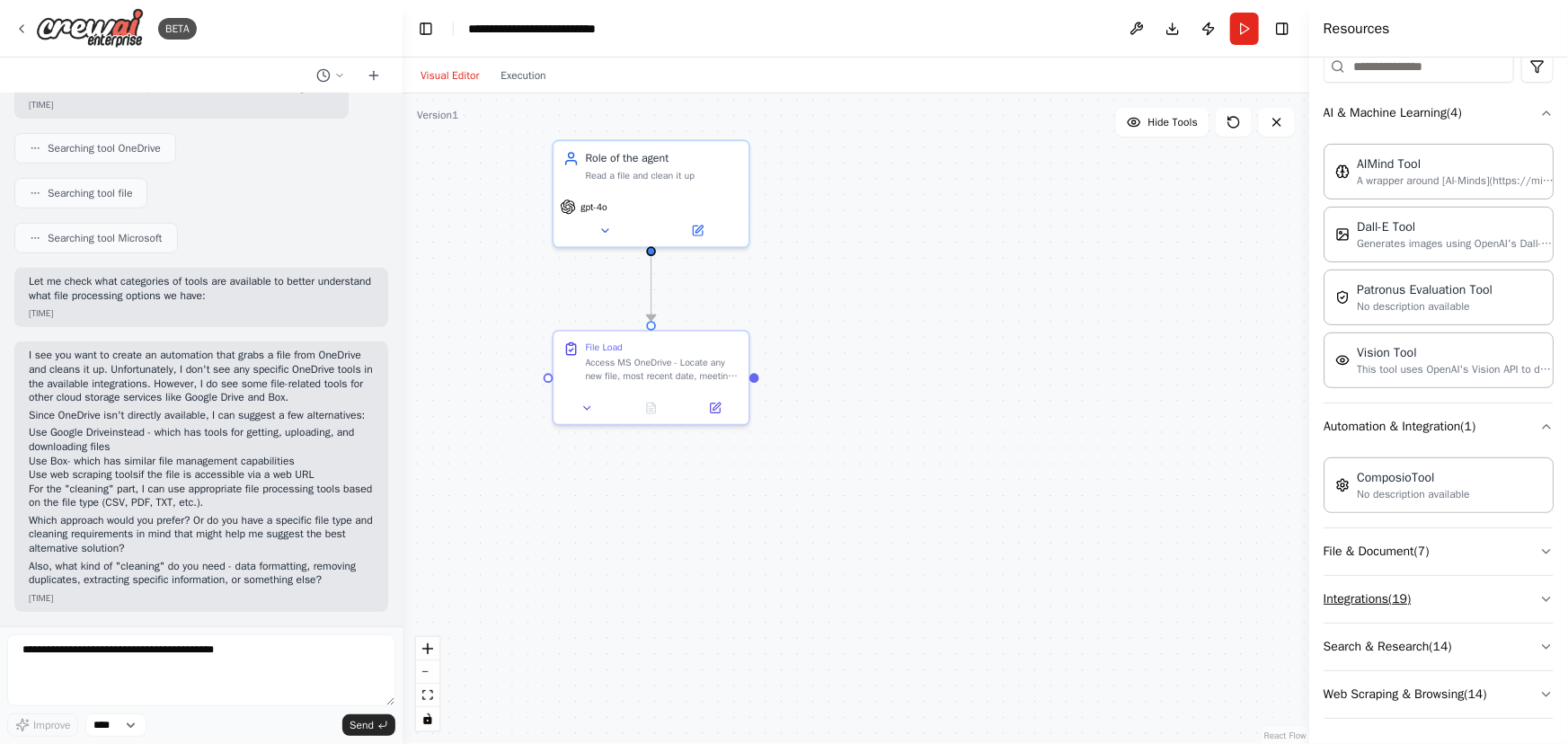 click on "Integrations  ( 19 )" at bounding box center [1439, 599] 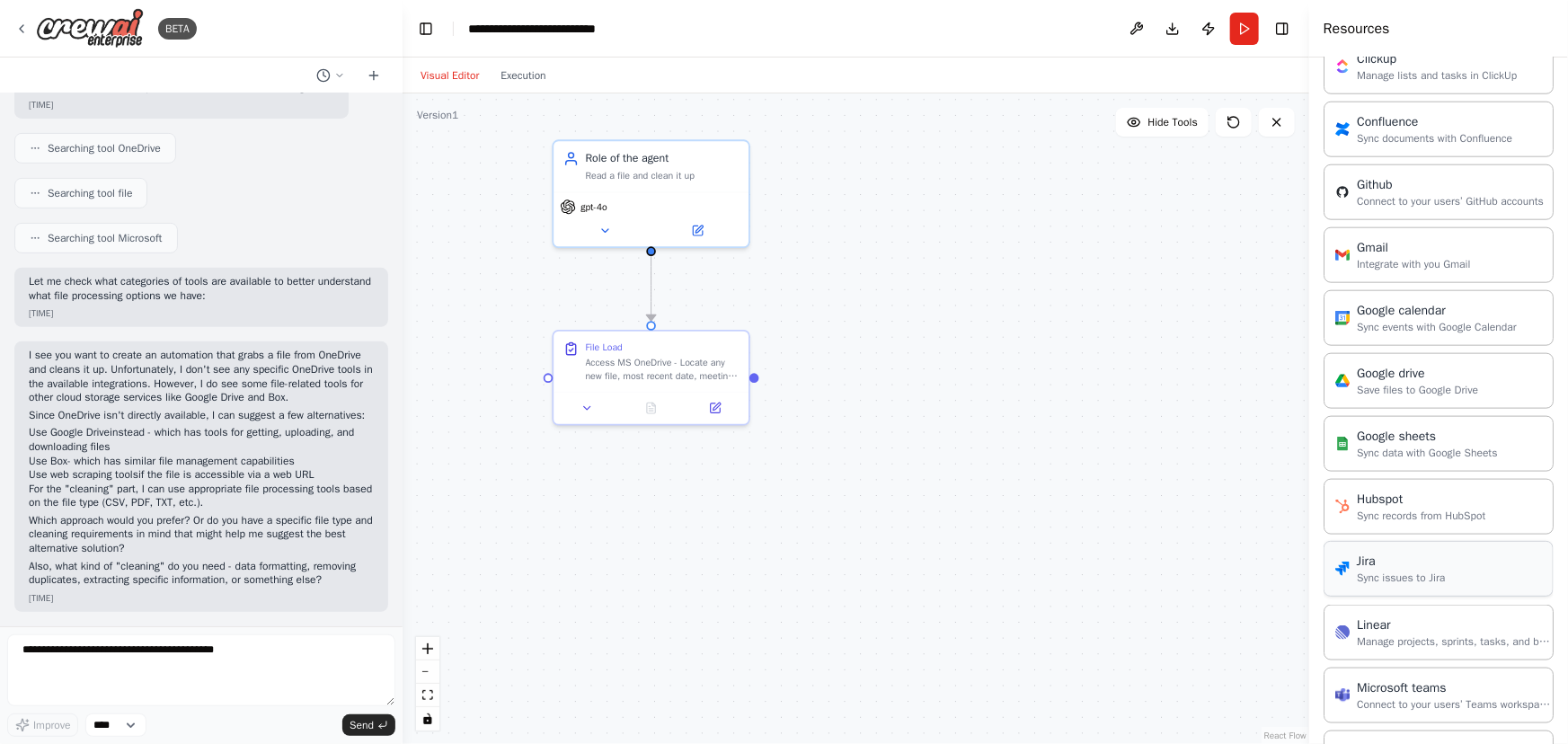 scroll, scrollTop: 1033, scrollLeft: 0, axis: vertical 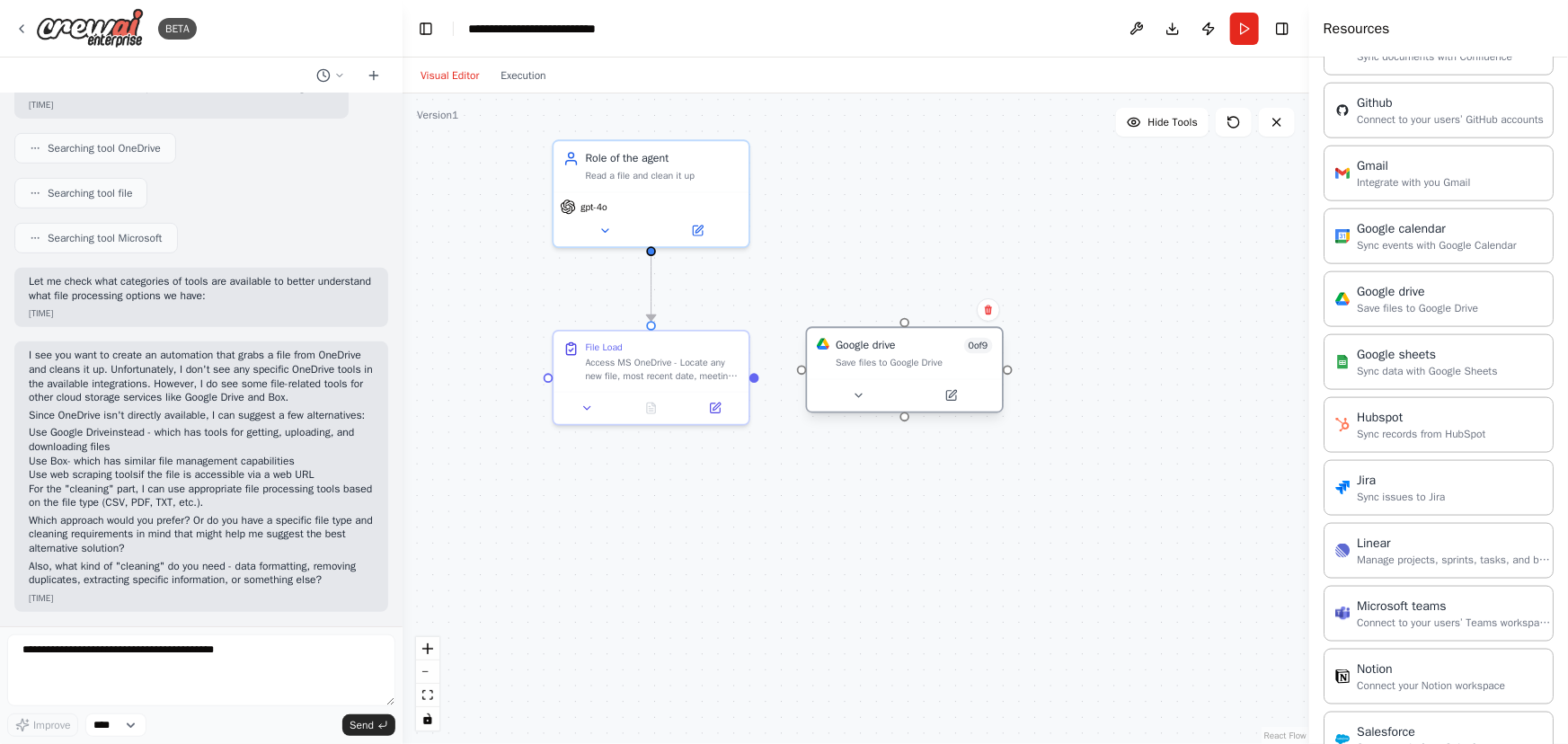 drag, startPoint x: 1091, startPoint y: 414, endPoint x: 898, endPoint y: 353, distance: 202.41047 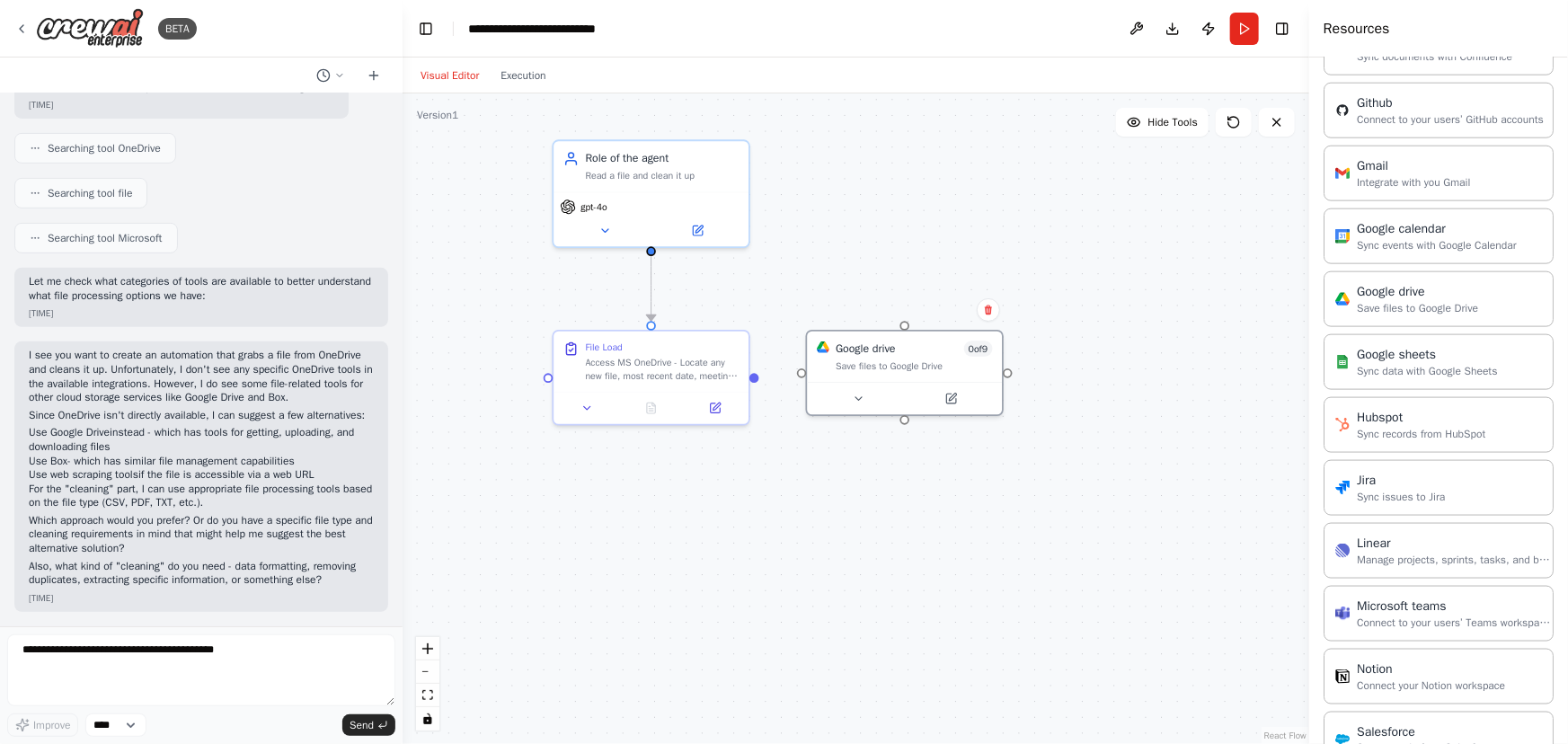 click on ".deletable-edge-delete-btn {
width: 20px;
height: 20px;
border: 0px solid #ffffff;
color: #6b7280;
background-color: #f8fafc;
cursor: pointer;
border-radius: 50%;
font-size: 12px;
padding: 3px;
display: flex;
align-items: center;
justify-content: center;
transition: all 0.2s cubic-bezier(0.4, 0, 0.2, 1);
box-shadow: 0 2px 4px rgba(0, 0, 0, 0.1);
}
.deletable-edge-delete-btn:hover {
background-color: #ef4444;
color: #ffffff;
border-color: #dc2626;
transform: scale(1.1);
box-shadow: 0 4px 12px rgba(239, 68, 68, 0.4);
}
.deletable-edge-delete-btn:active {
transform: scale(0.95);
box-shadow: 0 2px 4px rgba(239, 68, 68, 0.3);
}
Role of the agent Read a file and clean it up gpt-4o File Load 0  of" at bounding box center [855, 419] 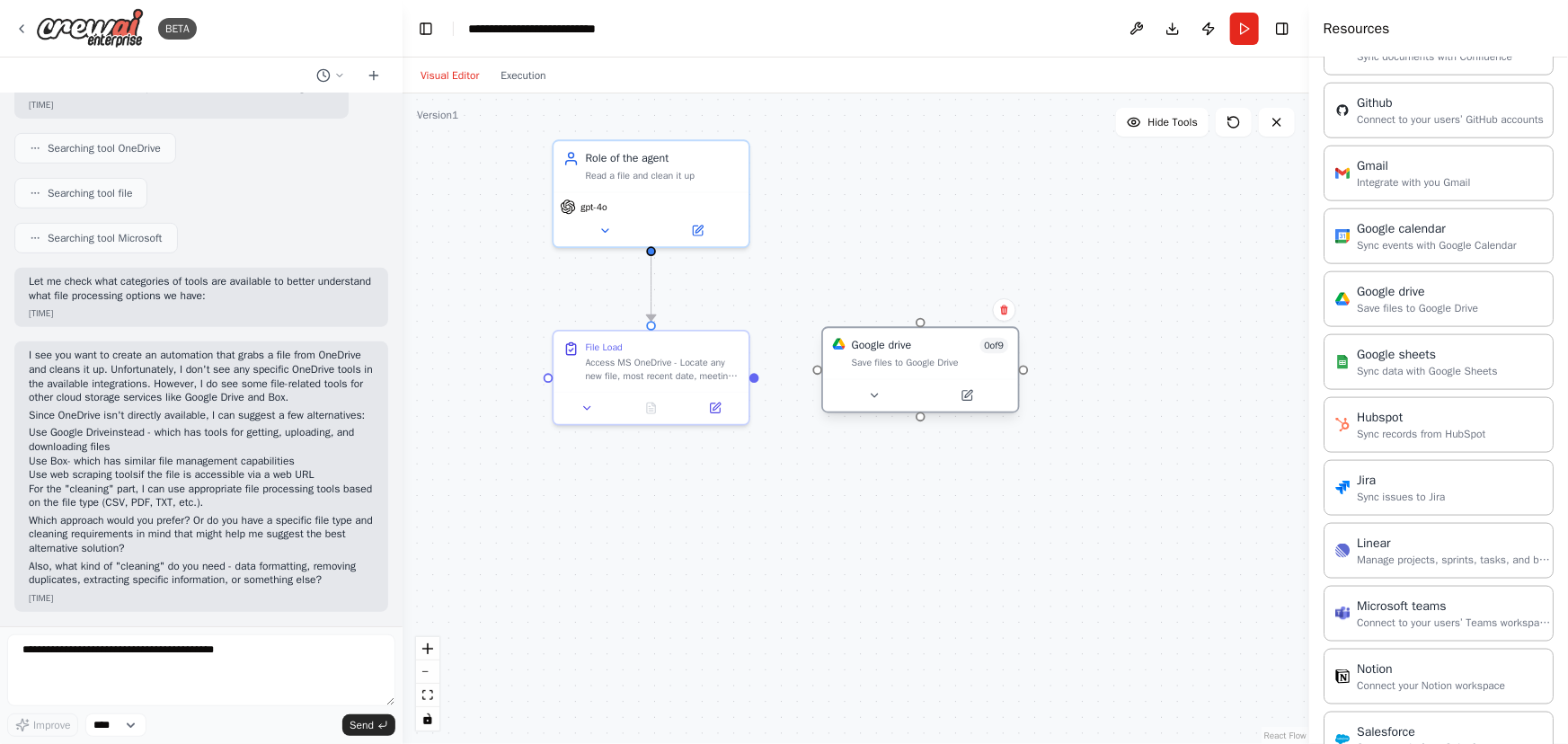 drag, startPoint x: 926, startPoint y: 345, endPoint x: 950, endPoint y: 350, distance: 24.515301 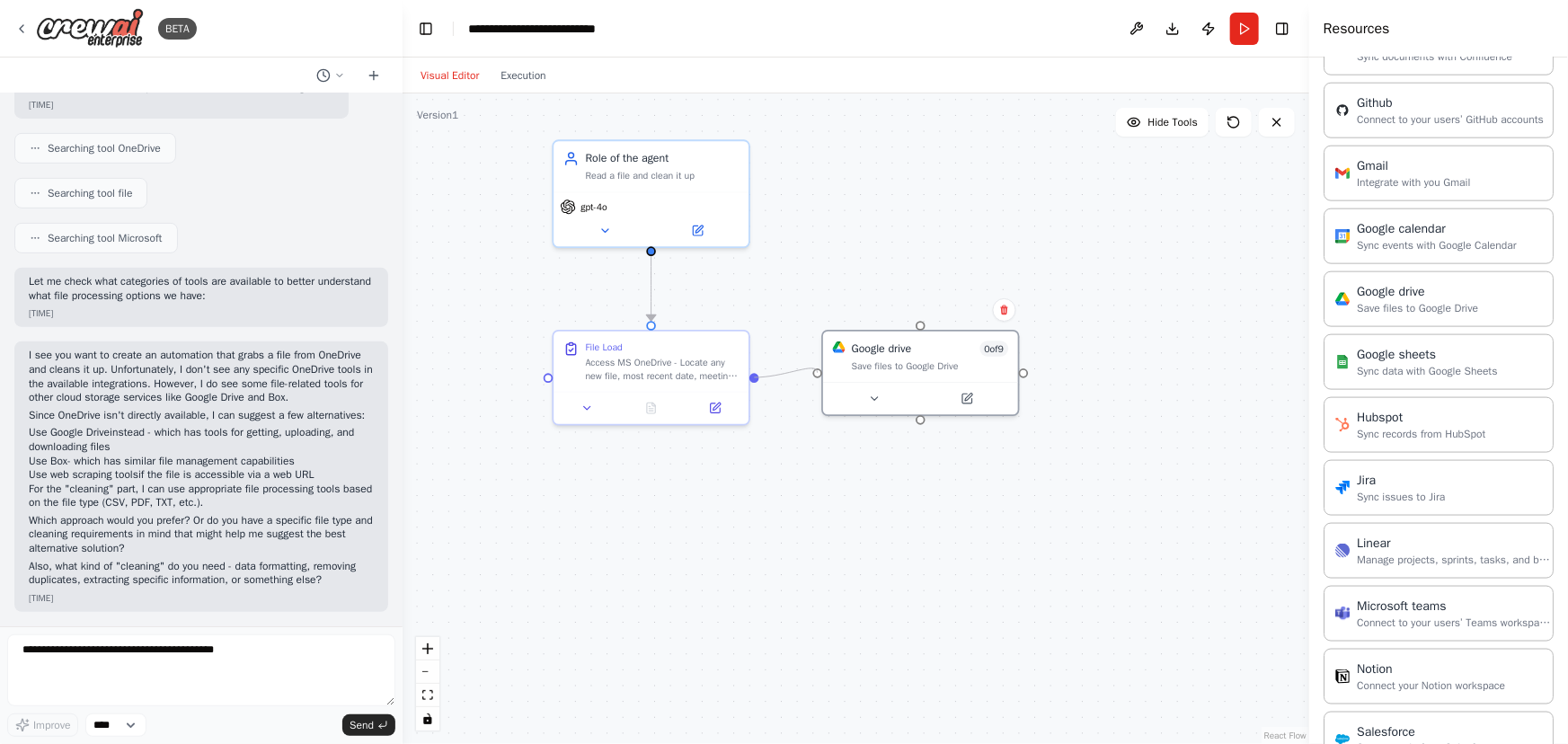 drag, startPoint x: 757, startPoint y: 377, endPoint x: 811, endPoint y: 377, distance: 54 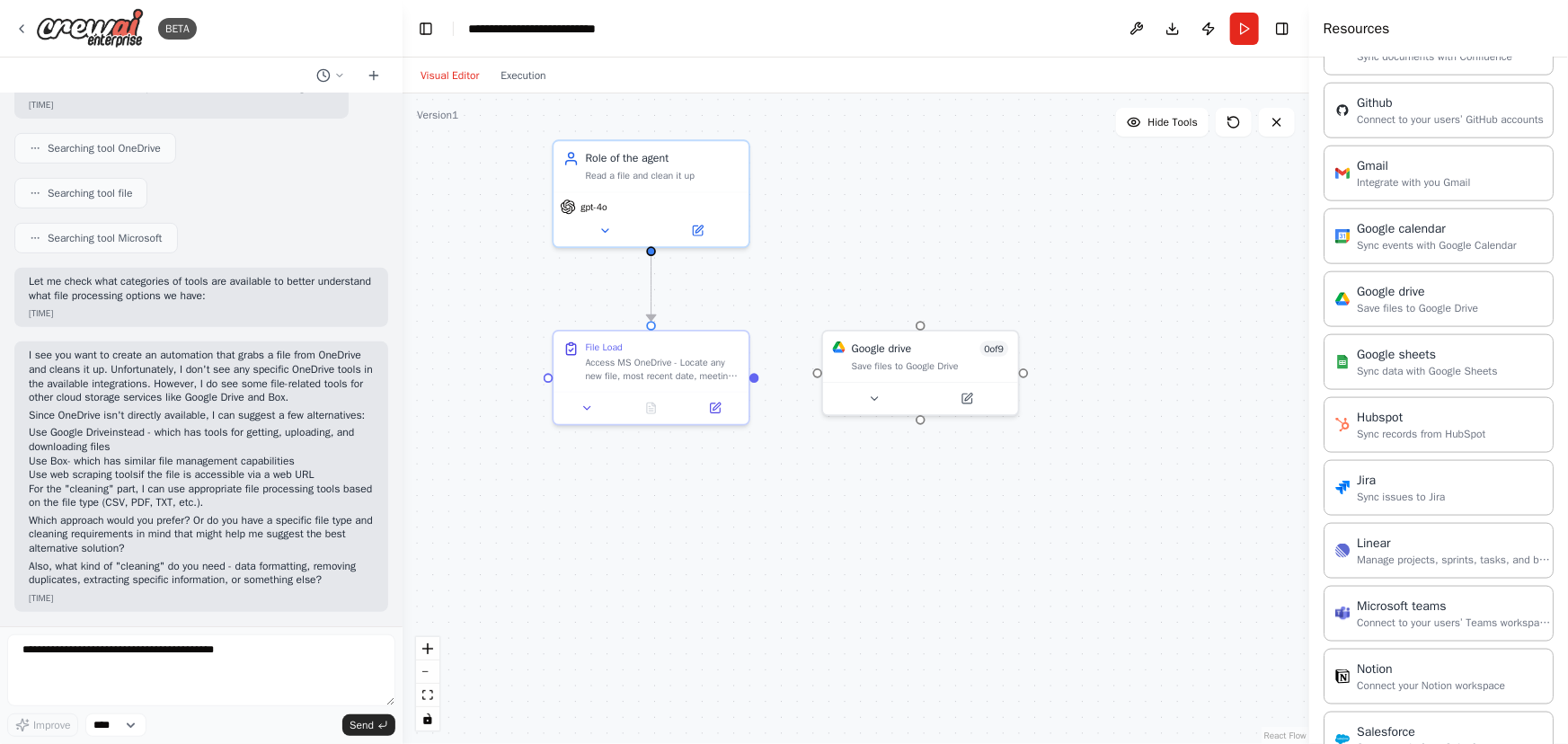 click on ".deletable-edge-delete-btn {
width: 20px;
height: 20px;
border: 0px solid #ffffff;
color: #6b7280;
background-color: #f8fafc;
cursor: pointer;
border-radius: 50%;
font-size: 12px;
padding: 3px;
display: flex;
align-items: center;
justify-content: center;
transition: all 0.2s cubic-bezier(0.4, 0, 0.2, 1);
box-shadow: 0 2px 4px rgba(0, 0, 0, 0.1);
}
.deletable-edge-delete-btn:hover {
background-color: #ef4444;
color: #ffffff;
border-color: #dc2626;
transform: scale(1.1);
box-shadow: 0 4px 12px rgba(239, 68, 68, 0.4);
}
.deletable-edge-delete-btn:active {
transform: scale(0.95);
box-shadow: 0 2px 4px rgba(239, 68, 68, 0.3);
}
Role of the agent Read a file and clean it up gpt-4o File Load 0  of" at bounding box center [855, 419] 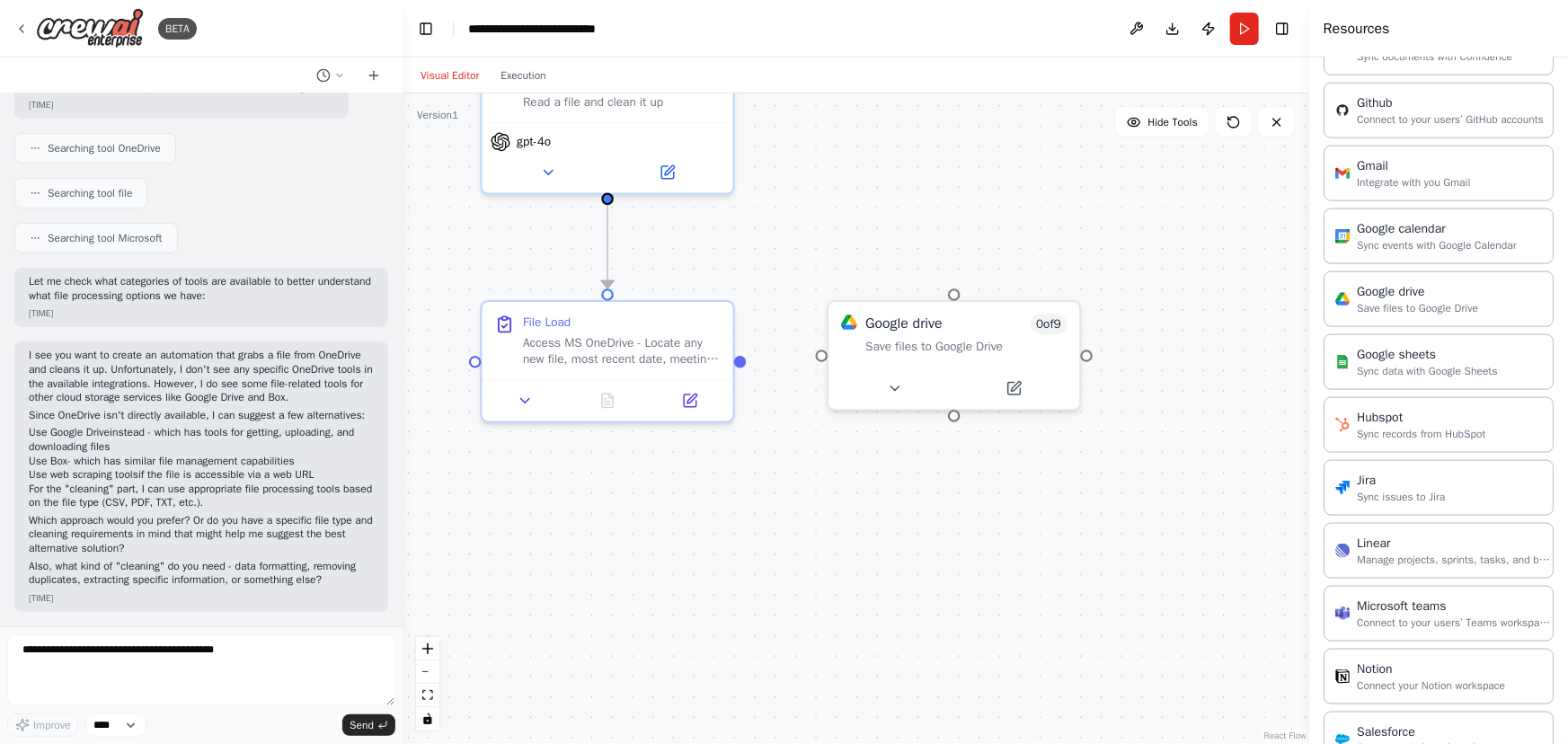 click on ".deletable-edge-delete-btn {
width: 20px;
height: 20px;
border: 0px solid #ffffff;
color: #6b7280;
background-color: #f8fafc;
cursor: pointer;
border-radius: 50%;
font-size: 12px;
padding: 3px;
display: flex;
align-items: center;
justify-content: center;
transition: all 0.2s cubic-bezier(0.4, 0, 0.2, 1);
box-shadow: 0 2px 4px rgba(0, 0, 0, 0.1);
}
.deletable-edge-delete-btn:hover {
background-color: #ef4444;
color: #ffffff;
border-color: #dc2626;
transform: scale(1.1);
box-shadow: 0 4px 12px rgba(239, 68, 68, 0.4);
}
.deletable-edge-delete-btn:active {
transform: scale(0.95);
box-shadow: 0 2px 4px rgba(239, 68, 68, 0.3);
}
Role of the agent Read a file and clean it up gpt-4o File Load 0  of" at bounding box center (855, 419) 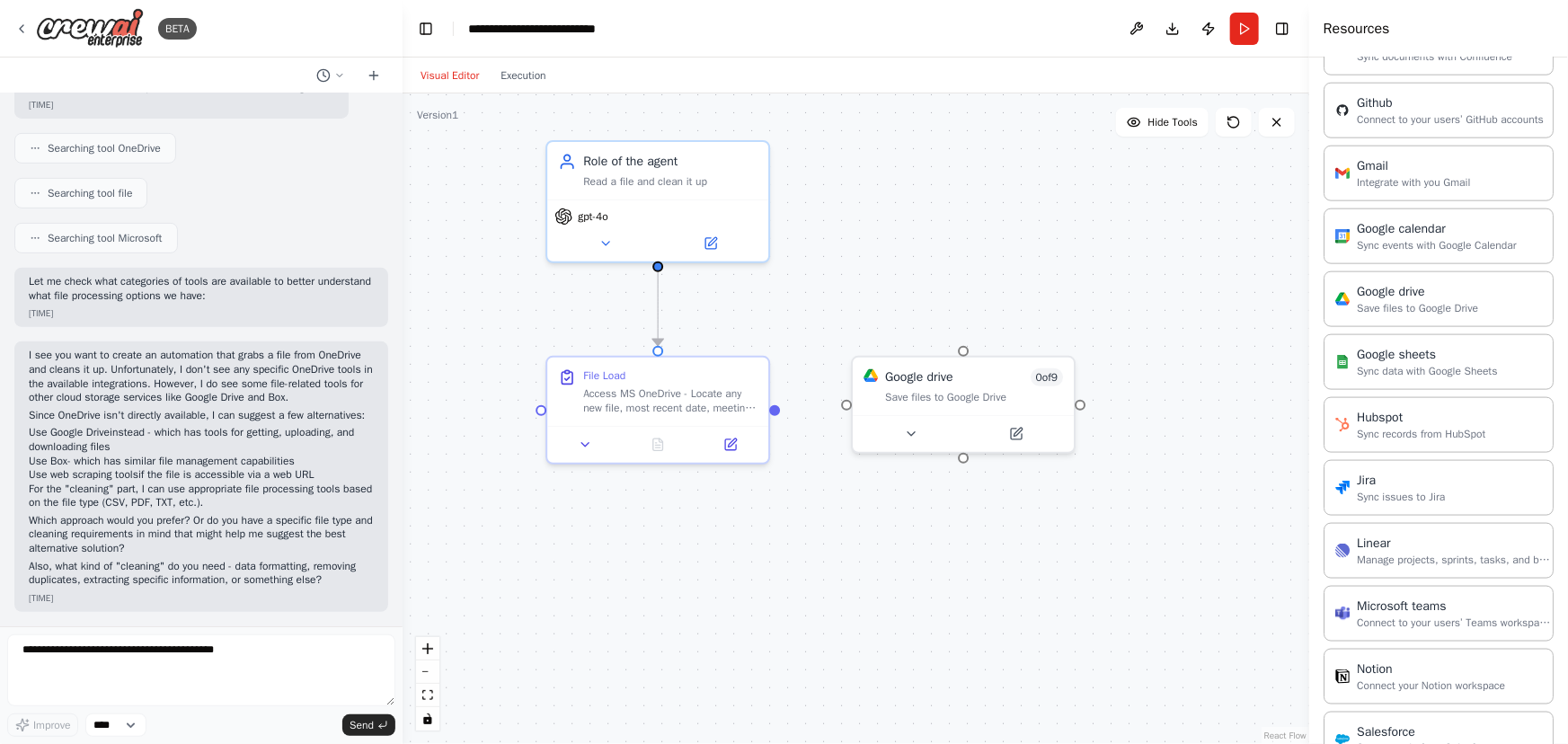 drag, startPoint x: 814, startPoint y: 497, endPoint x: 840, endPoint y: 528, distance: 40.459857 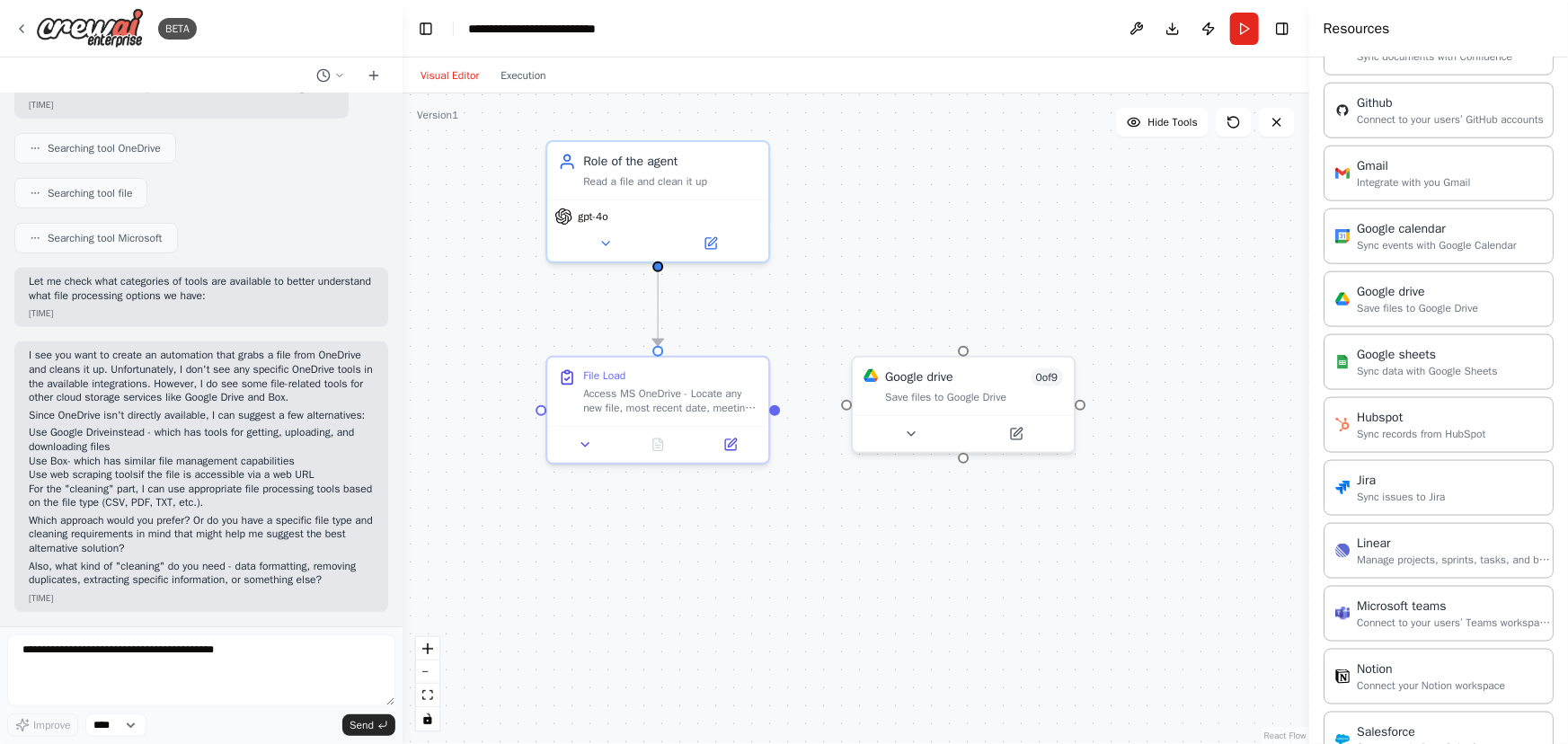 click on ".deletable-edge-delete-btn {
width: 20px;
height: 20px;
border: 0px solid #ffffff;
color: #6b7280;
background-color: #f8fafc;
cursor: pointer;
border-radius: 50%;
font-size: 12px;
padding: 3px;
display: flex;
align-items: center;
justify-content: center;
transition: all 0.2s cubic-bezier(0.4, 0, 0.2, 1);
box-shadow: 0 2px 4px rgba(0, 0, 0, 0.1);
}
.deletable-edge-delete-btn:hover {
background-color: #ef4444;
color: #ffffff;
border-color: #dc2626;
transform: scale(1.1);
box-shadow: 0 4px 12px rgba(239, 68, 68, 0.4);
}
.deletable-edge-delete-btn:active {
transform: scale(0.95);
box-shadow: 0 2px 4px rgba(239, 68, 68, 0.3);
}
Role of the agent Read a file and clean it up gpt-4o File Load 0  of" at bounding box center [855, 419] 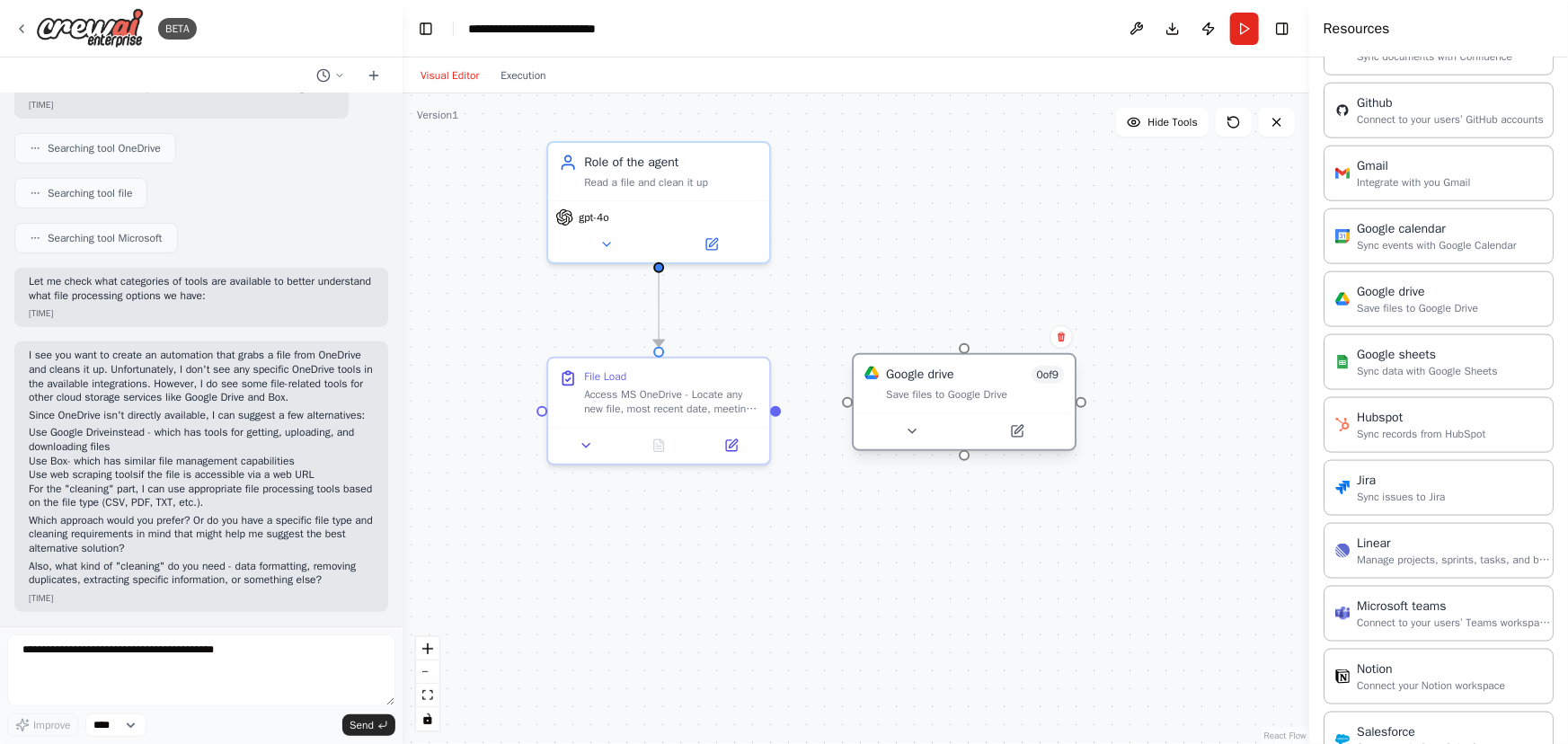 drag, startPoint x: 1005, startPoint y: 377, endPoint x: 997, endPoint y: 385, distance: 11.3137085 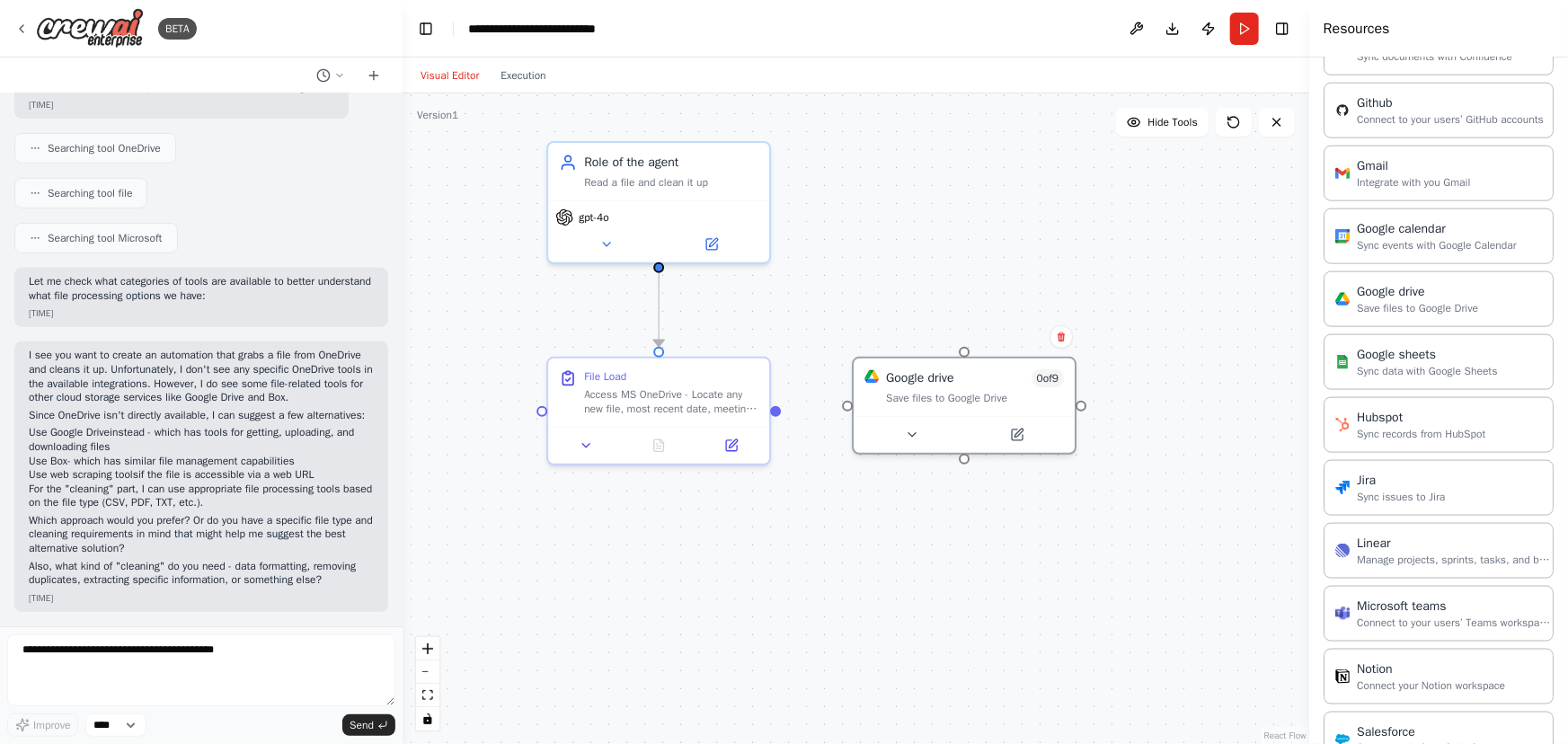 click on ".deletable-edge-delete-btn {
width: 20px;
height: 20px;
border: 0px solid #ffffff;
color: #6b7280;
background-color: #f8fafc;
cursor: pointer;
border-radius: 50%;
font-size: 12px;
padding: 3px;
display: flex;
align-items: center;
justify-content: center;
transition: all 0.2s cubic-bezier(0.4, 0, 0.2, 1);
box-shadow: 0 2px 4px rgba(0, 0, 0, 0.1);
}
.deletable-edge-delete-btn:hover {
background-color: #ef4444;
color: #ffffff;
border-color: #dc2626;
transform: scale(1.1);
box-shadow: 0 4px 12px rgba(239, 68, 68, 0.4);
}
.deletable-edge-delete-btn:active {
transform: scale(0.95);
box-shadow: 0 2px 4px rgba(239, 68, 68, 0.3);
}
Role of the agent Read a file and clean it up gpt-4o File Load 0  of" at bounding box center (855, 419) 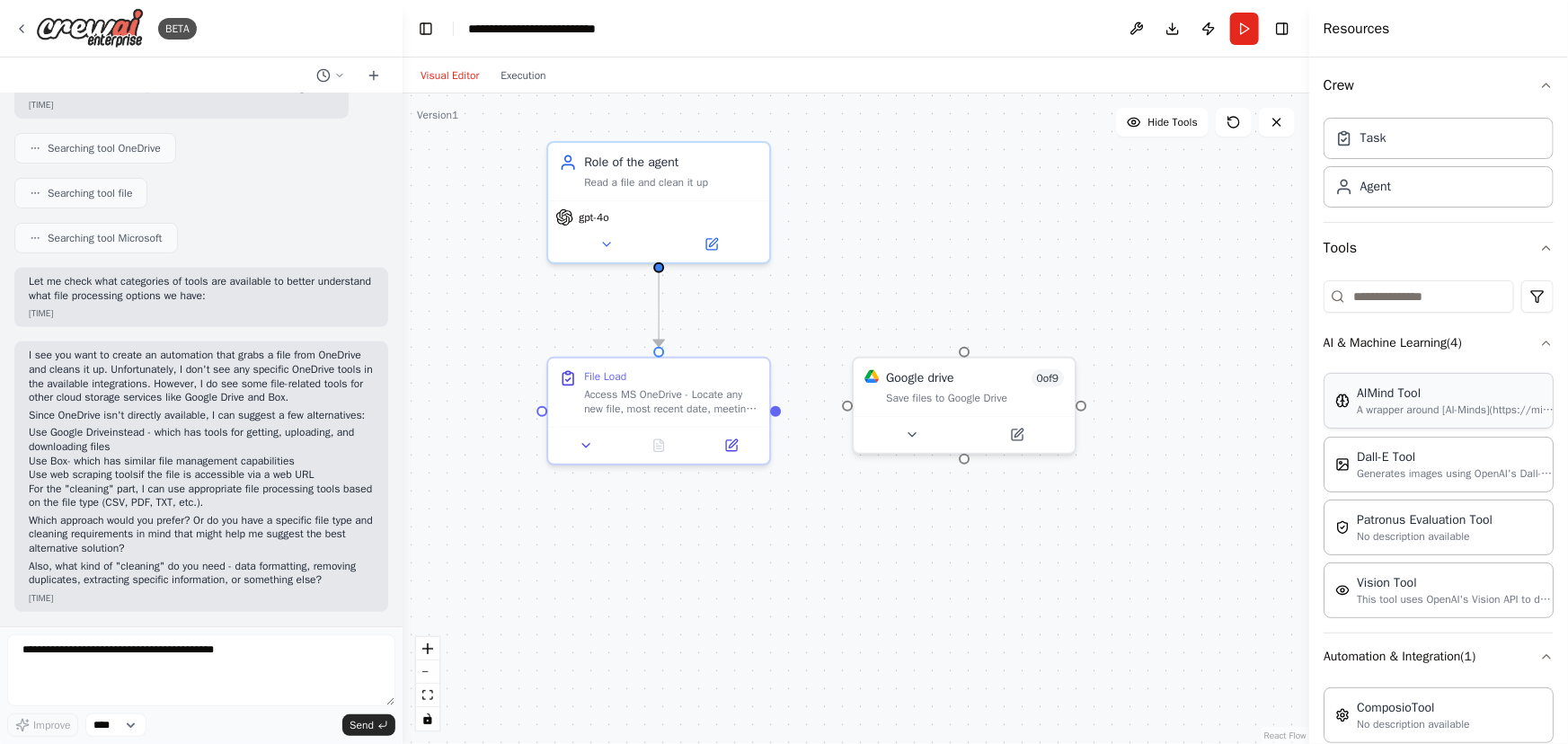 scroll, scrollTop: 0, scrollLeft: 0, axis: both 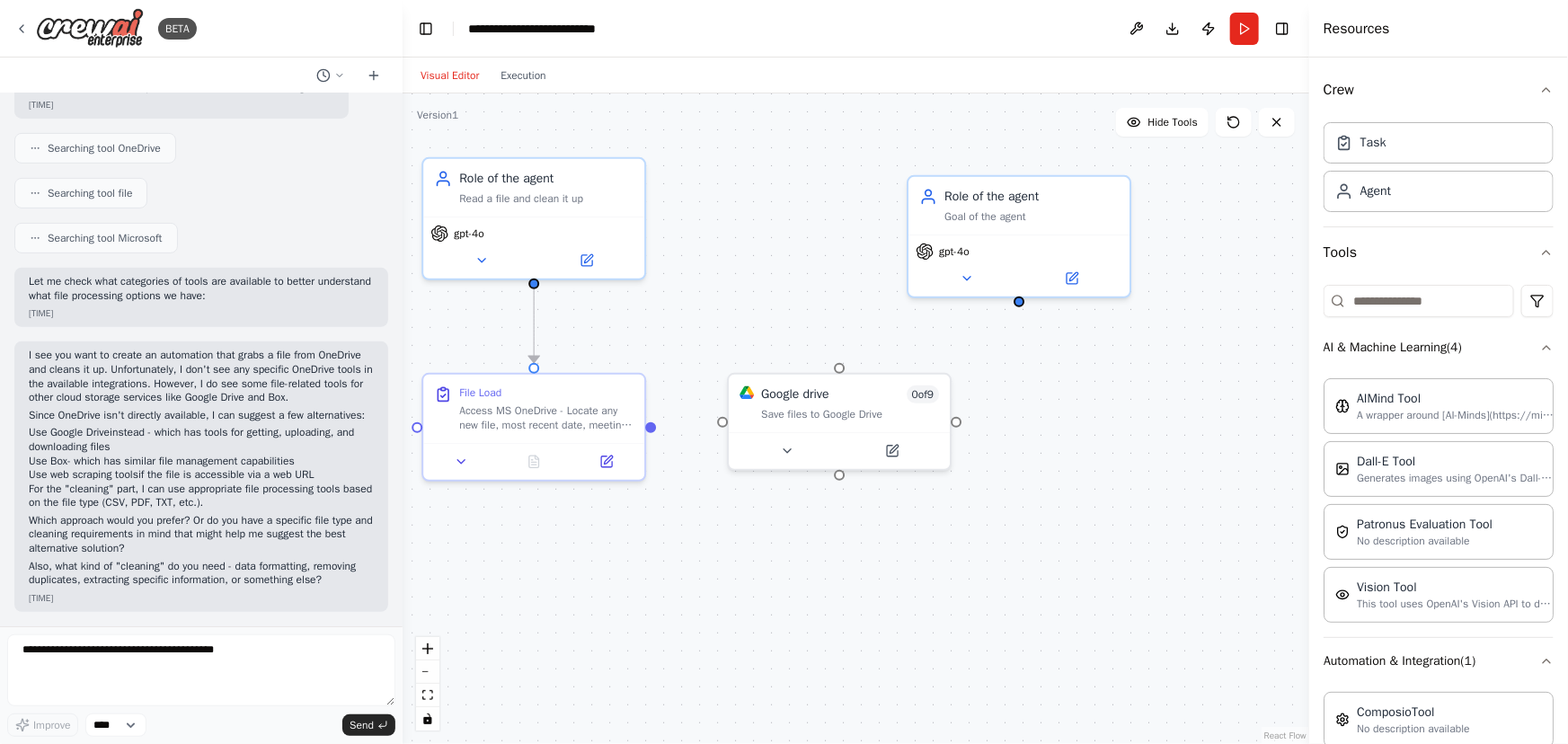drag, startPoint x: 1204, startPoint y: 424, endPoint x: 1074, endPoint y: 420, distance: 130.06152 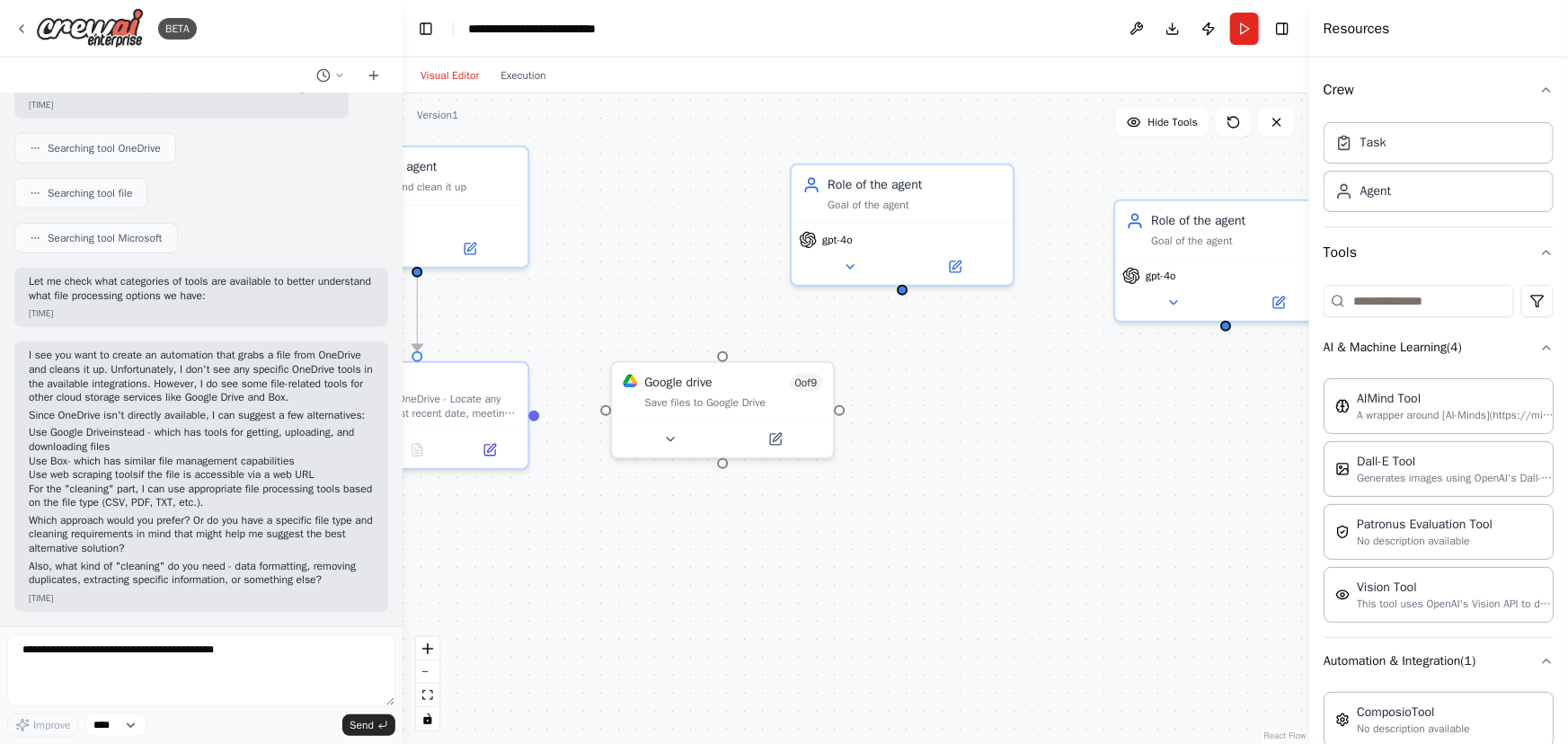 drag, startPoint x: 1159, startPoint y: 432, endPoint x: 864, endPoint y: 389, distance: 298.1174 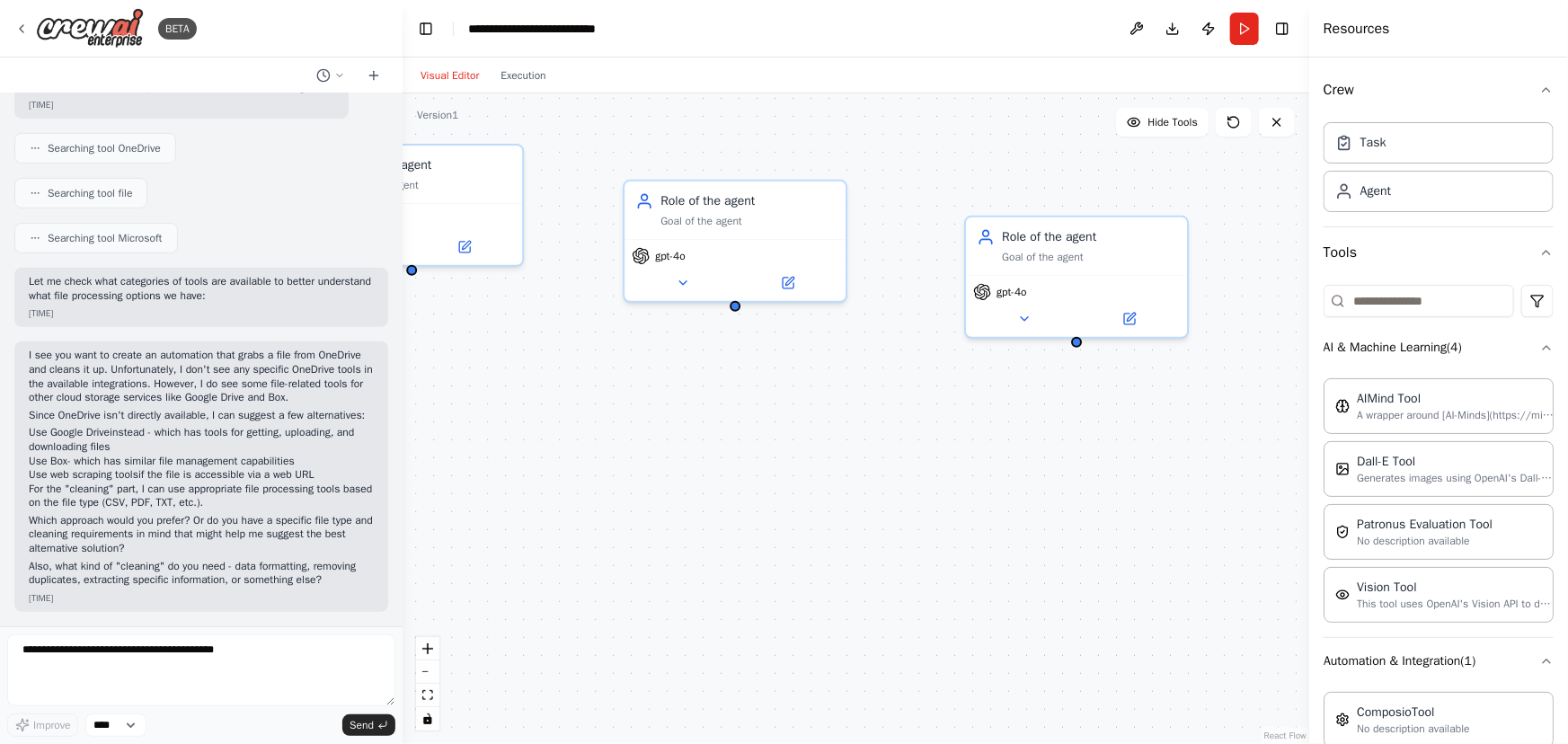drag, startPoint x: 1166, startPoint y: 377, endPoint x: 881, endPoint y: 372, distance: 285.04386 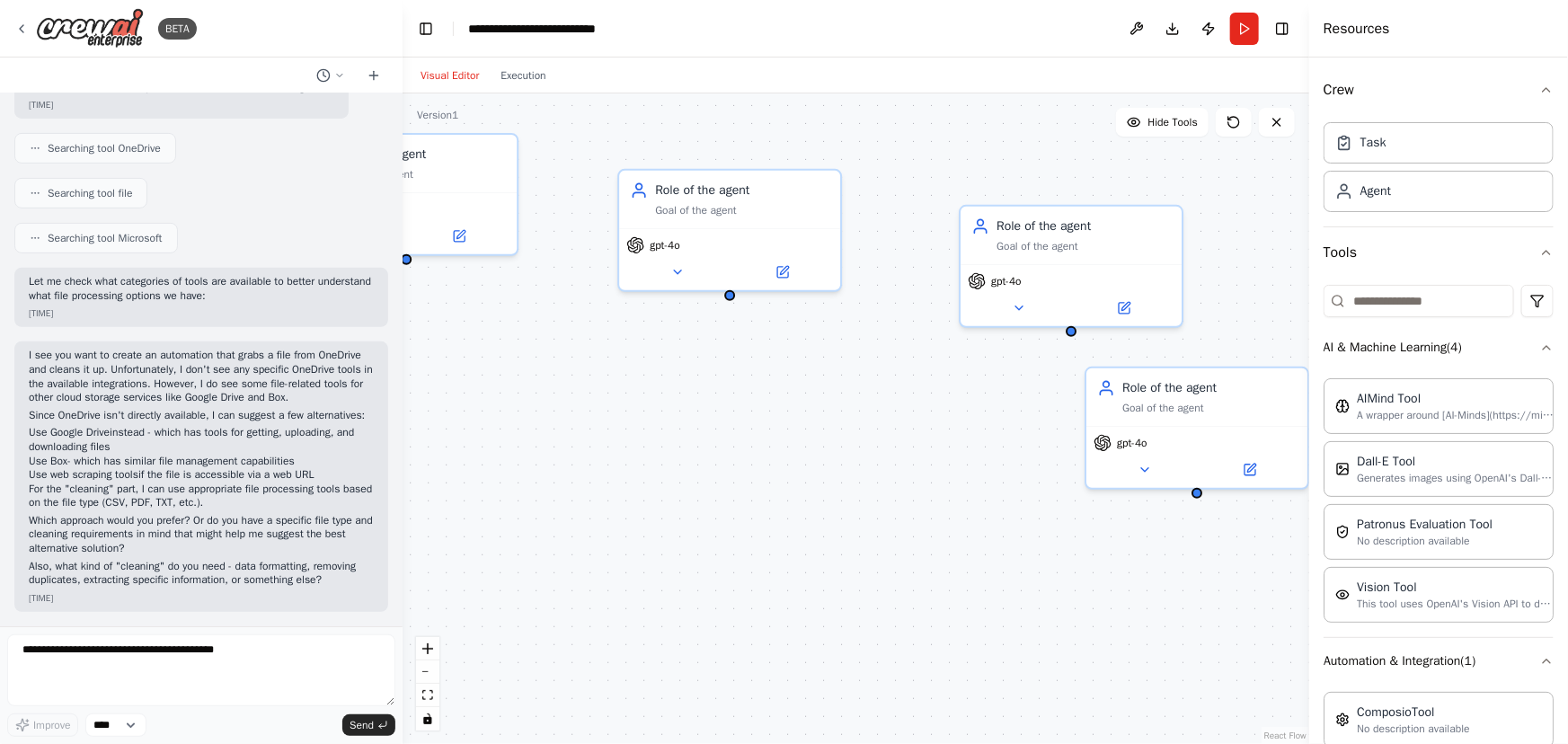 drag, startPoint x: 875, startPoint y: 505, endPoint x: 890, endPoint y: 465, distance: 42.720019 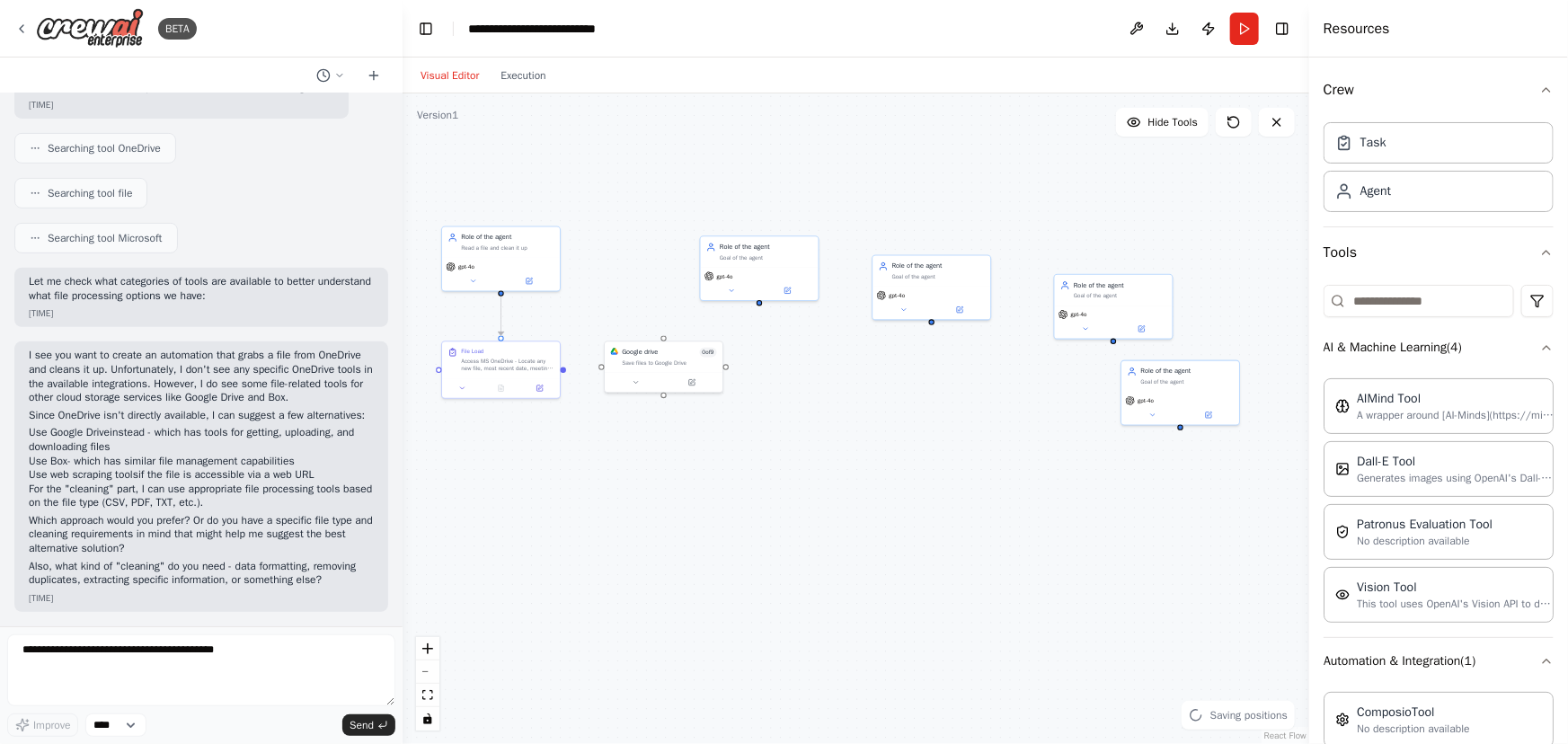 drag, startPoint x: 864, startPoint y: 474, endPoint x: 979, endPoint y: 445, distance: 118.60017 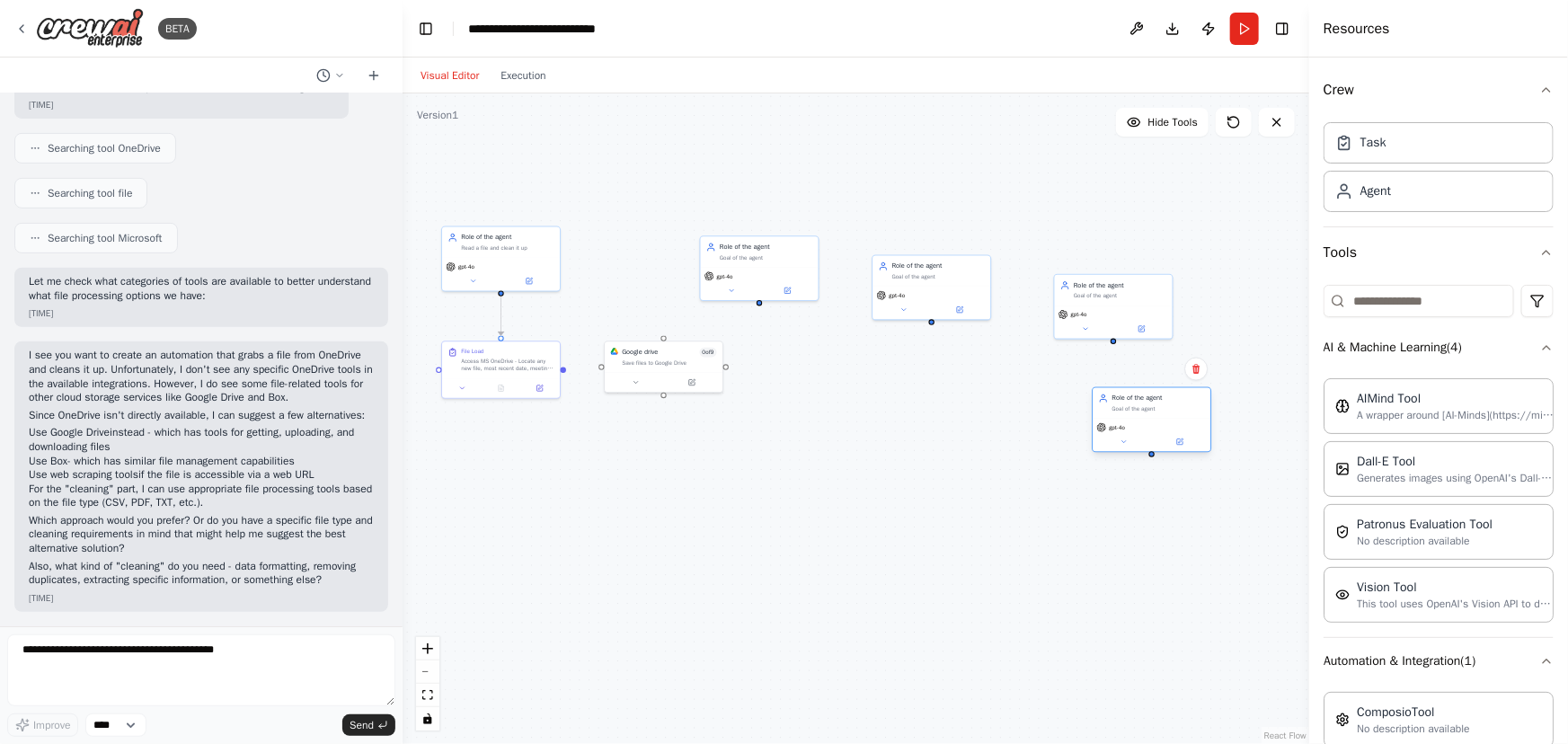 drag, startPoint x: 1195, startPoint y: 403, endPoint x: 1169, endPoint y: 430, distance: 37.48333 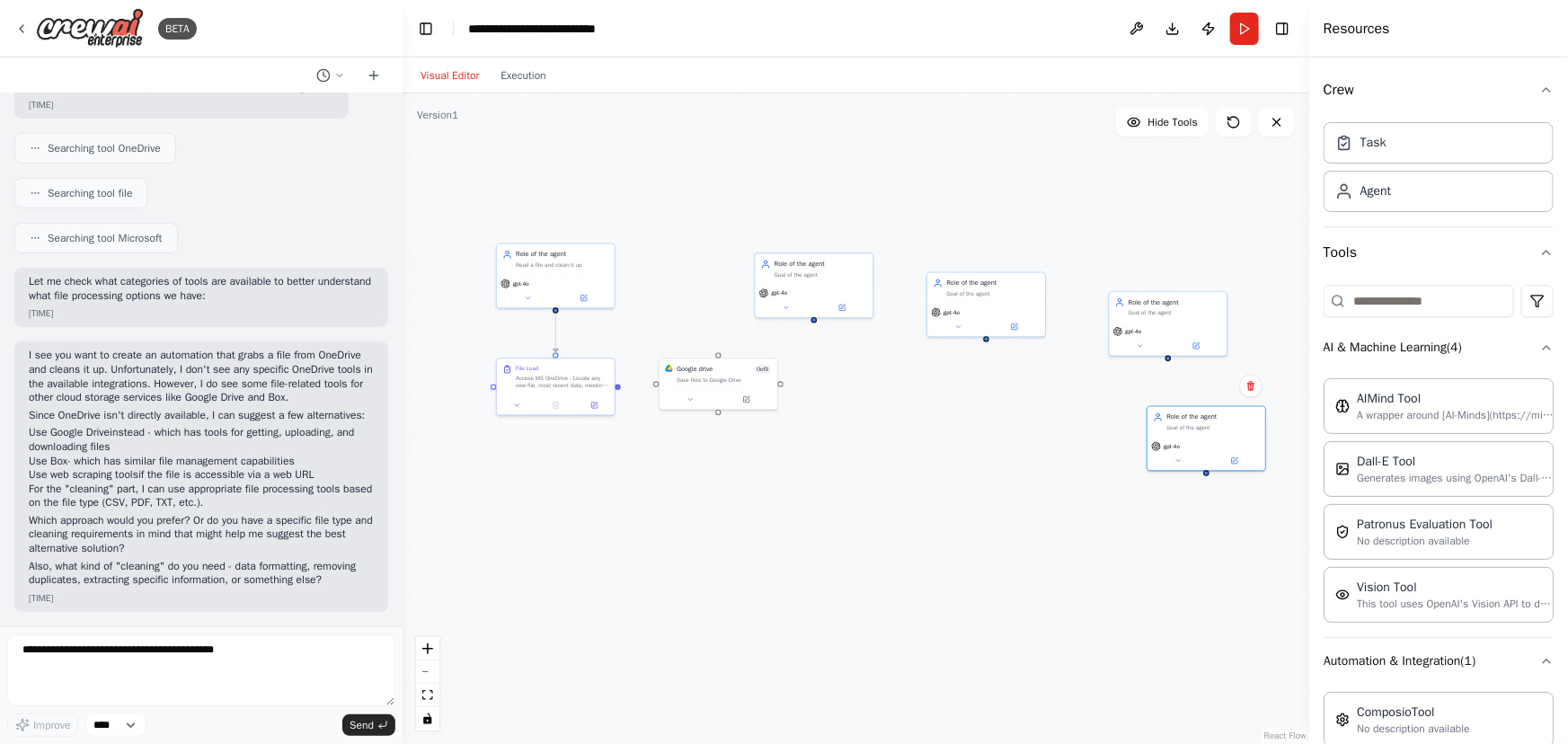 drag, startPoint x: 1045, startPoint y: 421, endPoint x: 1091, endPoint y: 359, distance: 77.201 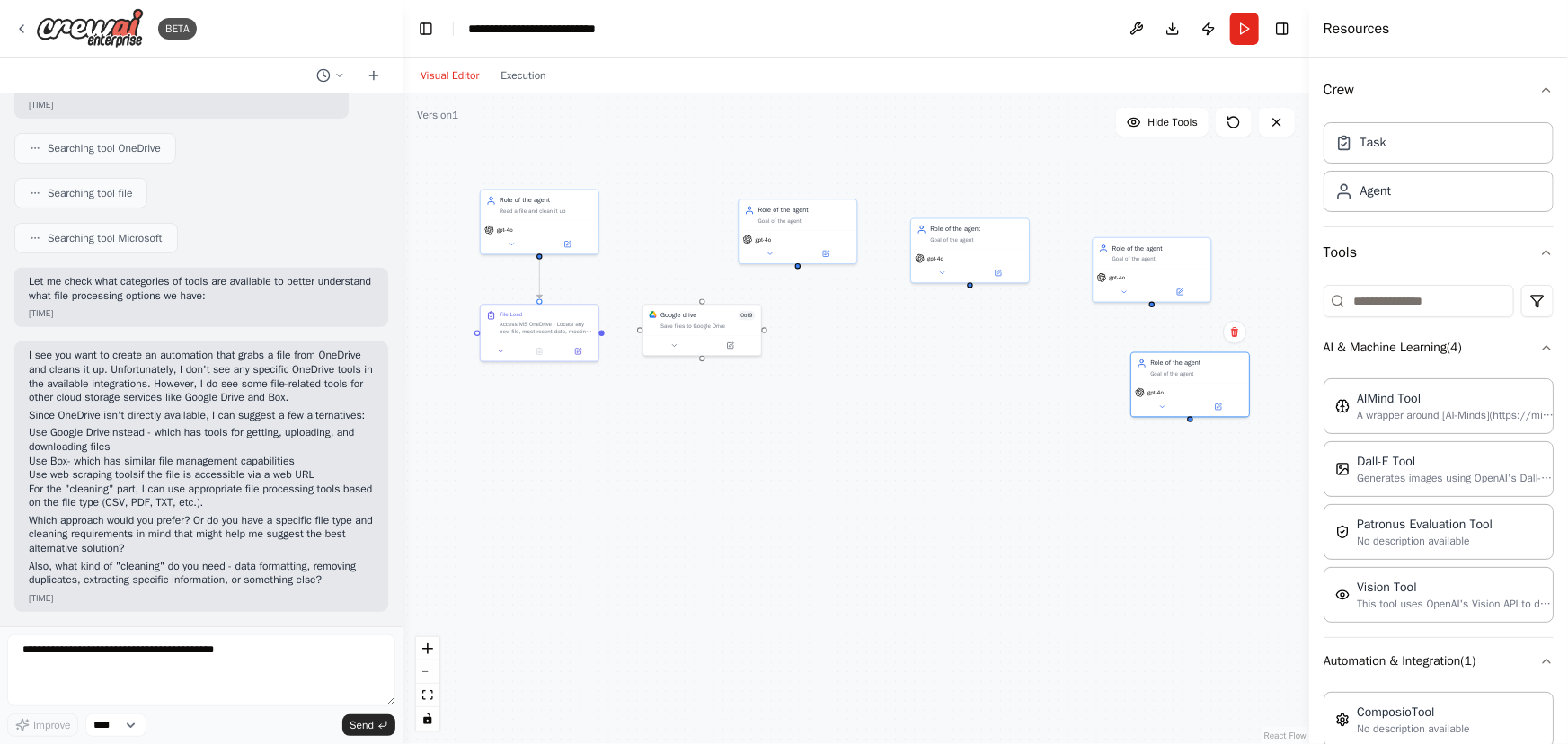 drag, startPoint x: 1091, startPoint y: 359, endPoint x: 999, endPoint y: 359, distance: 92 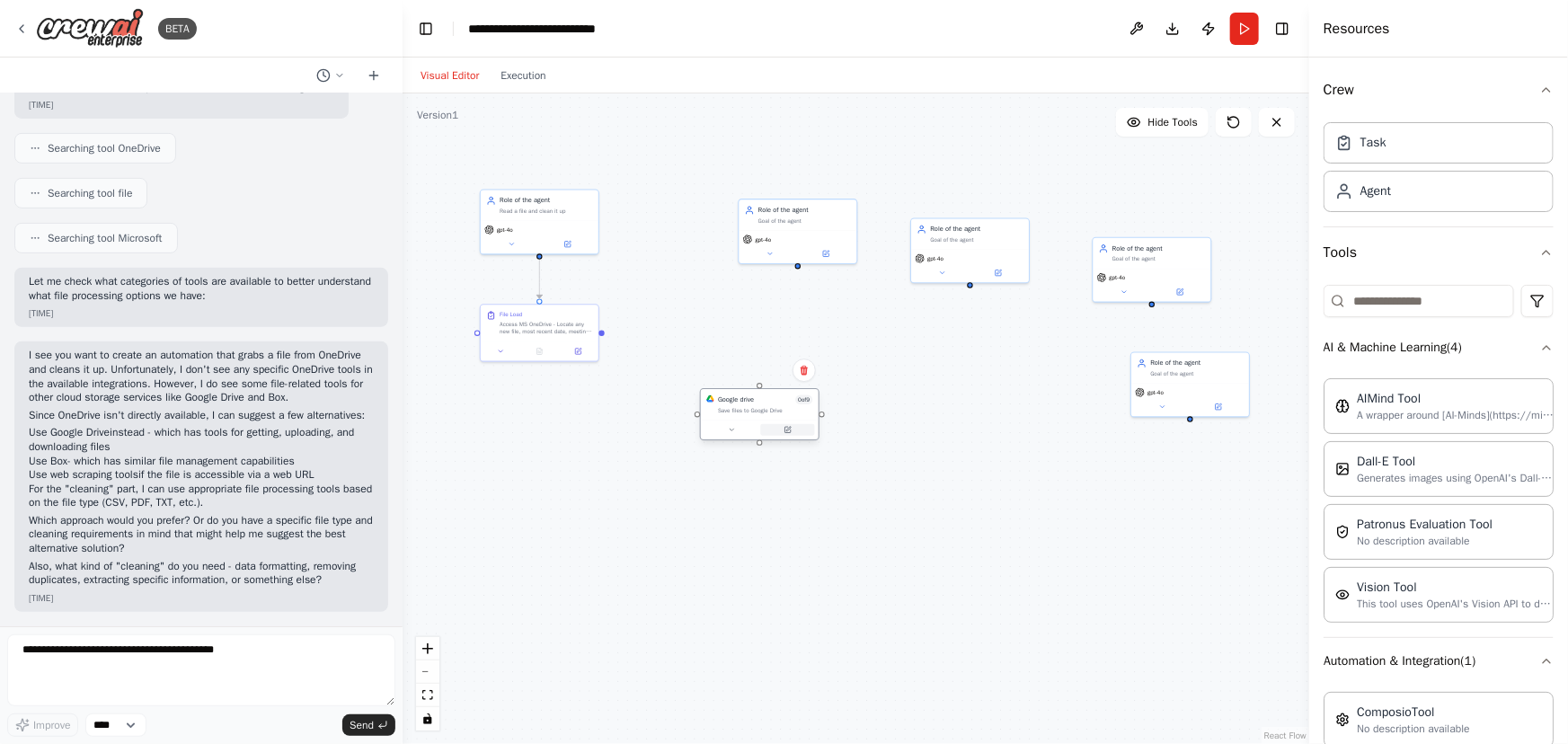 drag, startPoint x: 714, startPoint y: 340, endPoint x: 908, endPoint y: 434, distance: 215.57365 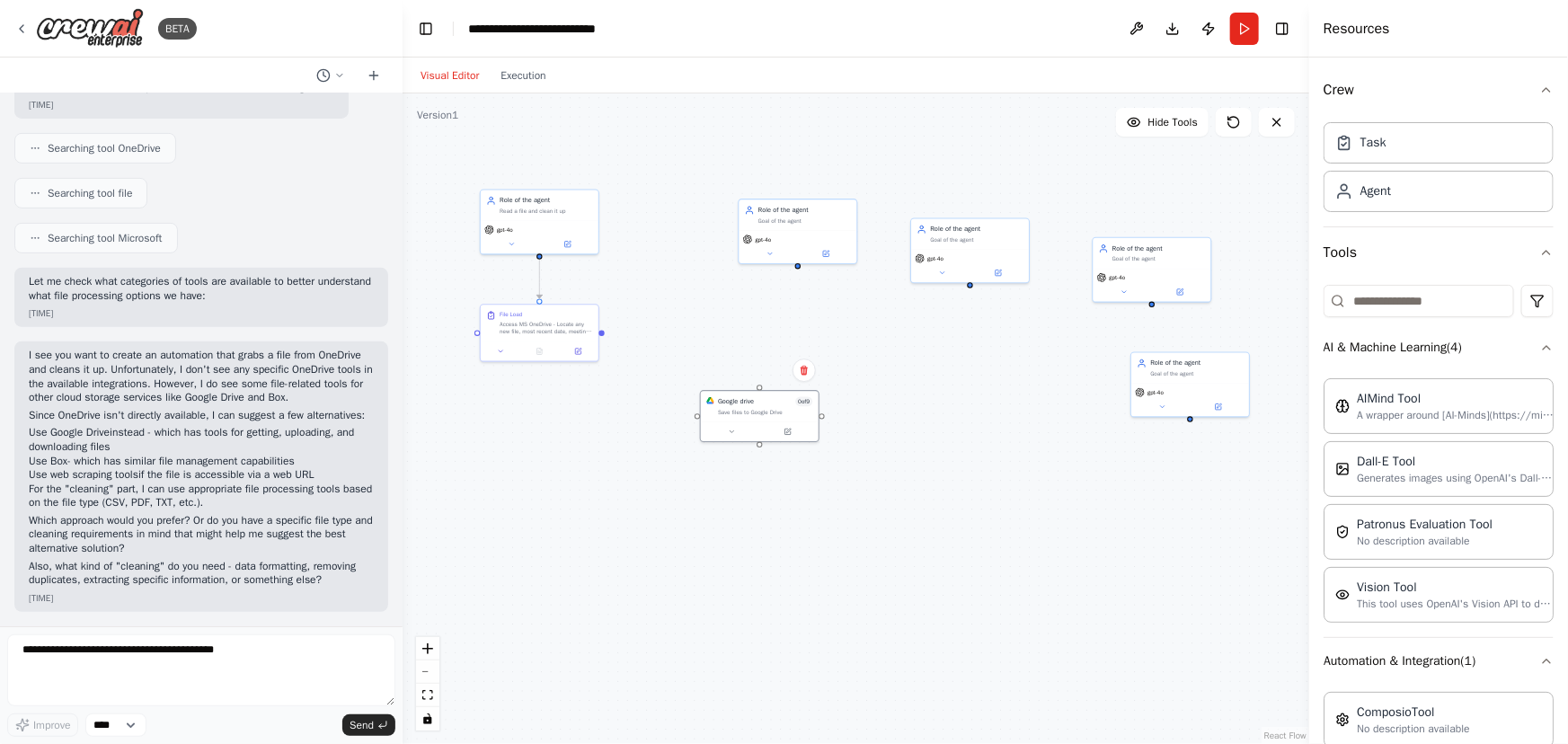 click at bounding box center (787, 431) 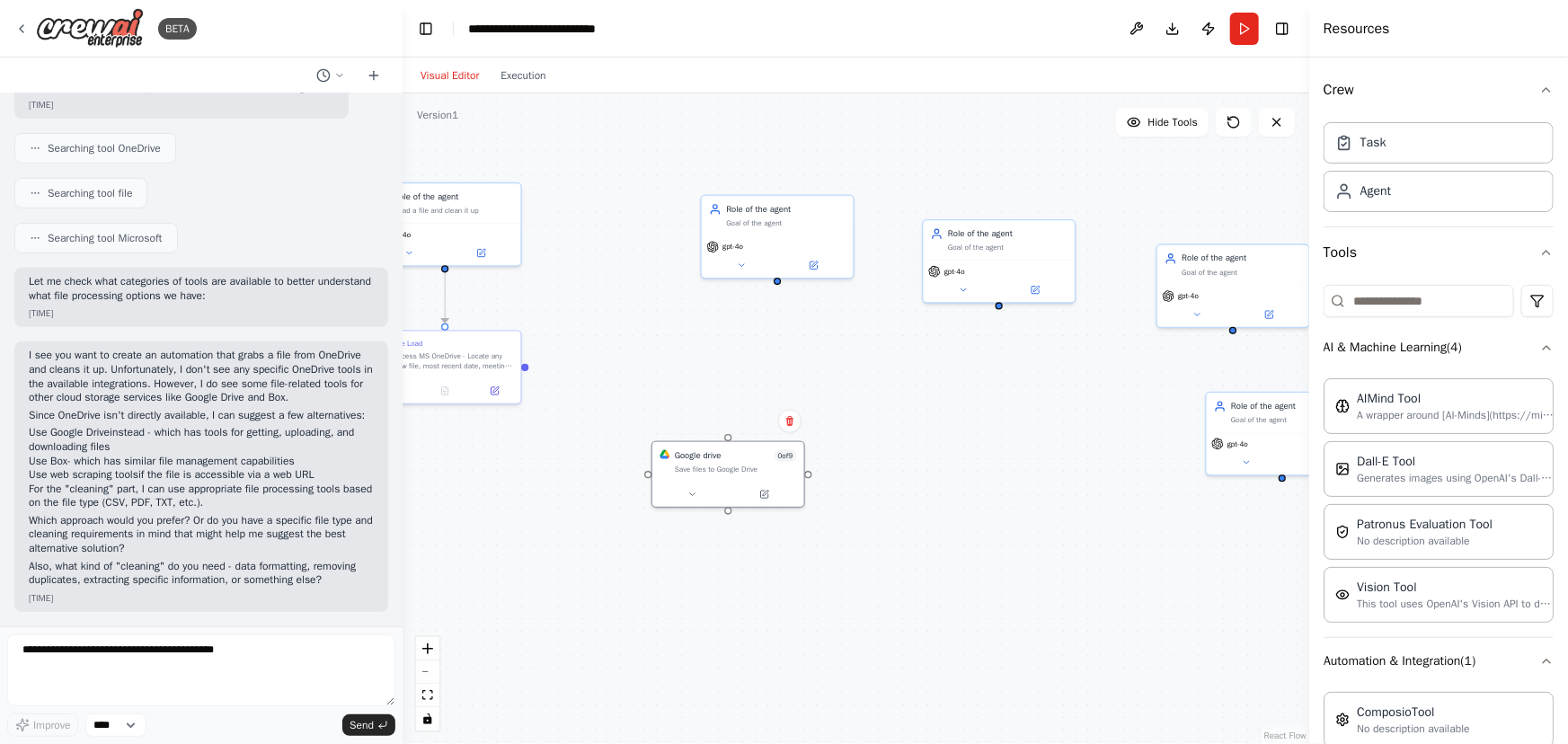 drag, startPoint x: 1056, startPoint y: 382, endPoint x: 1133, endPoint y: 450, distance: 102.7278 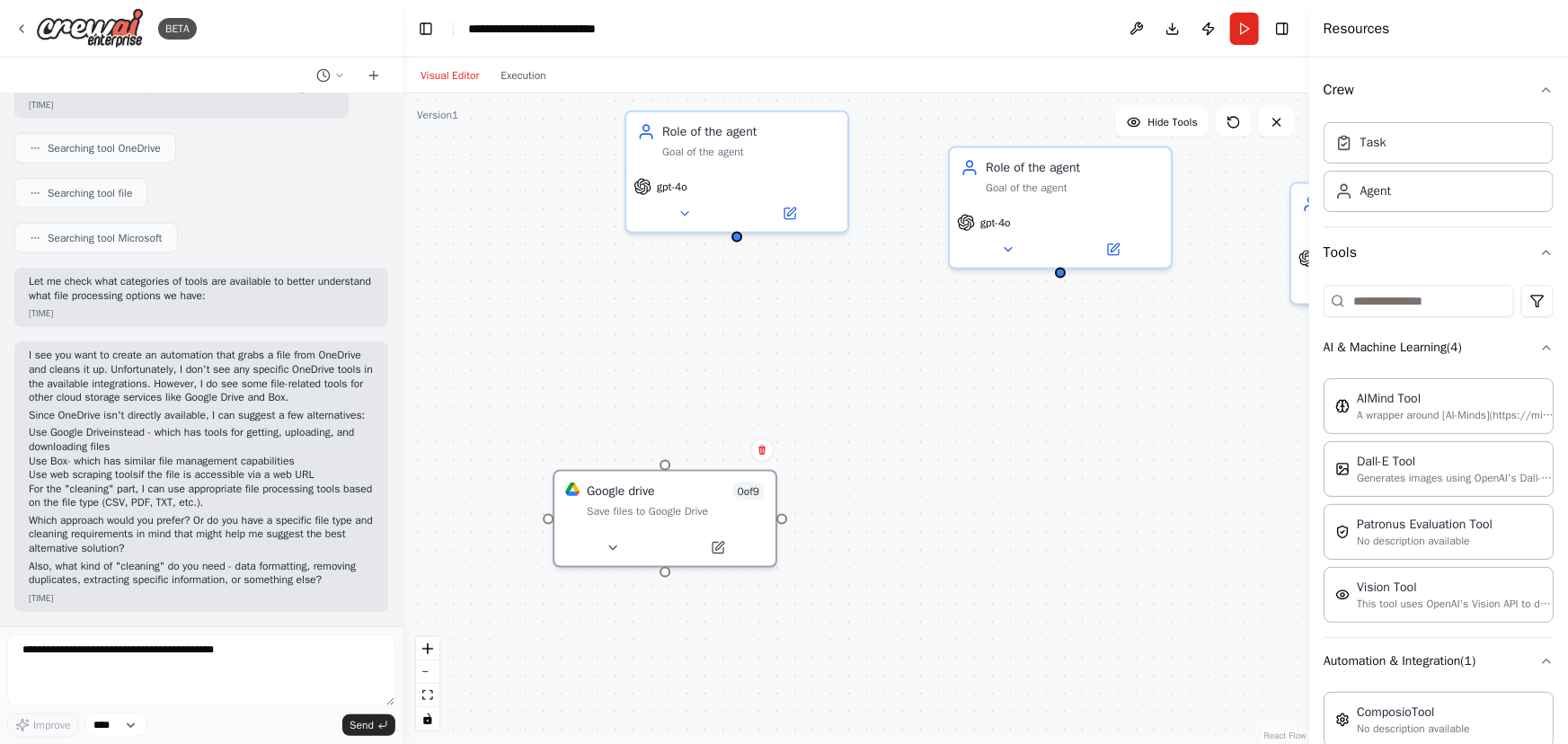 drag, startPoint x: 852, startPoint y: 297, endPoint x: 916, endPoint y: 410, distance: 129.8653 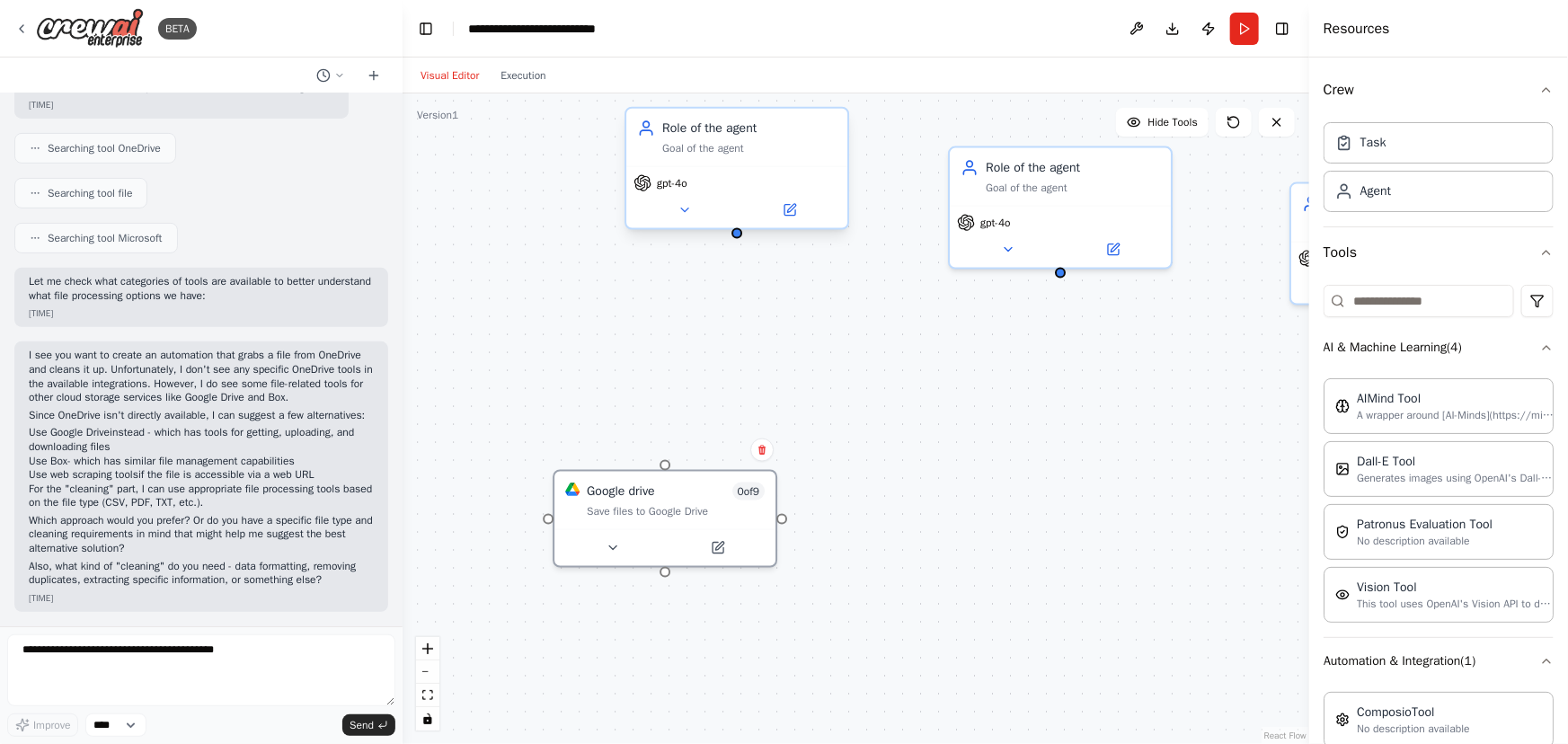 drag, startPoint x: 916, startPoint y: 410, endPoint x: 727, endPoint y: 137, distance: 332.0392 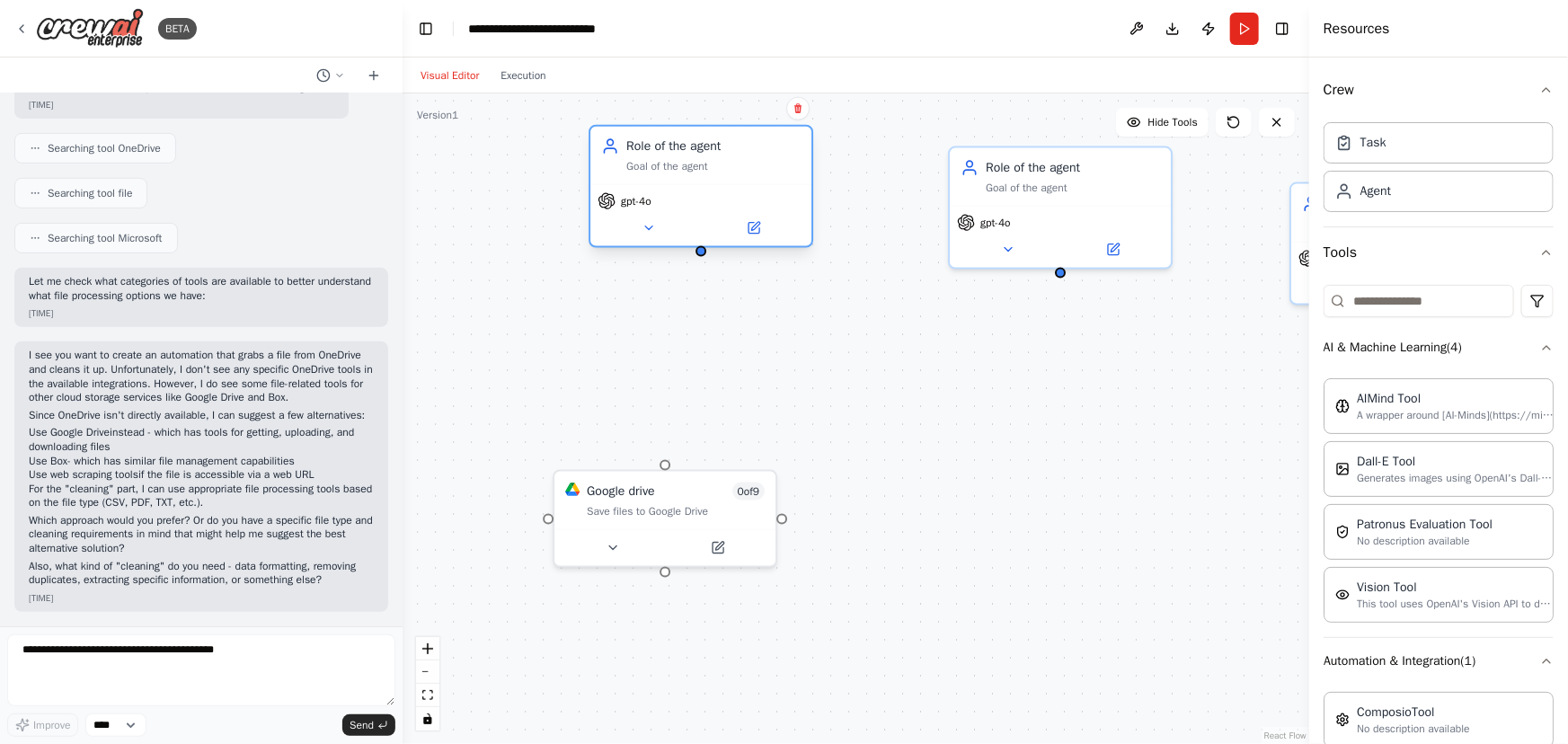 drag, startPoint x: 740, startPoint y: 131, endPoint x: 701, endPoint y: 142, distance: 40.521599 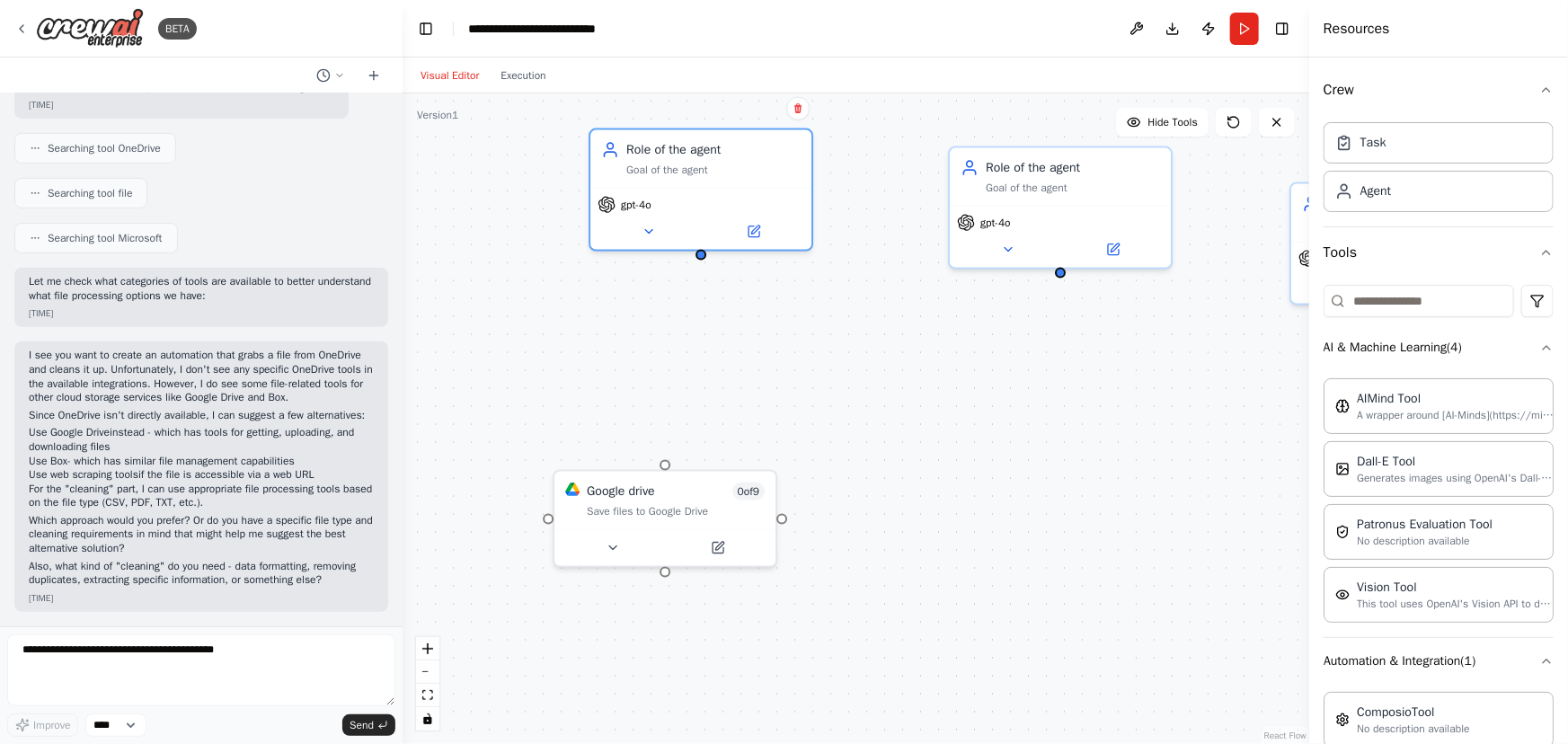 click on ".deletable-edge-delete-btn {
width: 20px;
height: 20px;
border: 0px solid #ffffff;
color: #6b7280;
background-color: #f8fafc;
cursor: pointer;
border-radius: 50%;
font-size: 12px;
padding: 3px;
display: flex;
align-items: center;
justify-content: center;
transition: all 0.2s cubic-bezier(0.4, 0, 0.2, 1);
box-shadow: 0 2px 4px rgba(0, 0, 0, 0.1);
}
.deletable-edge-delete-btn:hover {
background-color: #ef4444;
color: #ffffff;
border-color: #dc2626;
transform: scale(1.1);
box-shadow: 0 4px 12px rgba(239, 68, 68, 0.4);
}
.deletable-edge-delete-btn:active {
transform: scale(0.95);
box-shadow: 0 2px 4px rgba(239, 68, 68, 0.3);
}
Role of the agent Read a file and clean it up gpt-4o File Load 0  of" at bounding box center [855, 419] 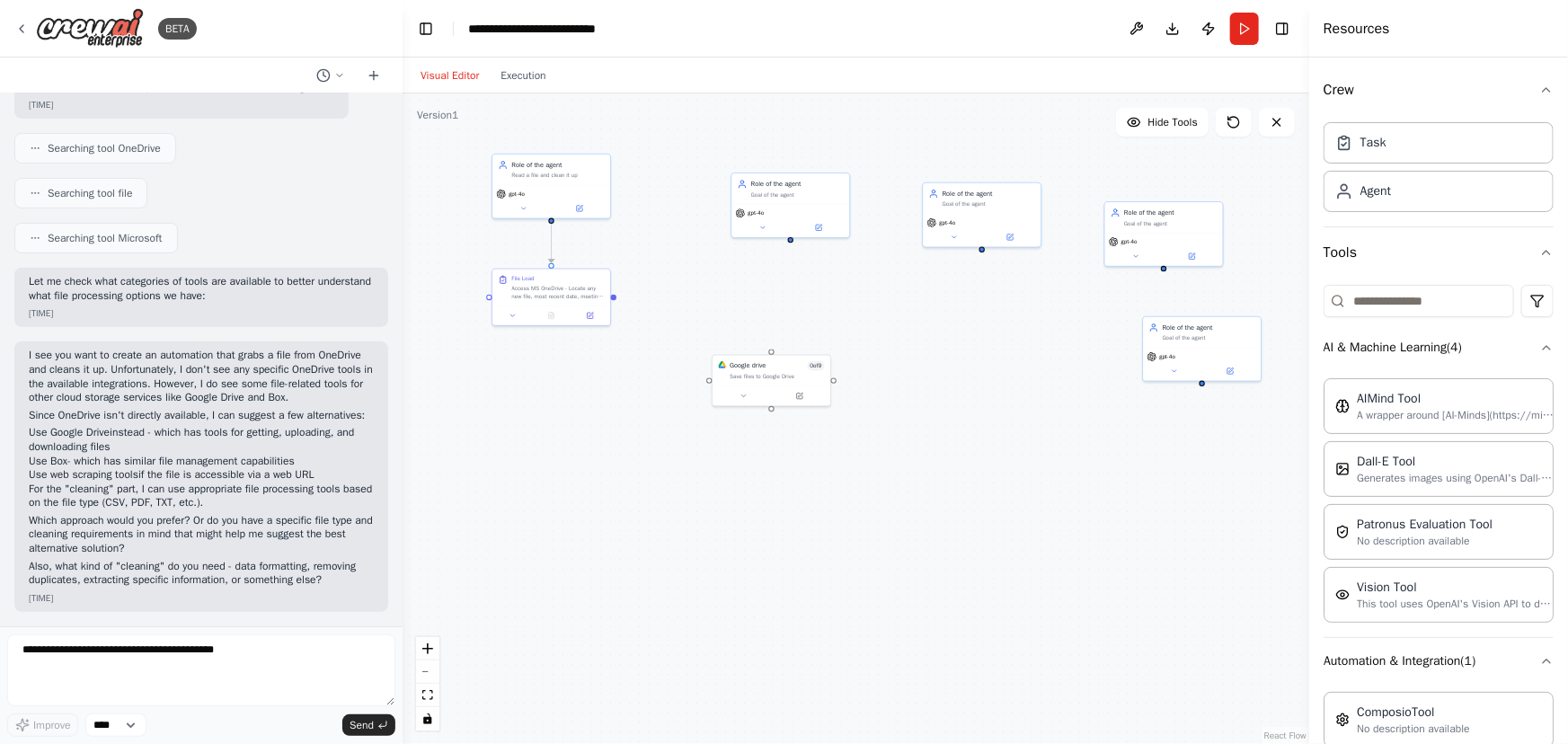 drag, startPoint x: 935, startPoint y: 328, endPoint x: 936, endPoint y: 344, distance: 16.03122 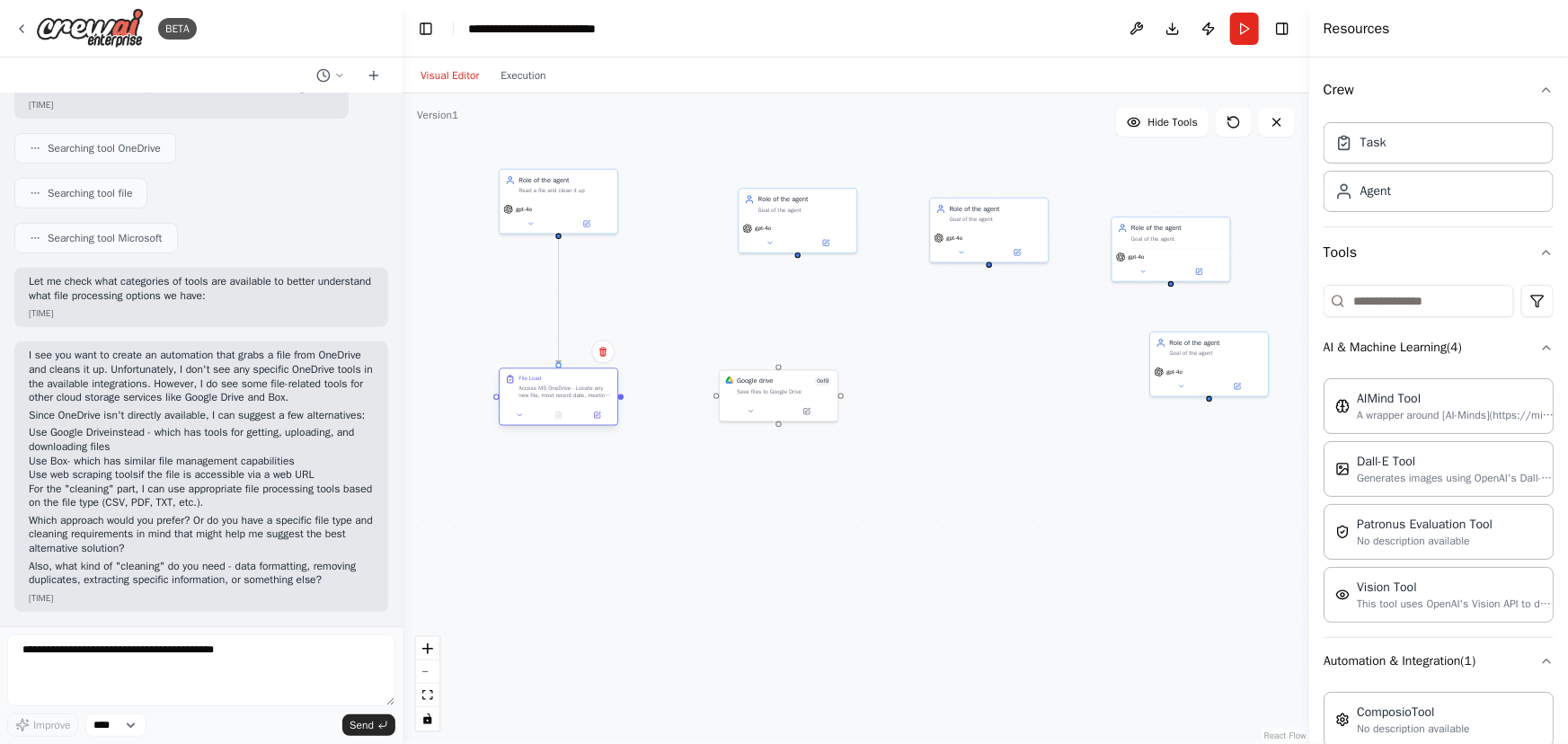 drag, startPoint x: 610, startPoint y: 336, endPoint x: 647, endPoint y: 416, distance: 88.14193 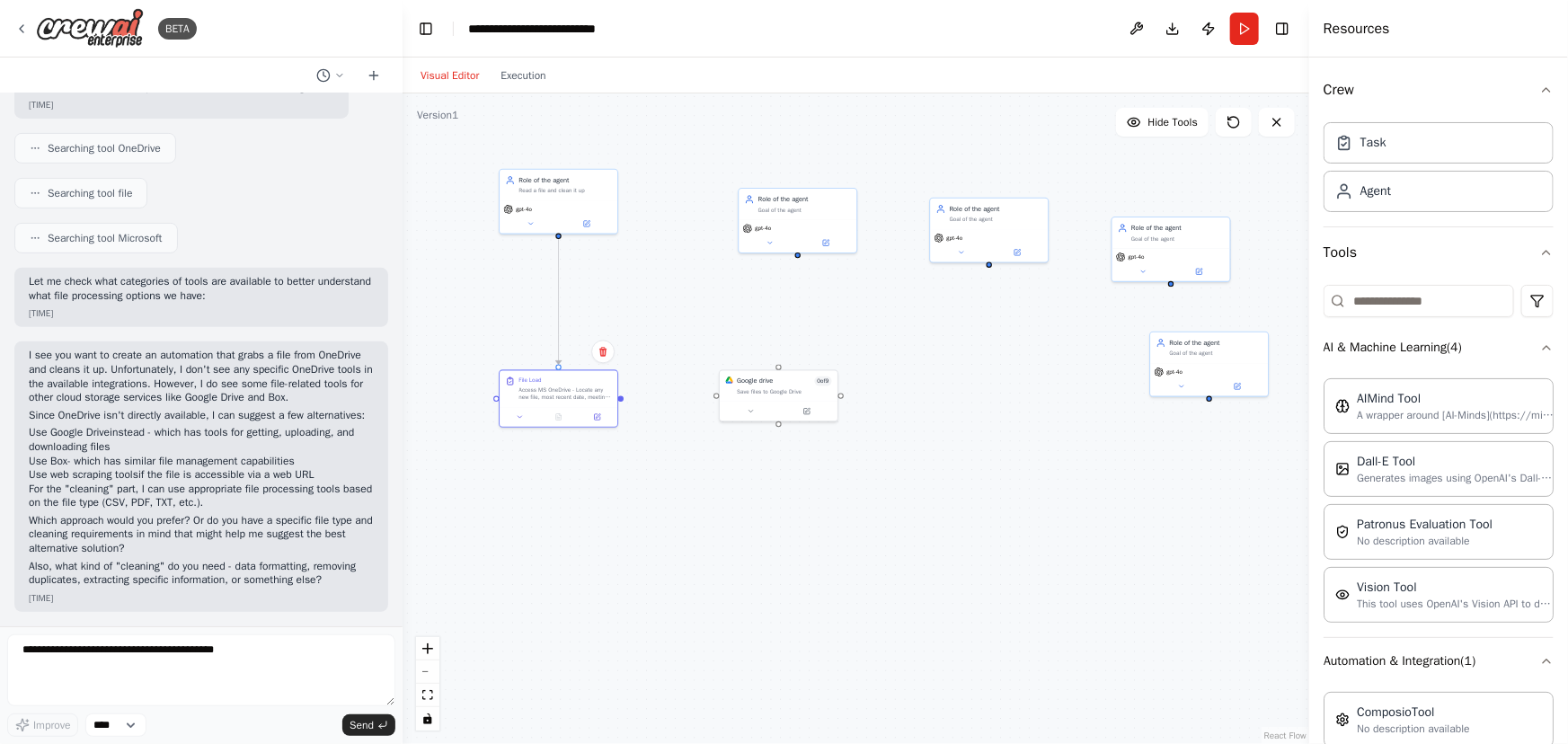 click at bounding box center (558, 417) 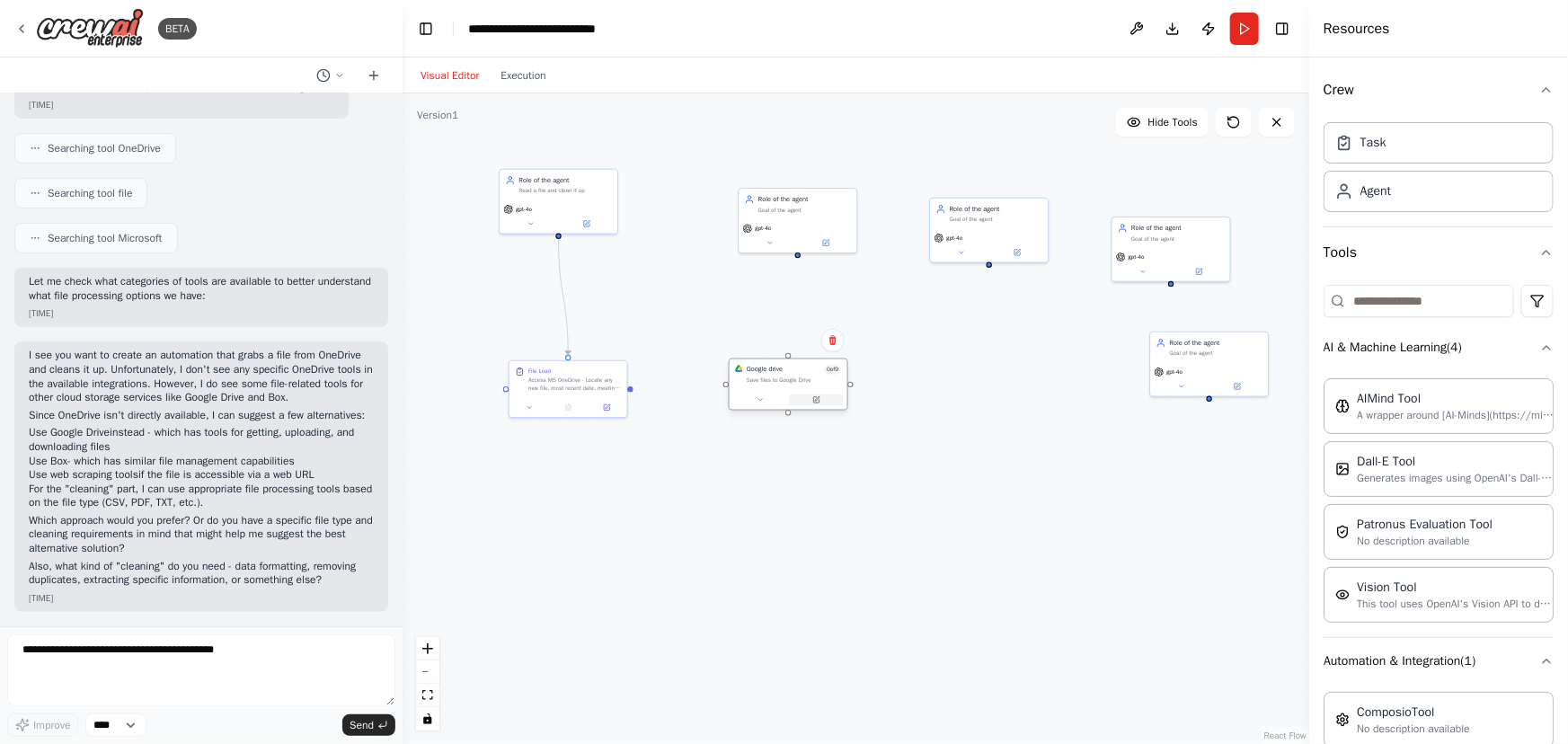 drag, startPoint x: 784, startPoint y: 410, endPoint x: 790, endPoint y: 397, distance: 14.317821 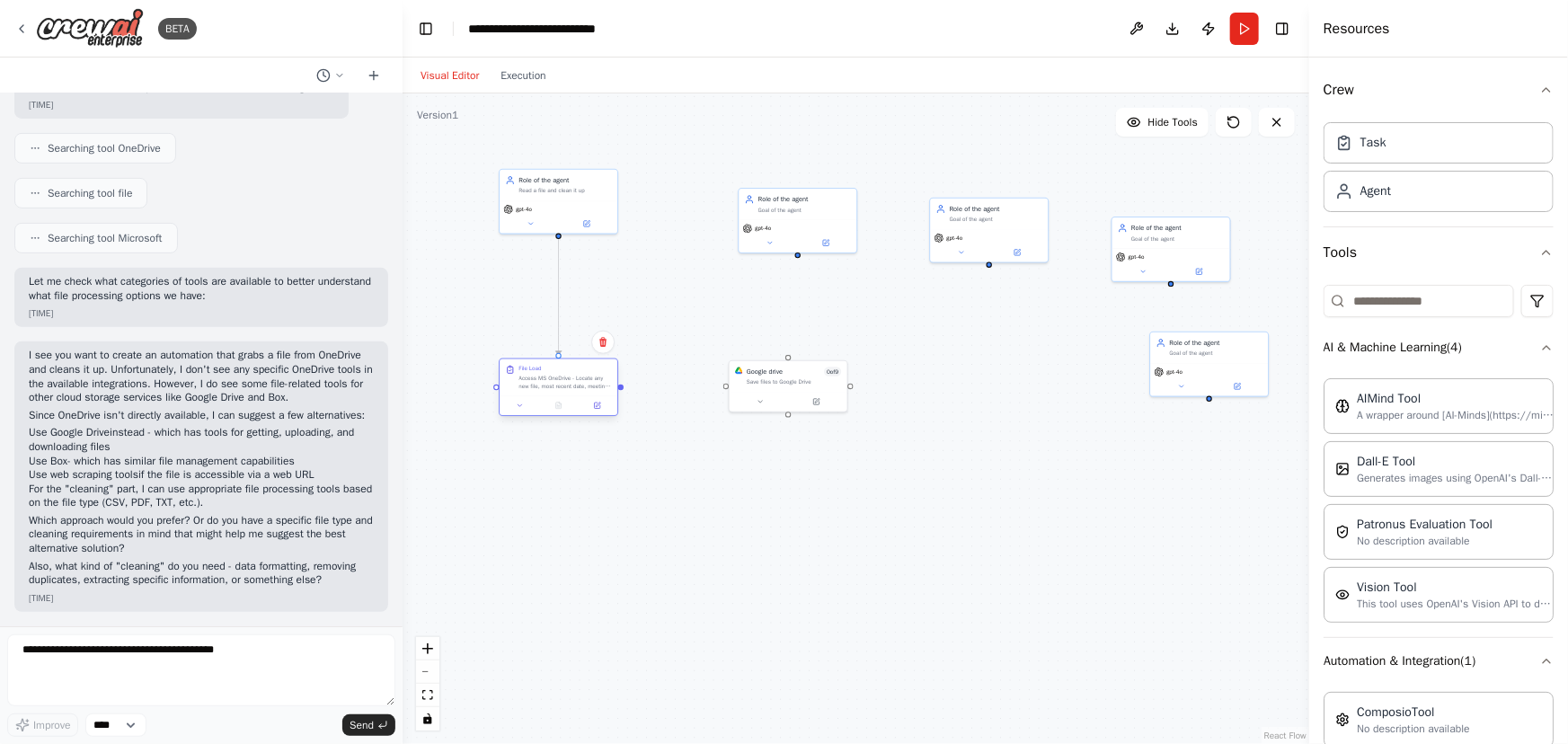 click on "File Load Access MS OneDrive - Locate any new file, most recent date, meeting notes, load into AI memory" at bounding box center (558, 377) 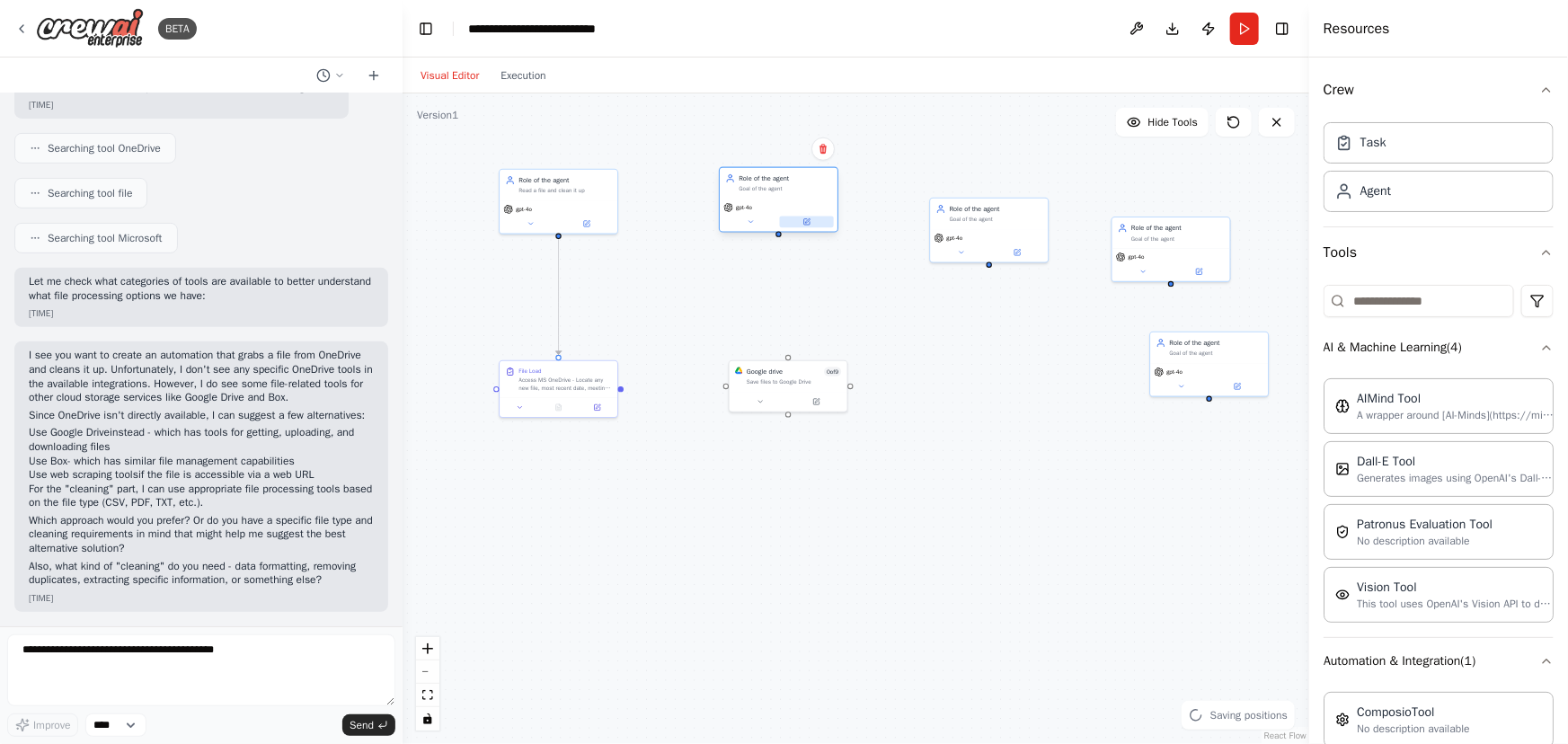 drag, startPoint x: 792, startPoint y: 235, endPoint x: 790, endPoint y: 220, distance: 15.132746 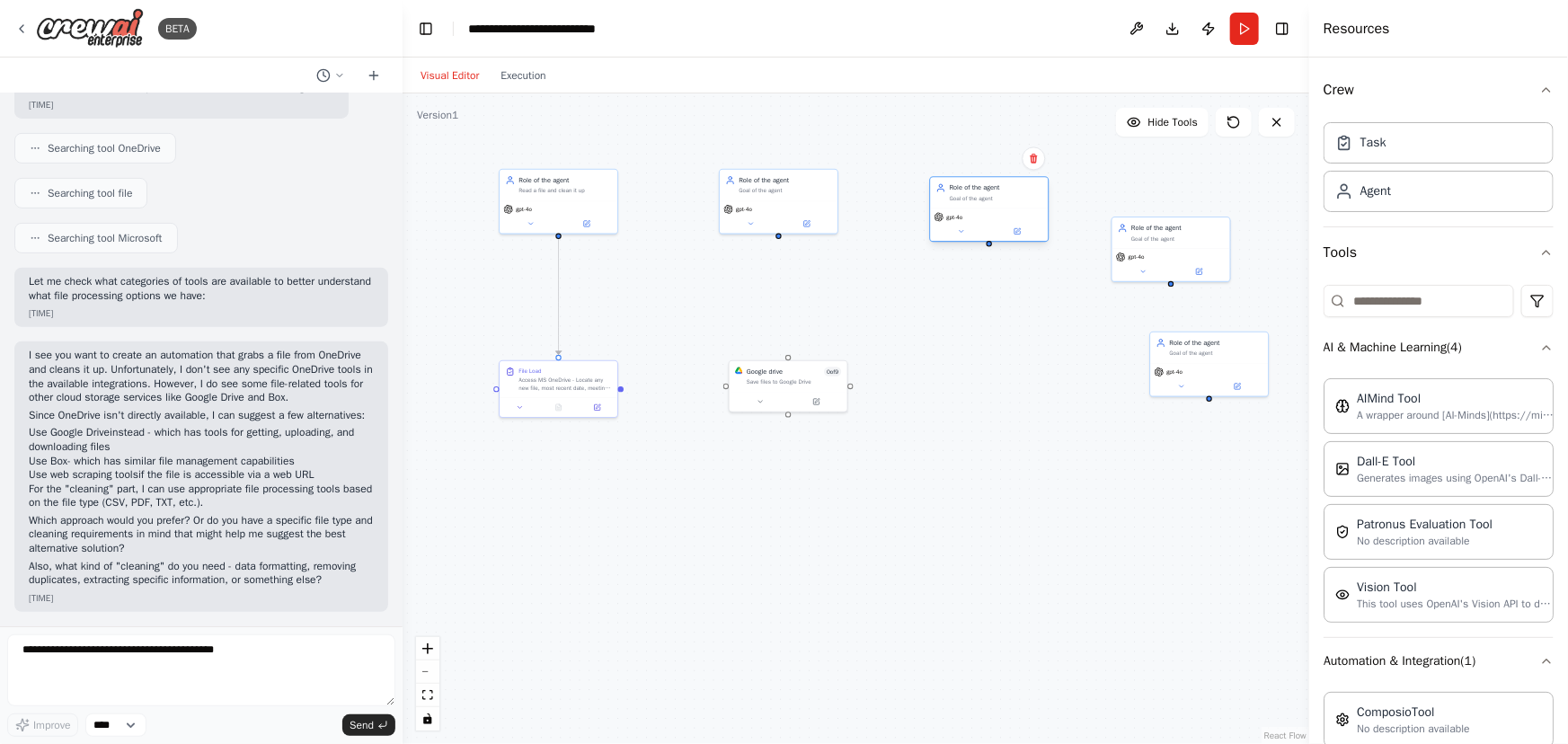 drag, startPoint x: 983, startPoint y: 235, endPoint x: 984, endPoint y: 214, distance: 21.023796 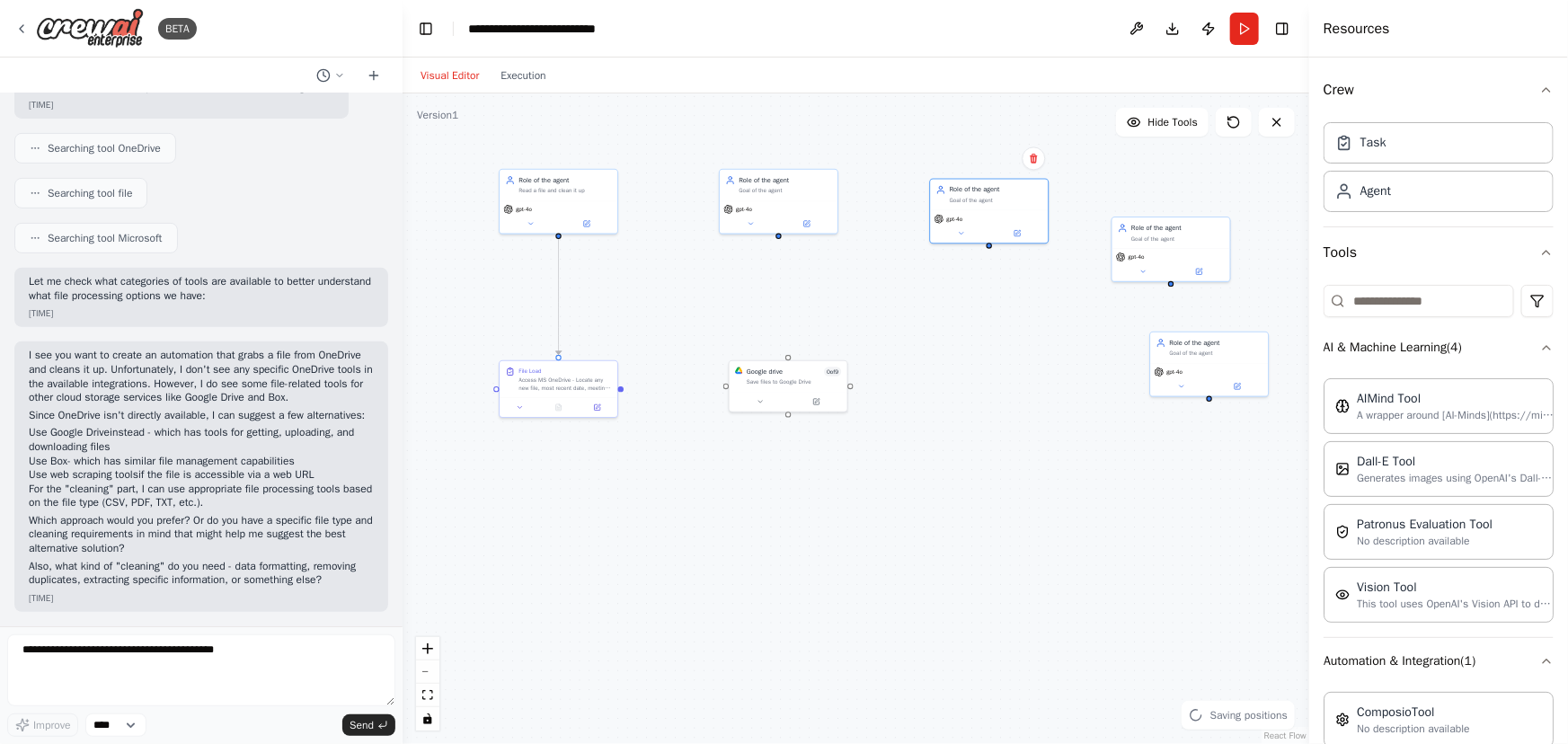 drag, startPoint x: 983, startPoint y: 288, endPoint x: 936, endPoint y: 311, distance: 52.325902 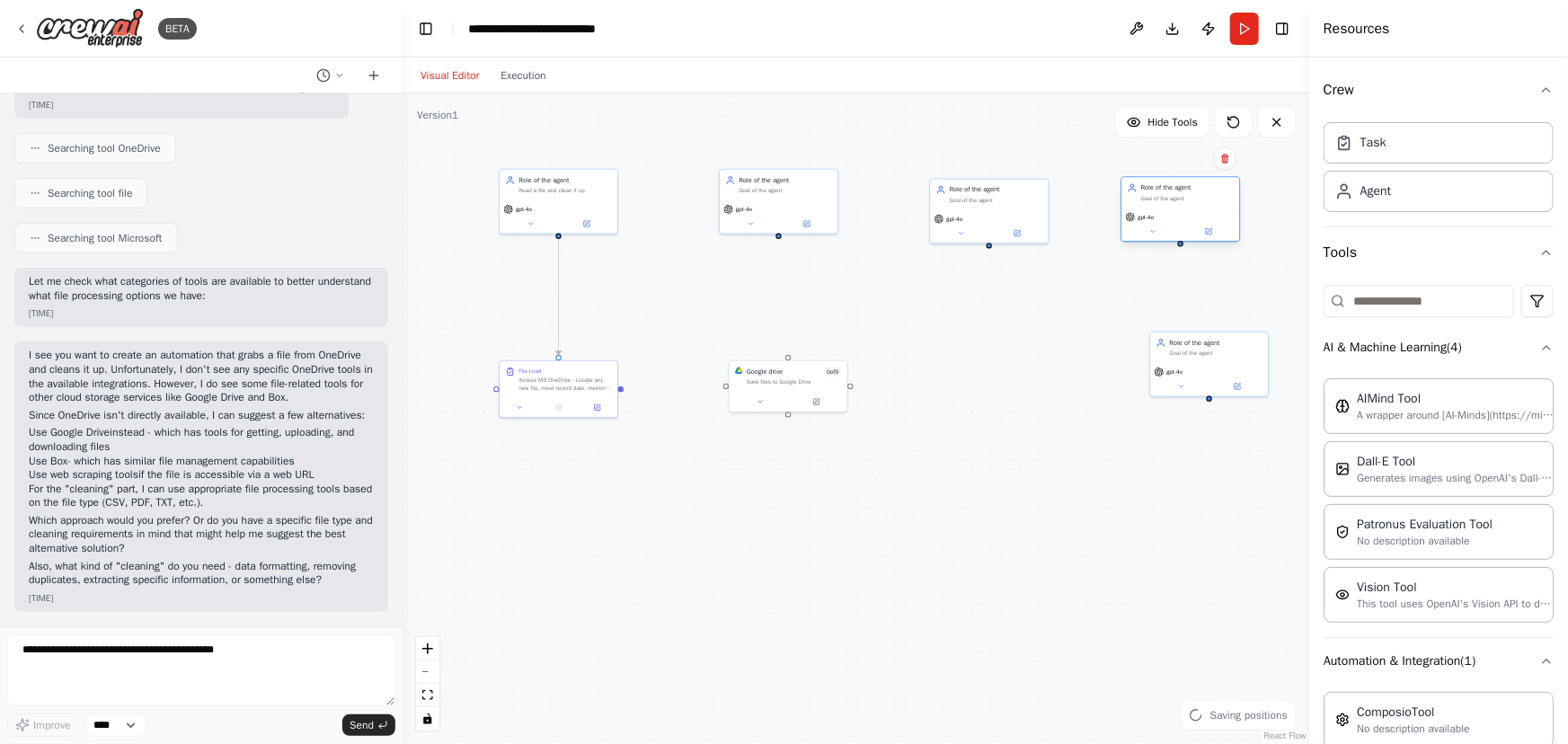 drag, startPoint x: 936, startPoint y: 311, endPoint x: 1186, endPoint y: 226, distance: 264.0549 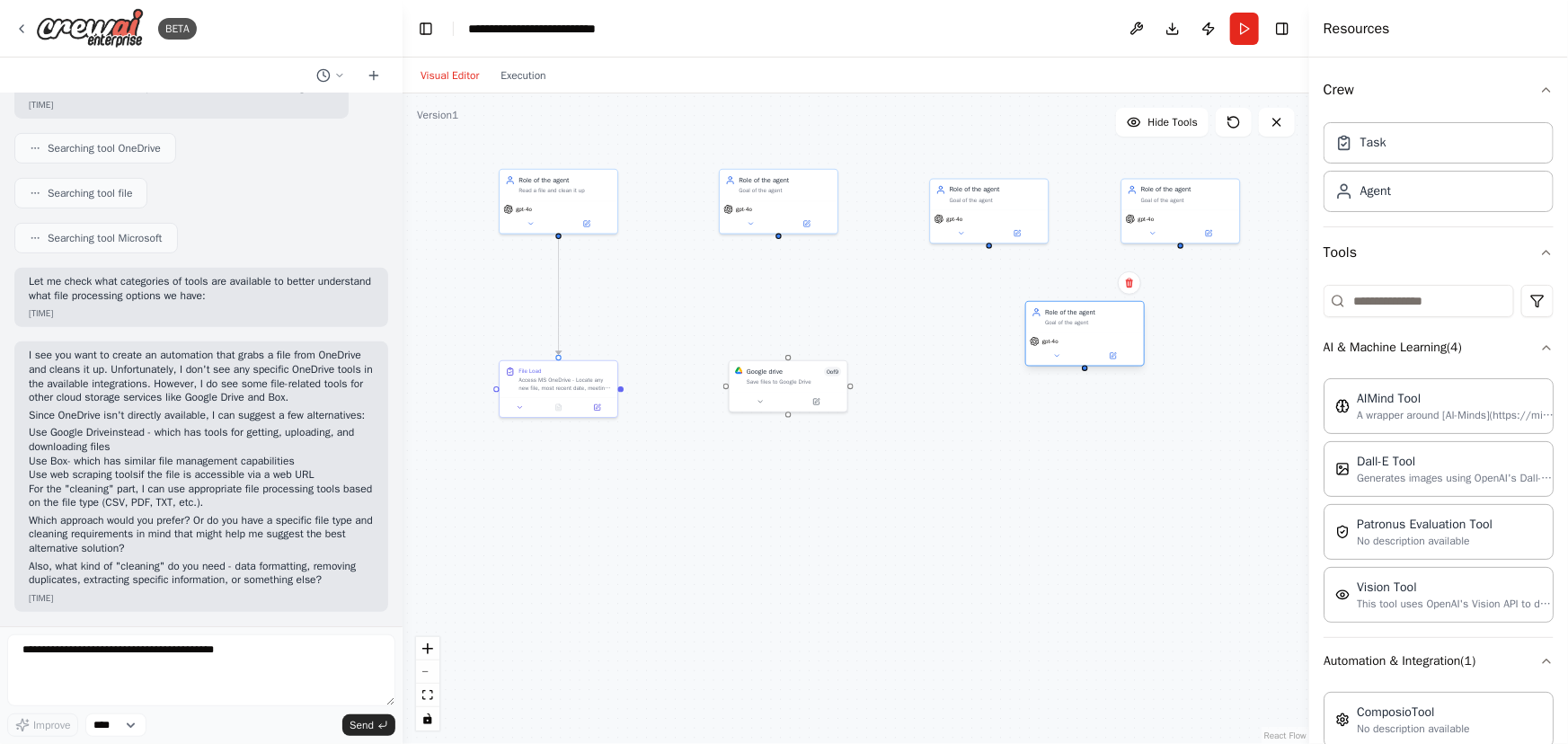 drag, startPoint x: 1194, startPoint y: 344, endPoint x: 1072, endPoint y: 309, distance: 126.92124 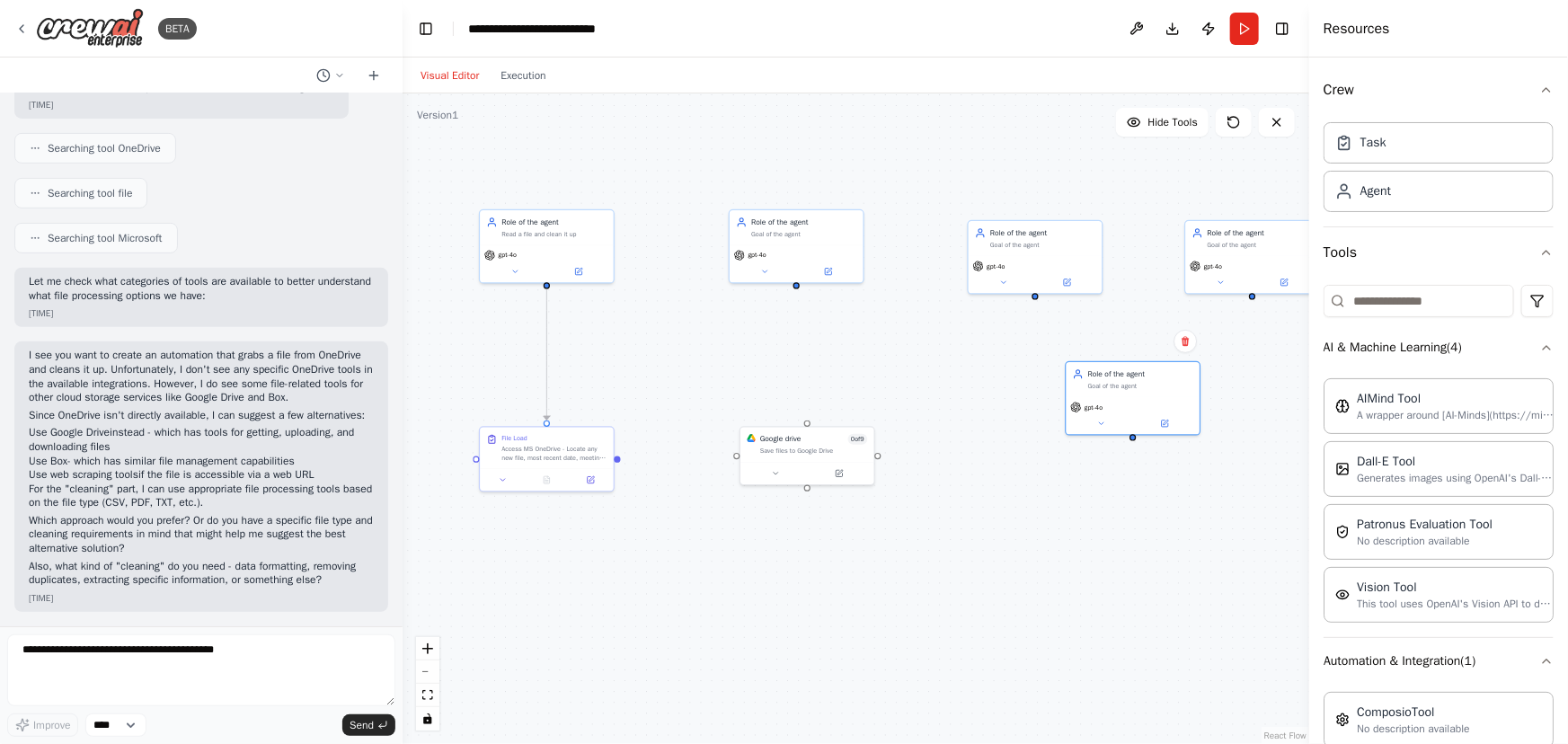 drag, startPoint x: 865, startPoint y: 267, endPoint x: 916, endPoint y: 321, distance: 74.27651 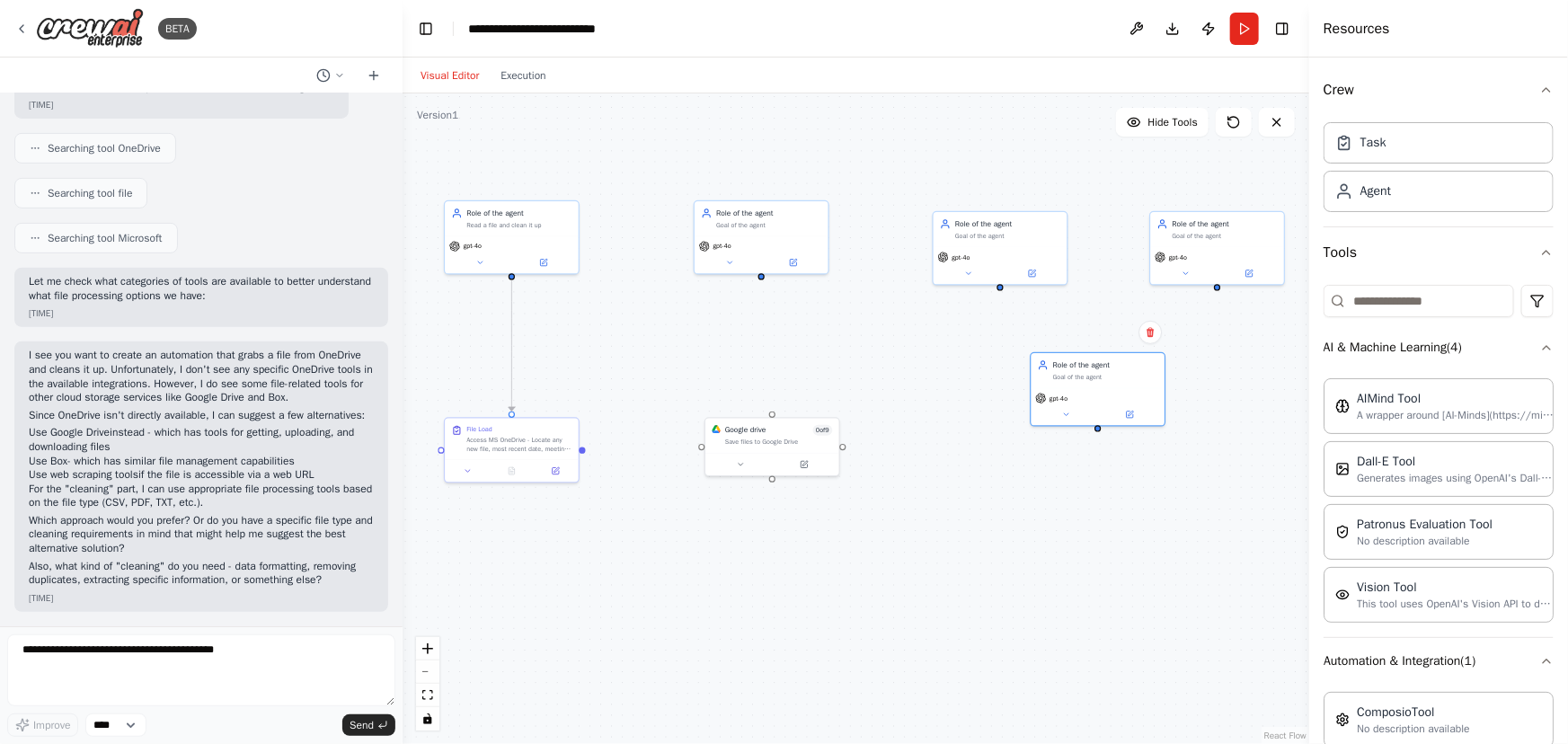 drag, startPoint x: 972, startPoint y: 424, endPoint x: 931, endPoint y: 412, distance: 42.720019 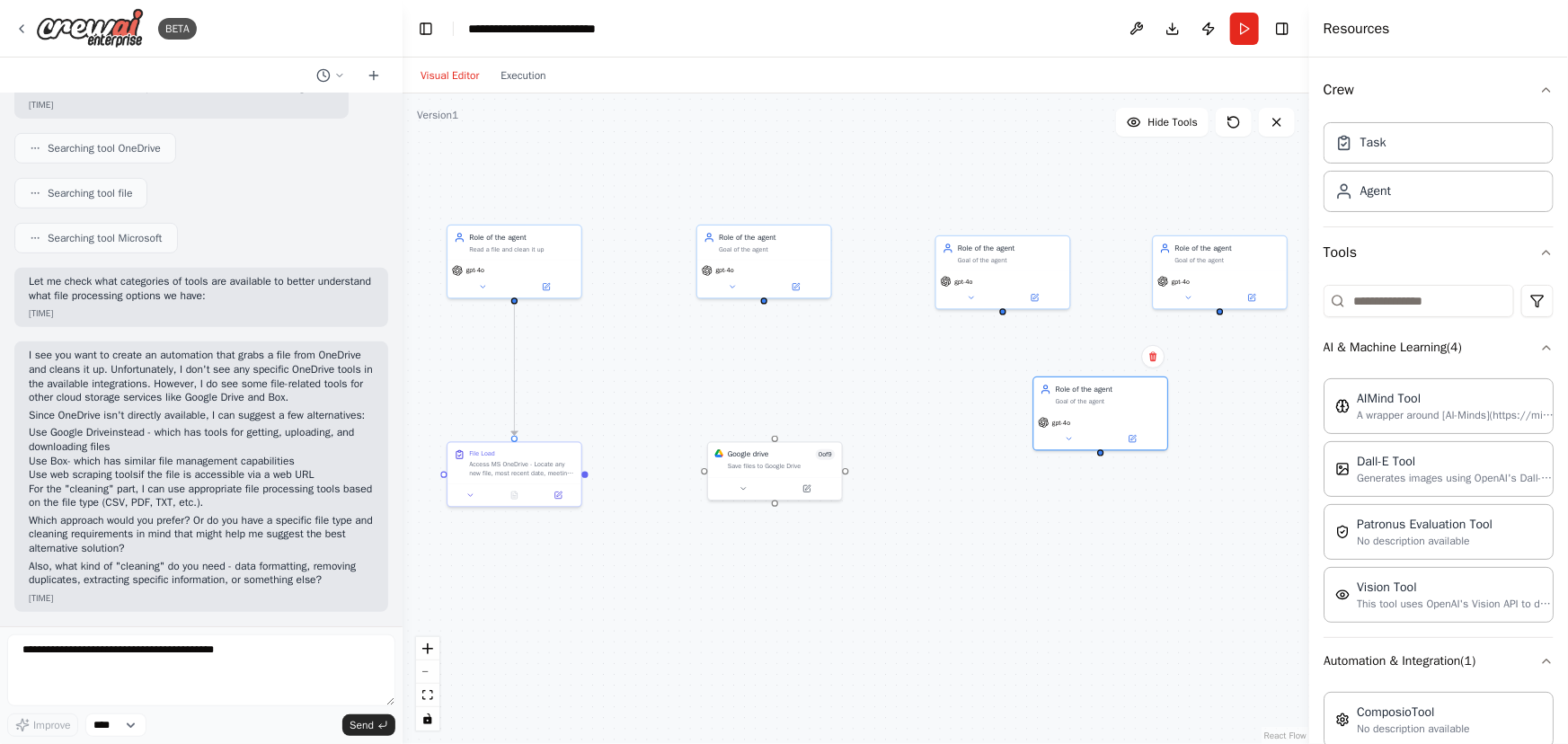 drag, startPoint x: 979, startPoint y: 359, endPoint x: 982, endPoint y: 384, distance: 25.179357 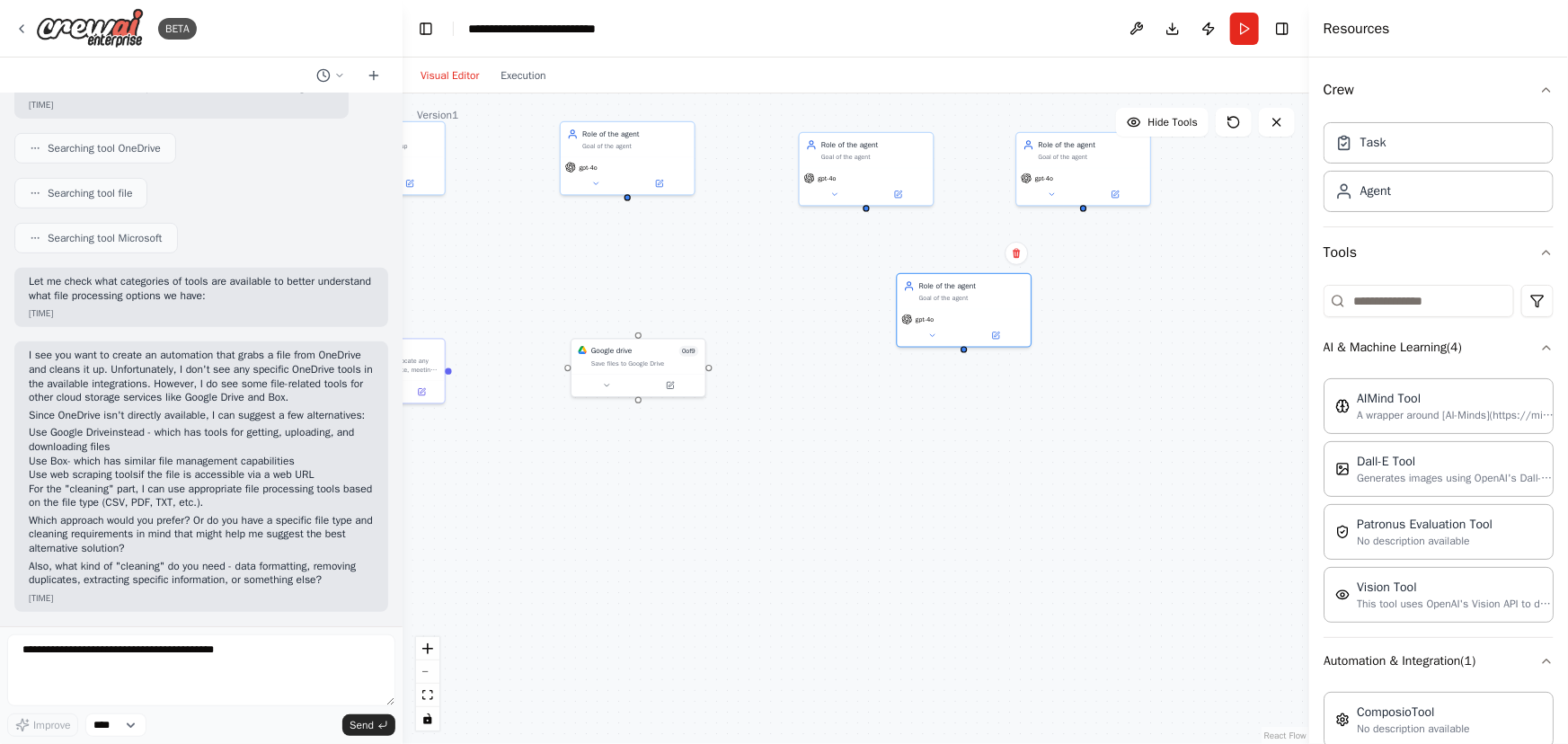 drag, startPoint x: 1007, startPoint y: 502, endPoint x: 814, endPoint y: 359, distance: 240.20408 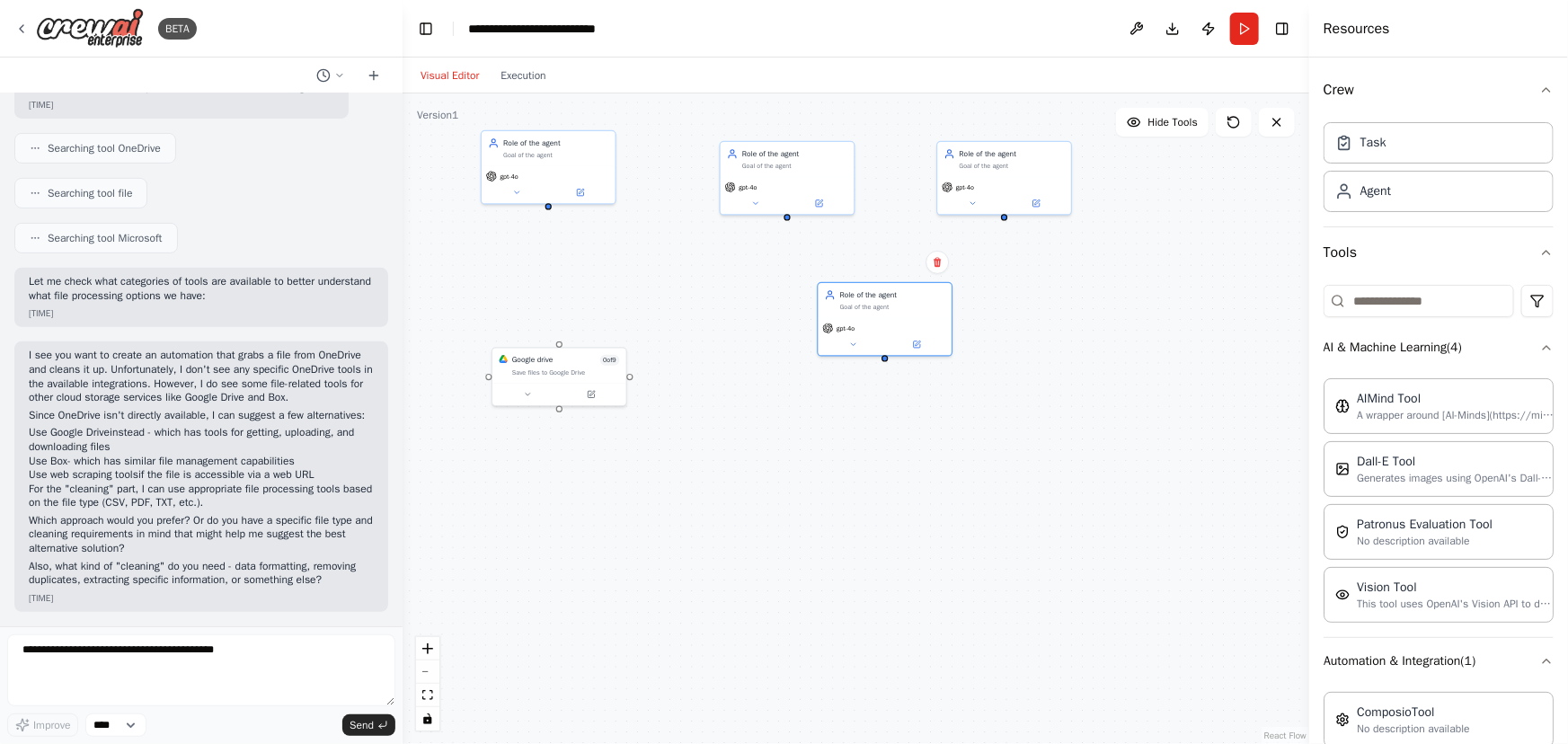 drag, startPoint x: 1028, startPoint y: 284, endPoint x: 1003, endPoint y: 330, distance: 52.35456 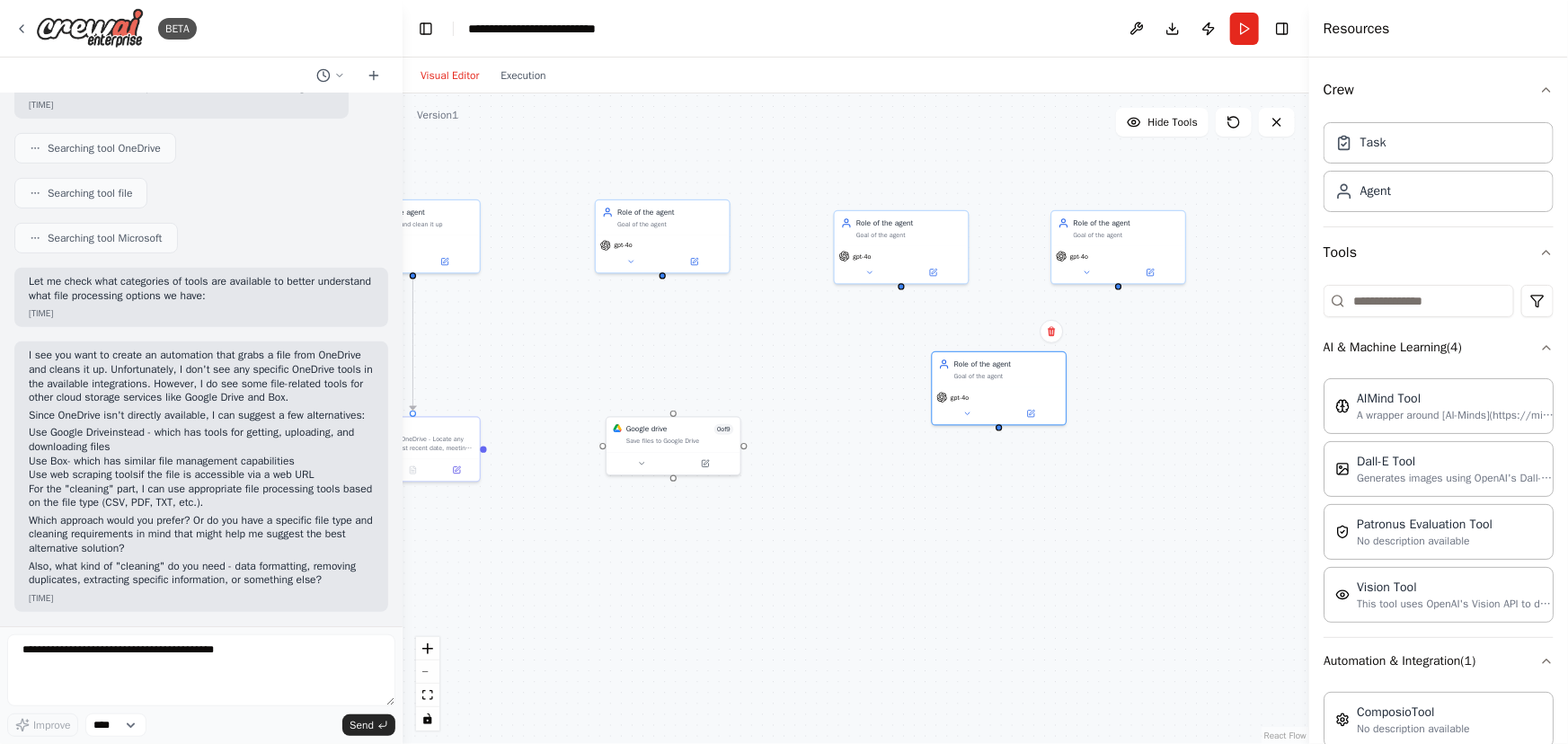 drag, startPoint x: 1065, startPoint y: 360, endPoint x: 1200, endPoint y: 444, distance: 159 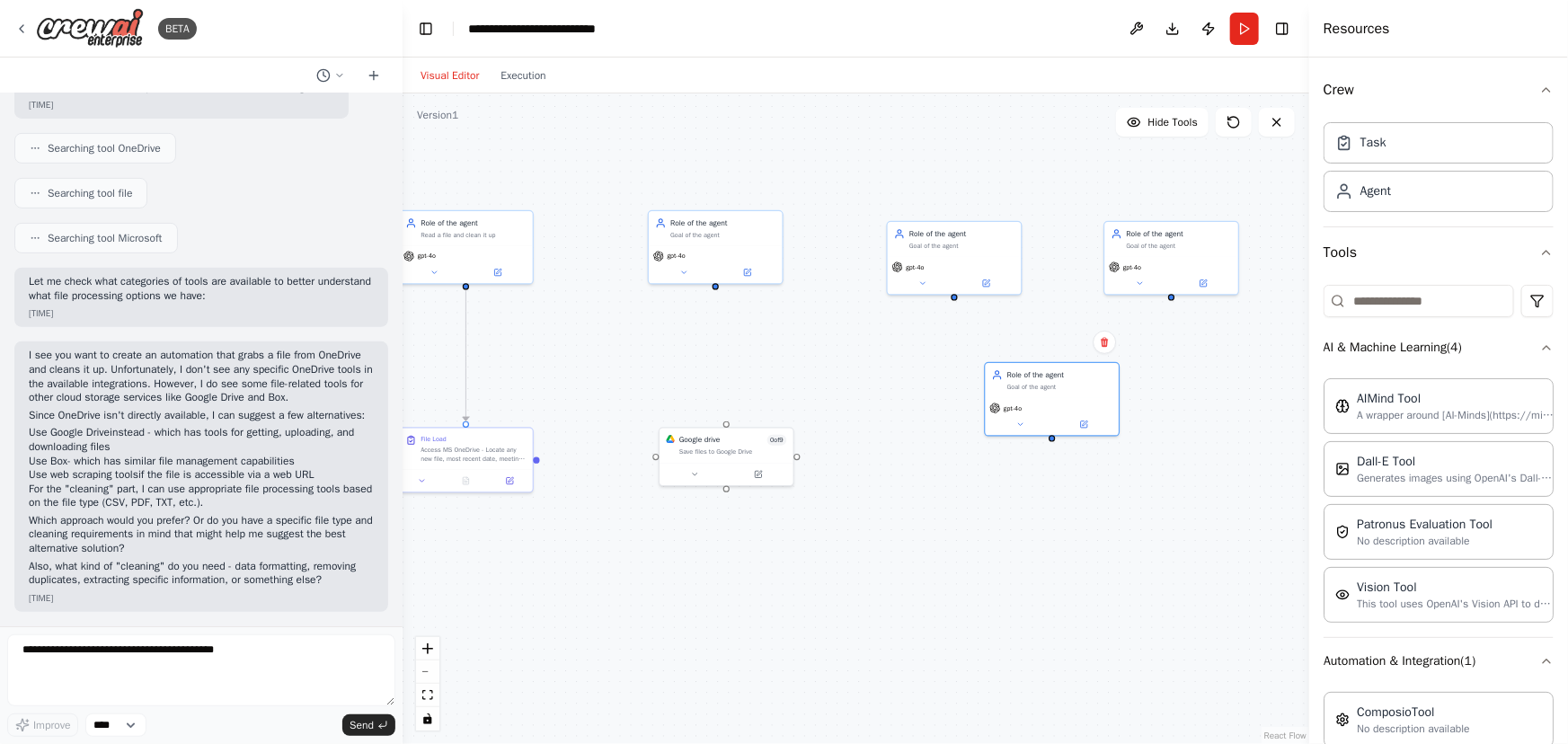 drag, startPoint x: 674, startPoint y: 348, endPoint x: 699, endPoint y: 341, distance: 25.96151 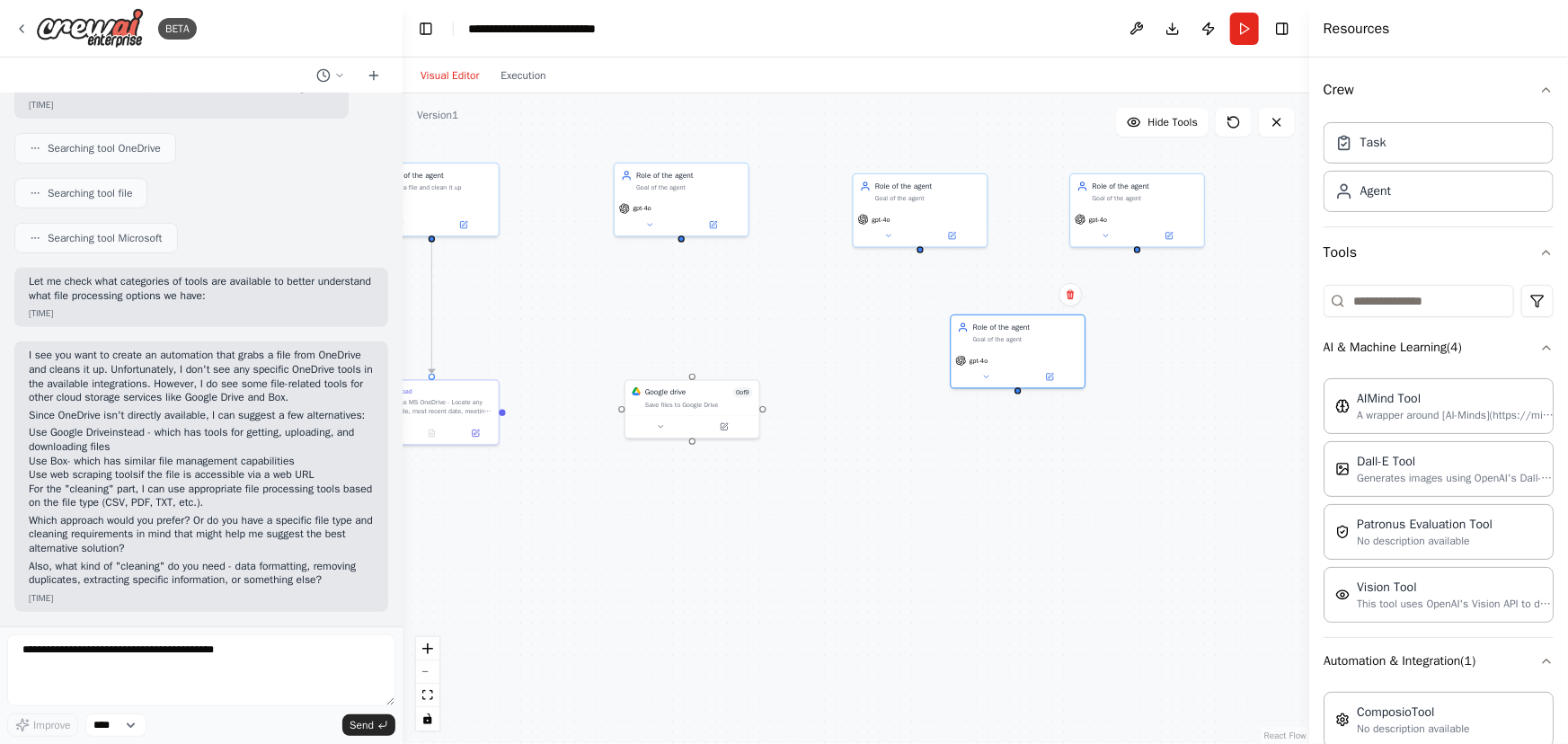 drag, startPoint x: 1164, startPoint y: 502, endPoint x: 1129, endPoint y: 455, distance: 58.60034 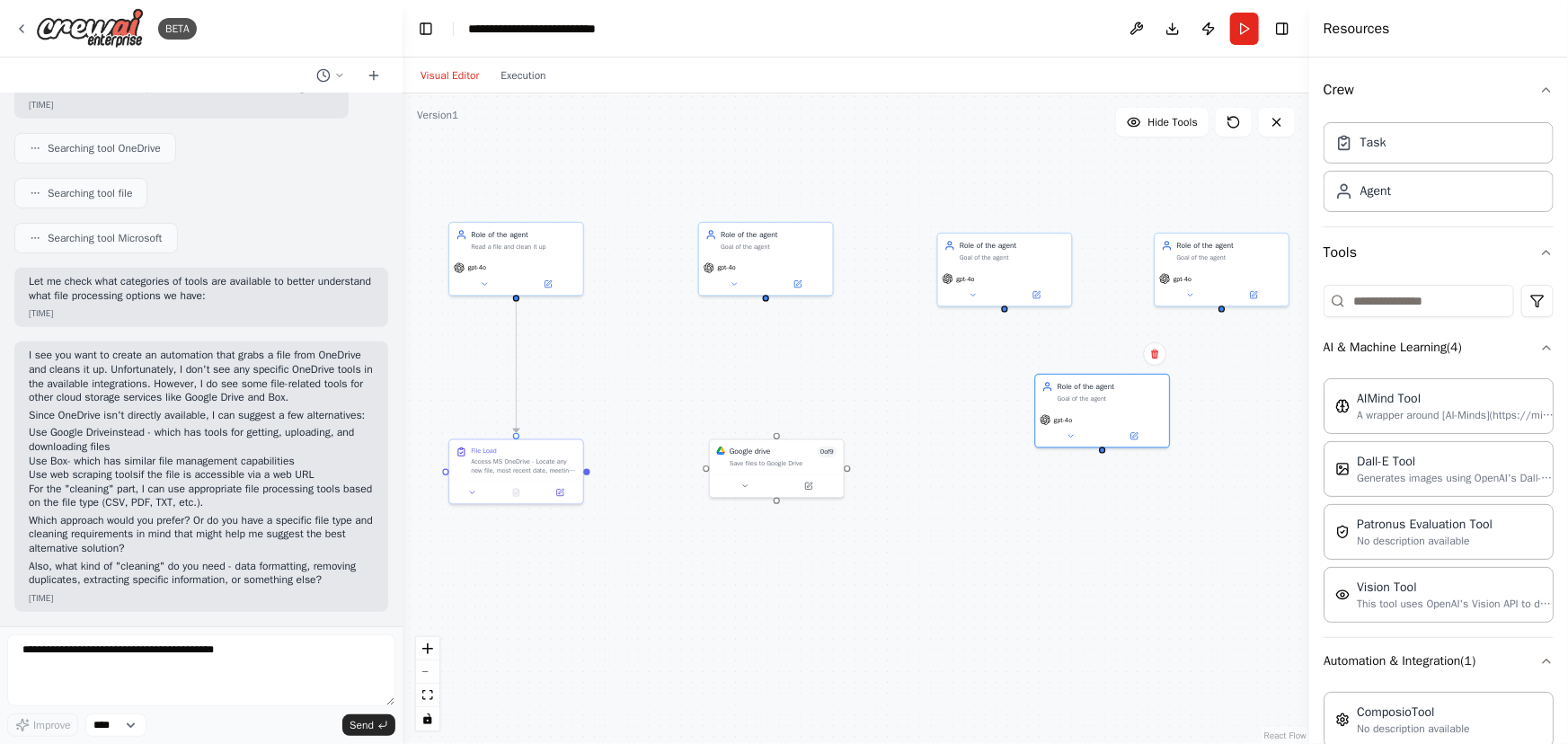 drag, startPoint x: 797, startPoint y: 300, endPoint x: 881, endPoint y: 359, distance: 102.64989 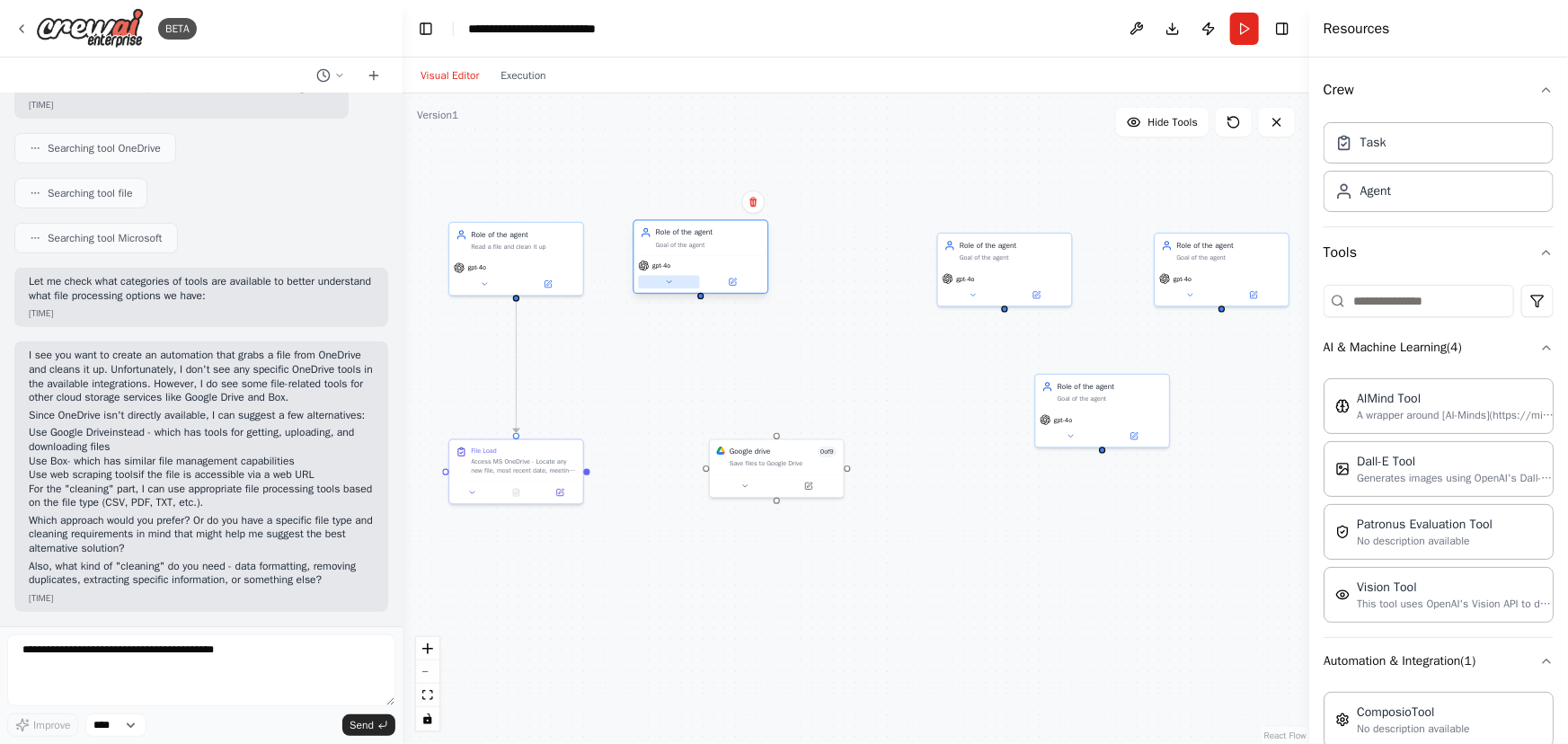drag, startPoint x: 737, startPoint y: 271, endPoint x: 682, endPoint y: 275, distance: 55.14526 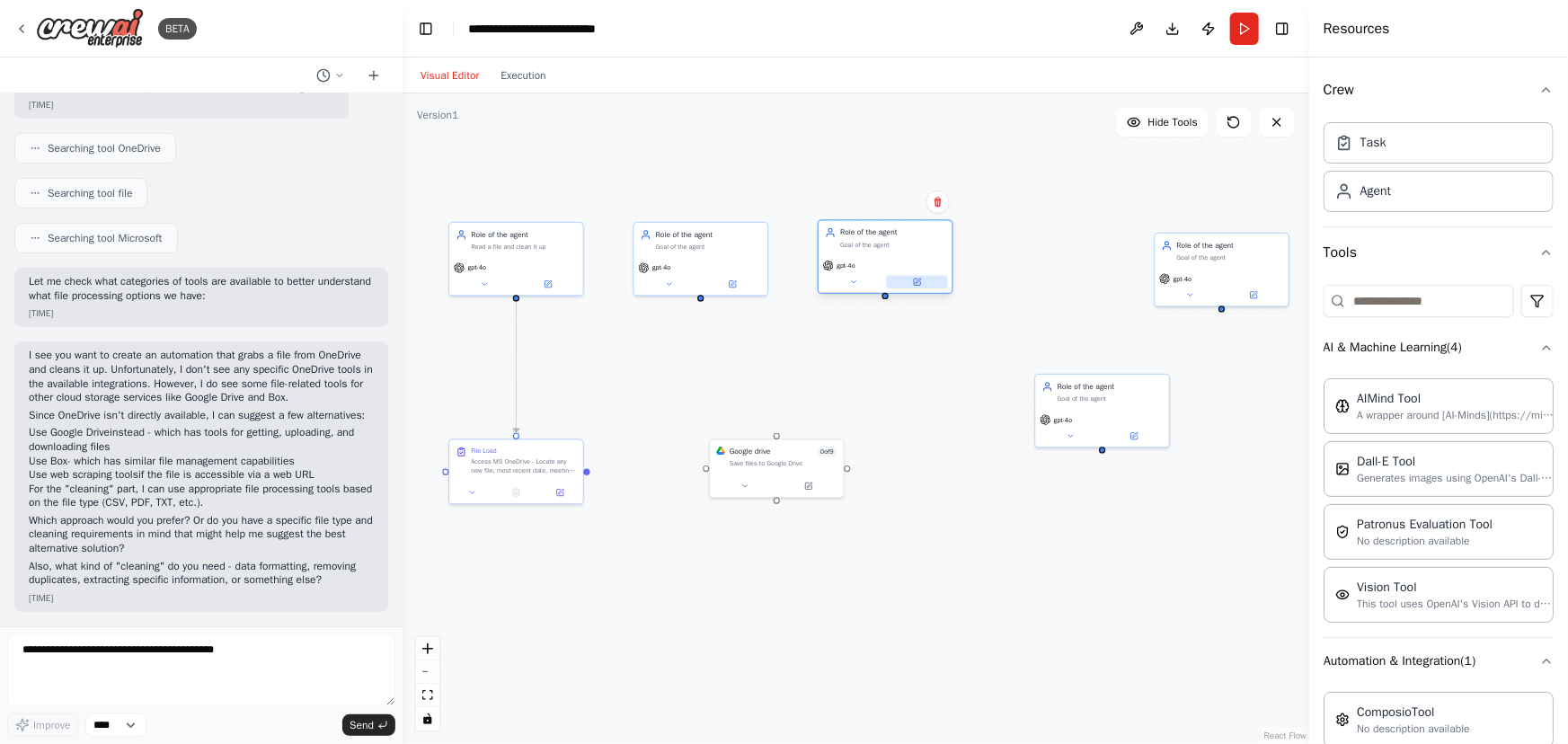 drag, startPoint x: 995, startPoint y: 288, endPoint x: 889, endPoint y: 282, distance: 106.16968 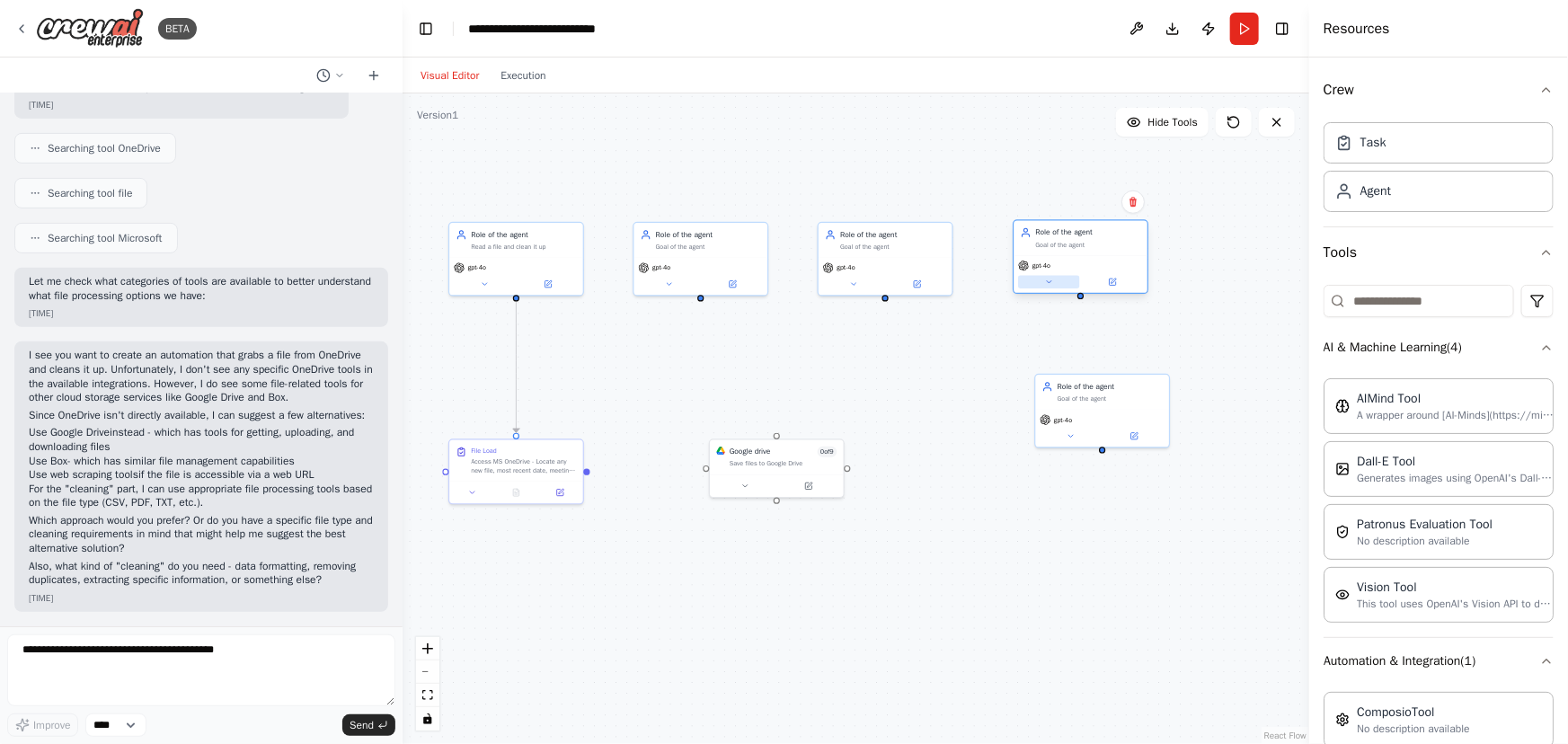 drag, startPoint x: 1200, startPoint y: 291, endPoint x: 1043, endPoint y: 279, distance: 157.45793 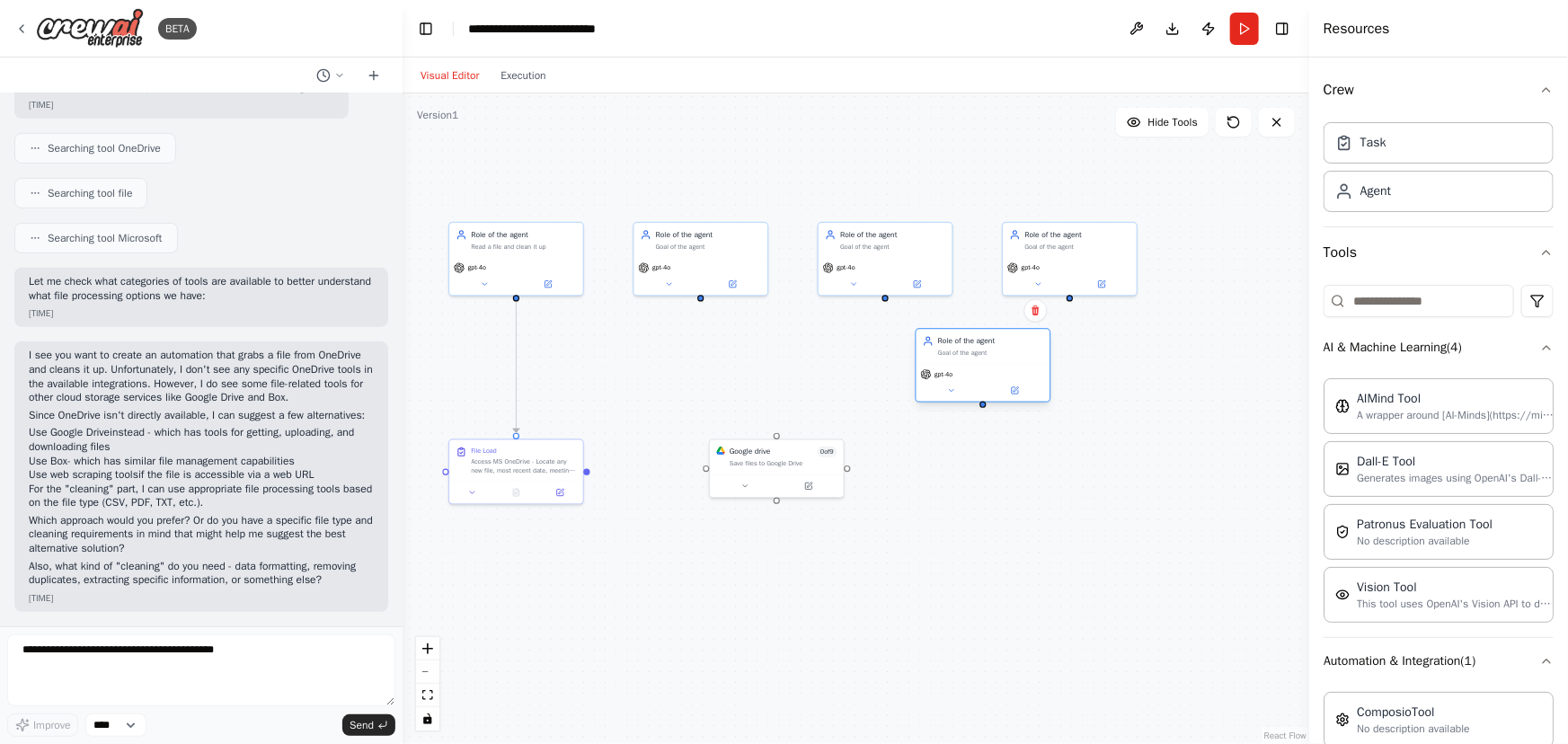 drag, startPoint x: 1113, startPoint y: 404, endPoint x: 990, endPoint y: 363, distance: 129.65338 